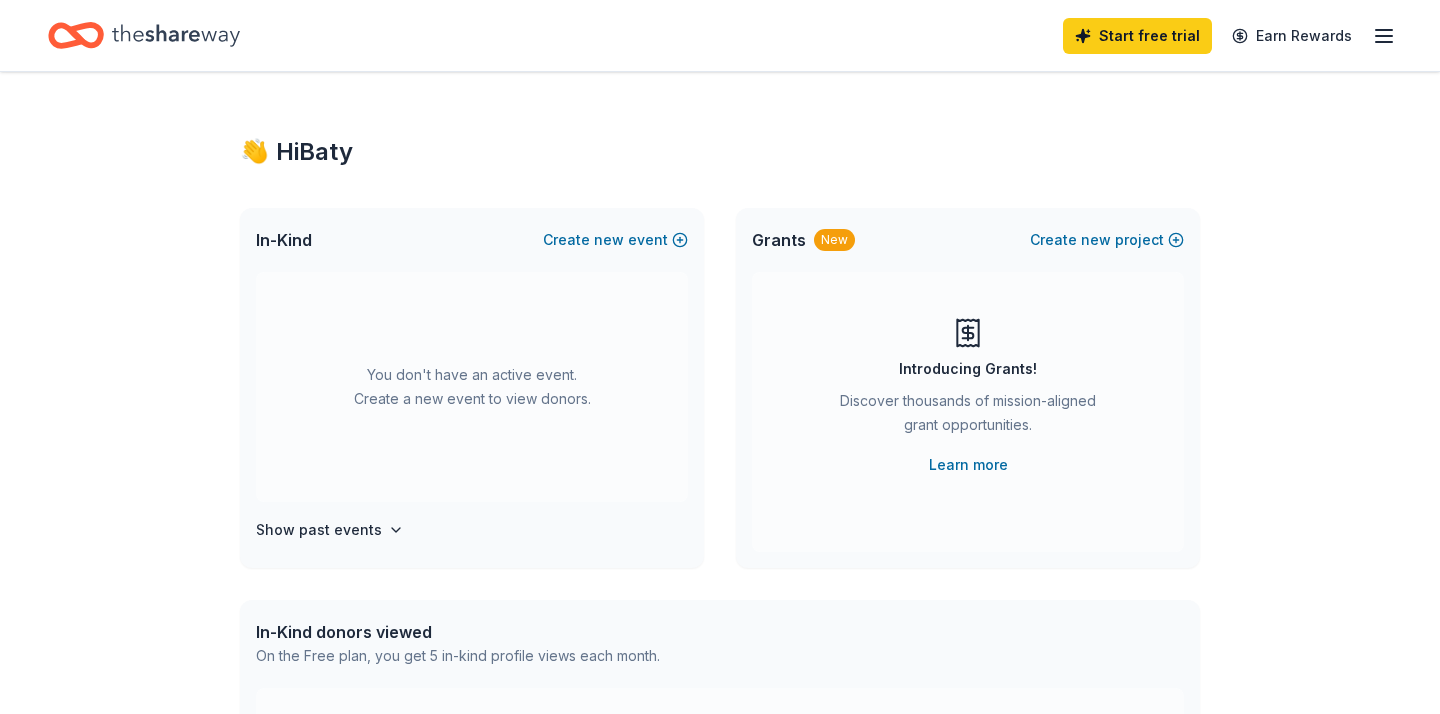 scroll, scrollTop: 0, scrollLeft: 0, axis: both 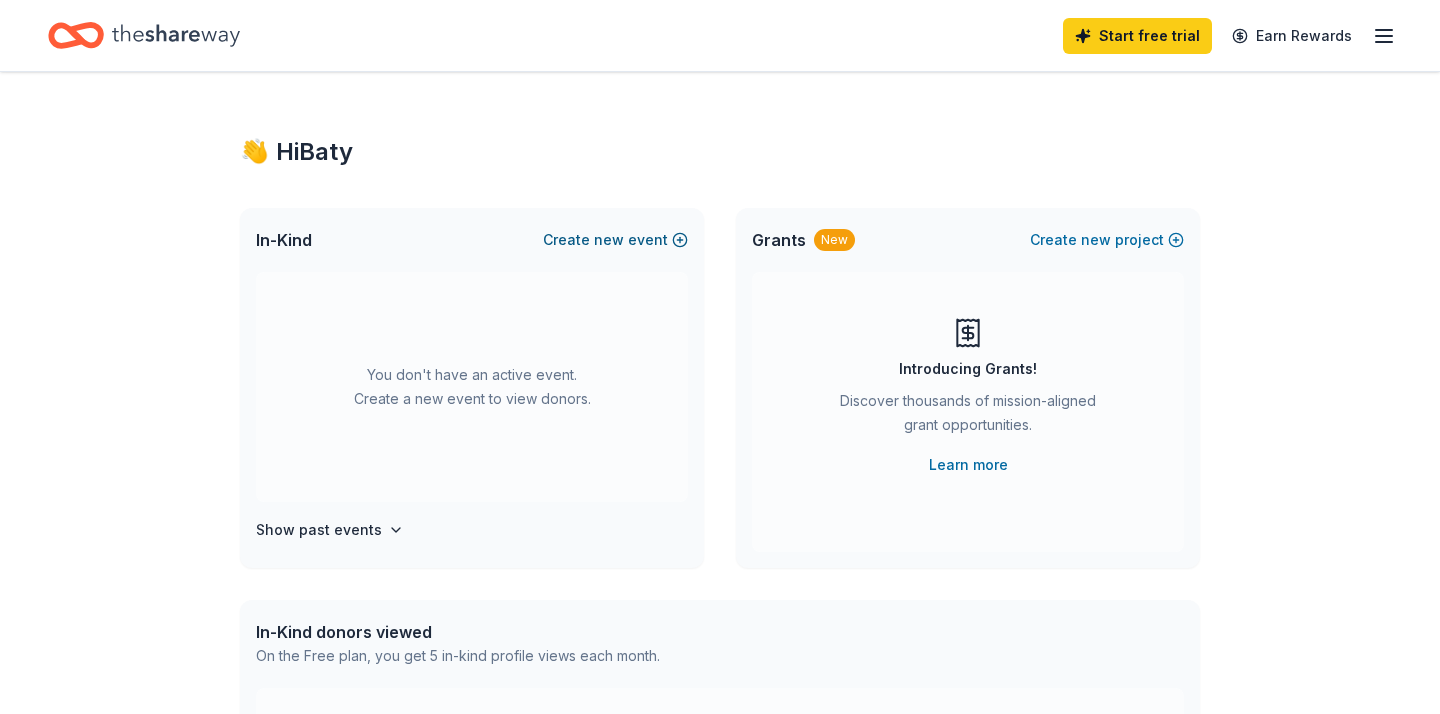 click on "new" at bounding box center (609, 240) 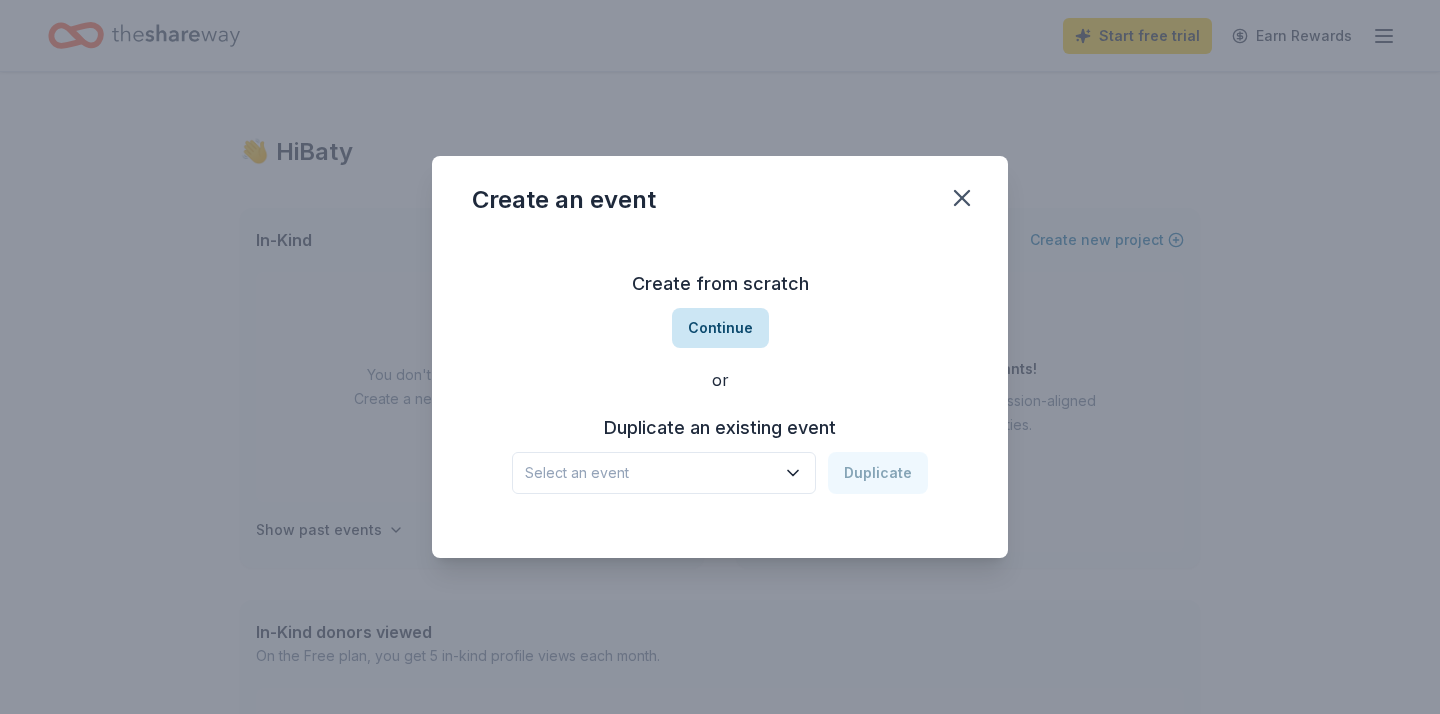 click on "Continue" at bounding box center (720, 328) 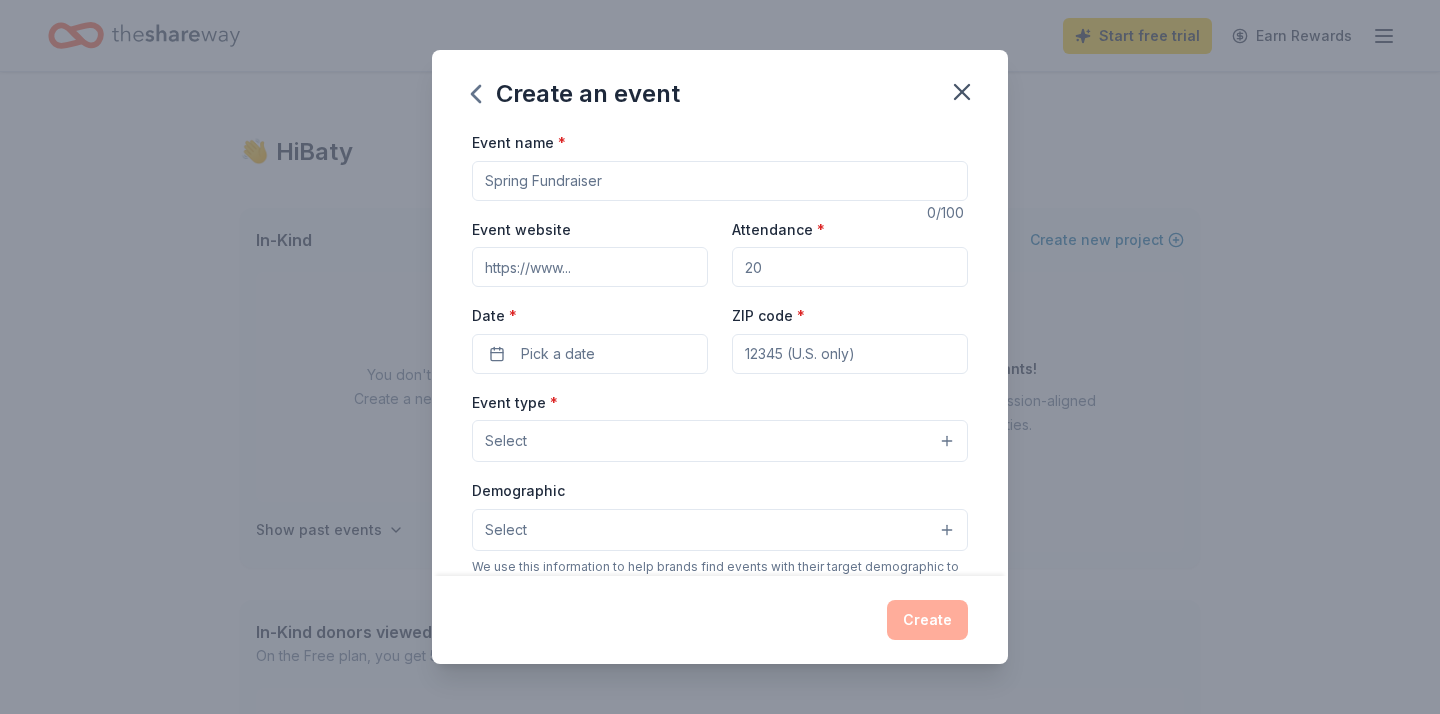 click on "Event name *" at bounding box center (720, 181) 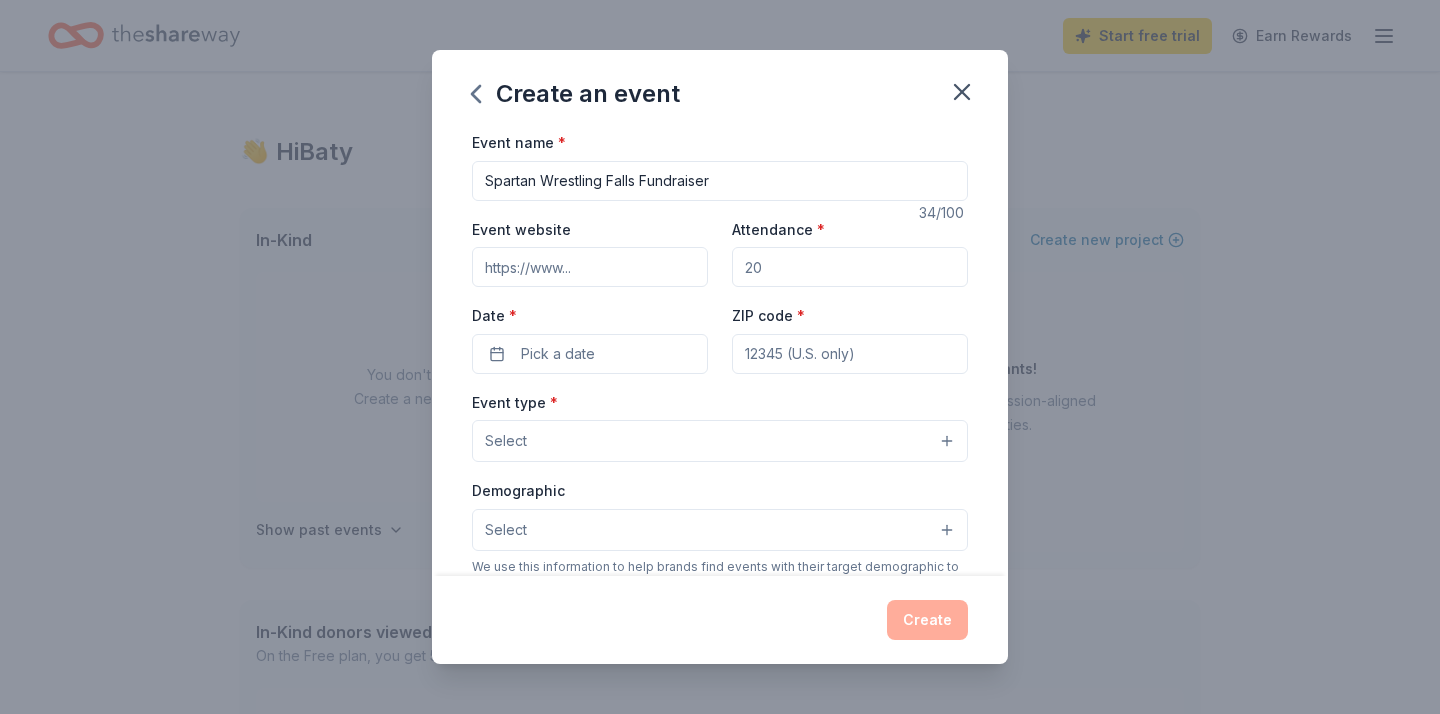 type on "Spartan Wrestling Falls Fundraiser" 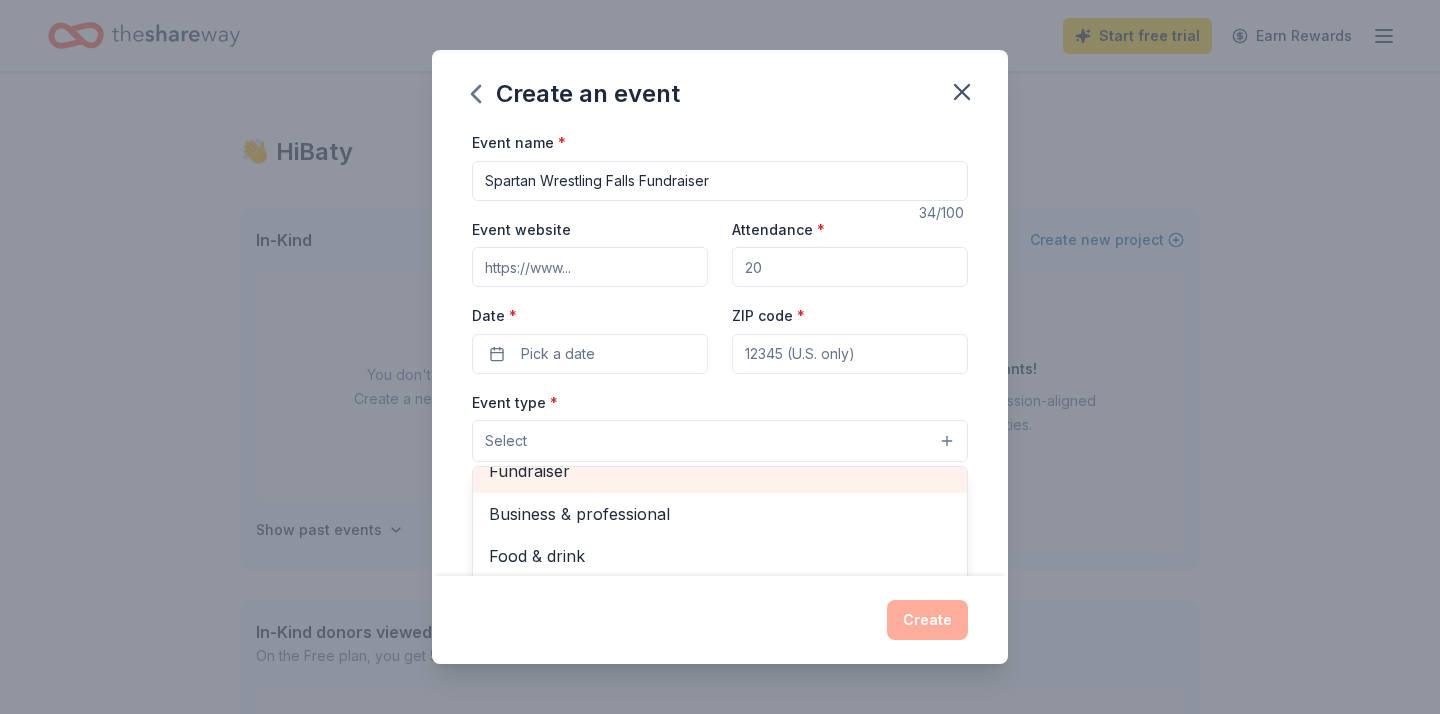scroll, scrollTop: 0, scrollLeft: 0, axis: both 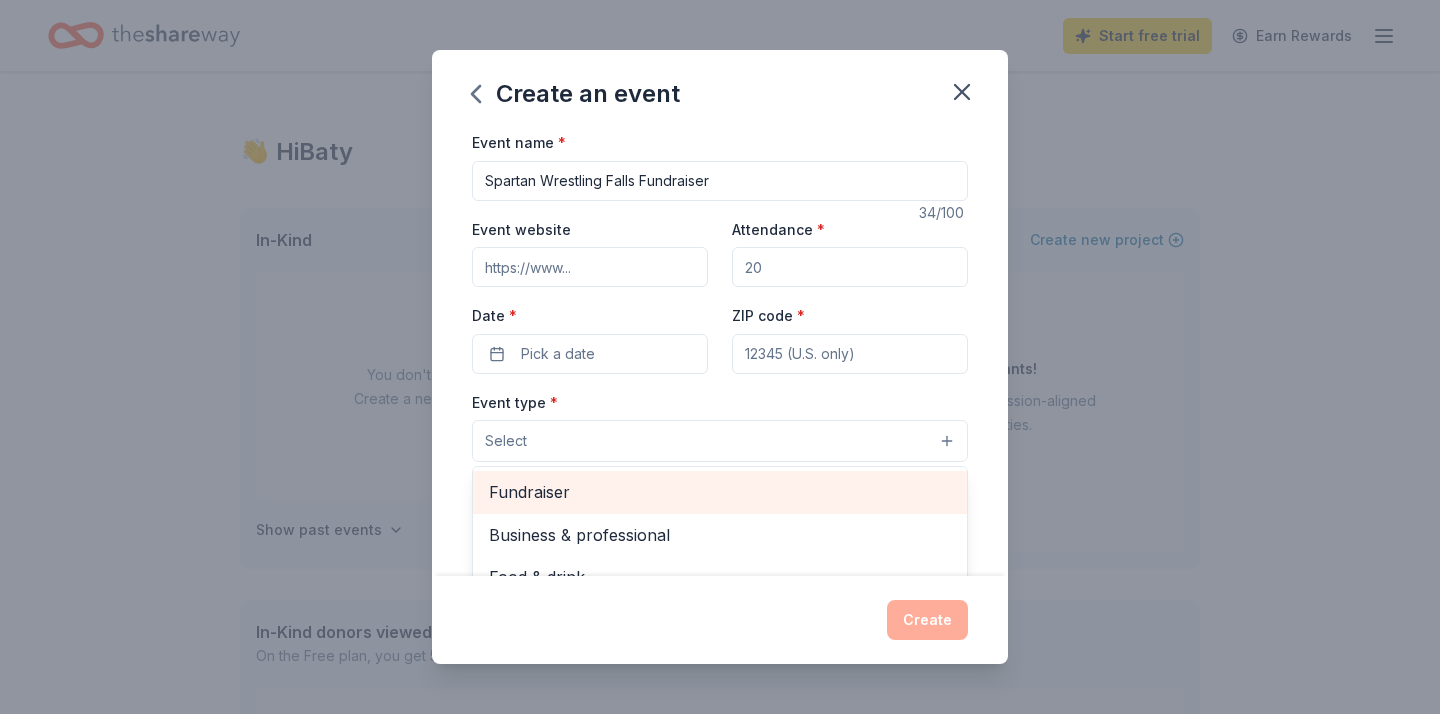 click on "Fundraiser" at bounding box center [720, 492] 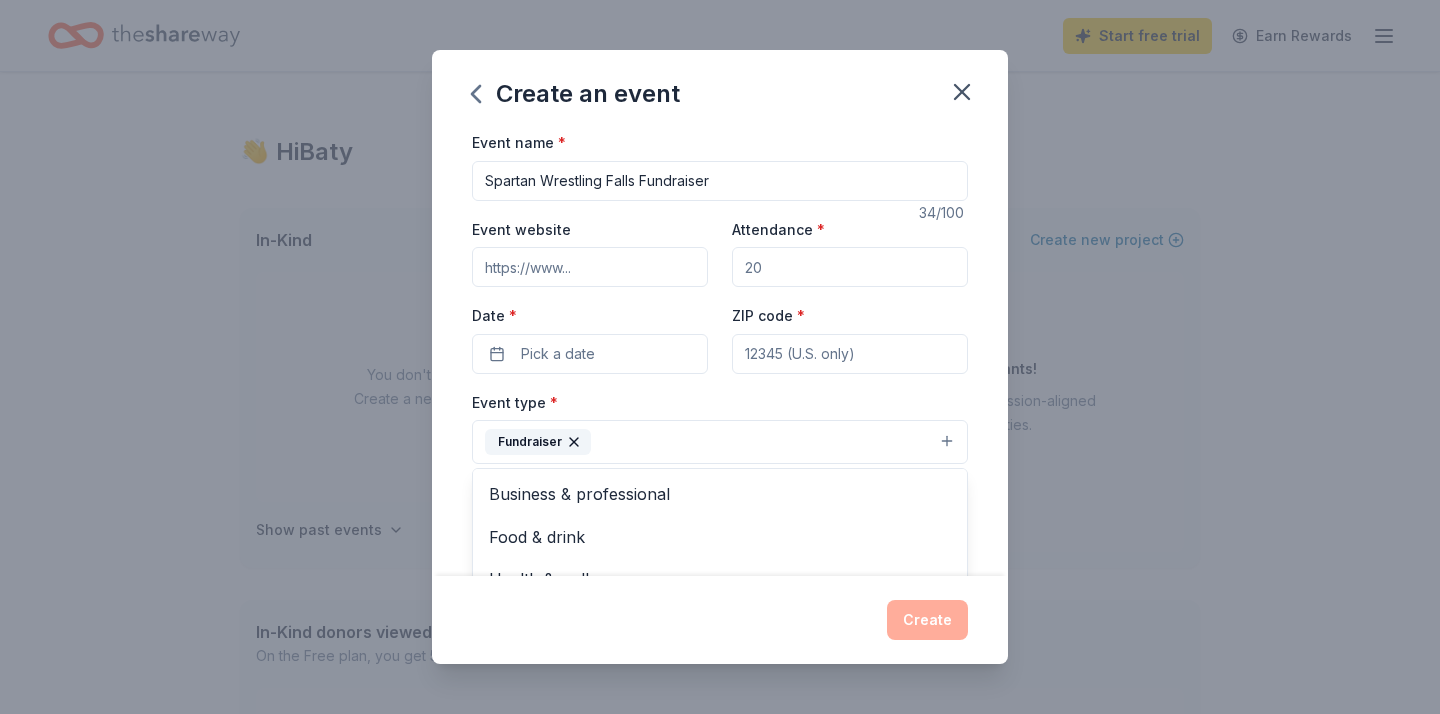 click on "Event name * Spartan Wrestling Falls Fundraiser 34 /100 Event website Attendance * Date * Pick a date ZIP code * Event type * Fundraiser Business & professional Food & drink Health & wellness Hobbies Music Performing & visual arts Demographic Select We use this information to help brands find events with their target demographic to sponsor their products. Mailing address Apt/unit Description What are you looking for? * Auction & raffle Meals Snacks Desserts Alcohol Beverages Send me reminders Email me reminders of donor application deadlines Recurring event" at bounding box center [720, 593] 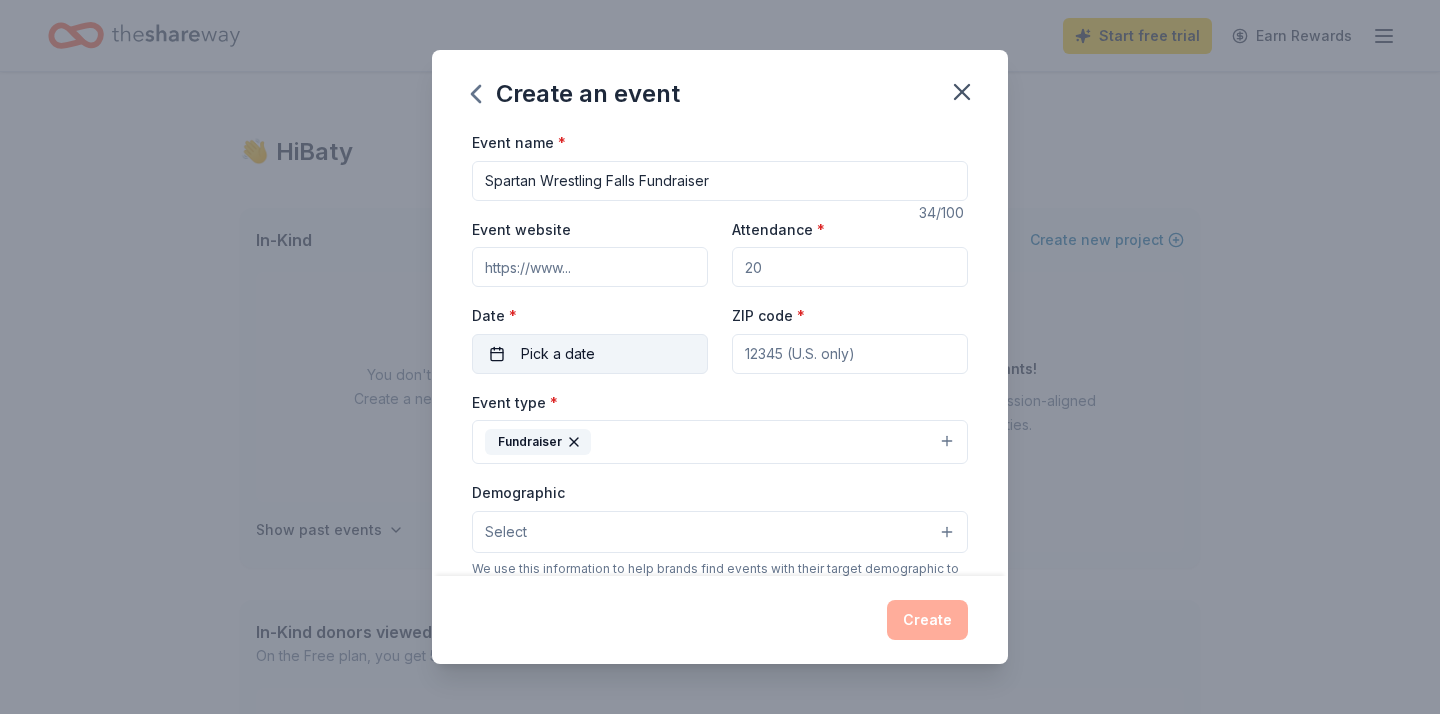 click on "Pick a date" at bounding box center [590, 354] 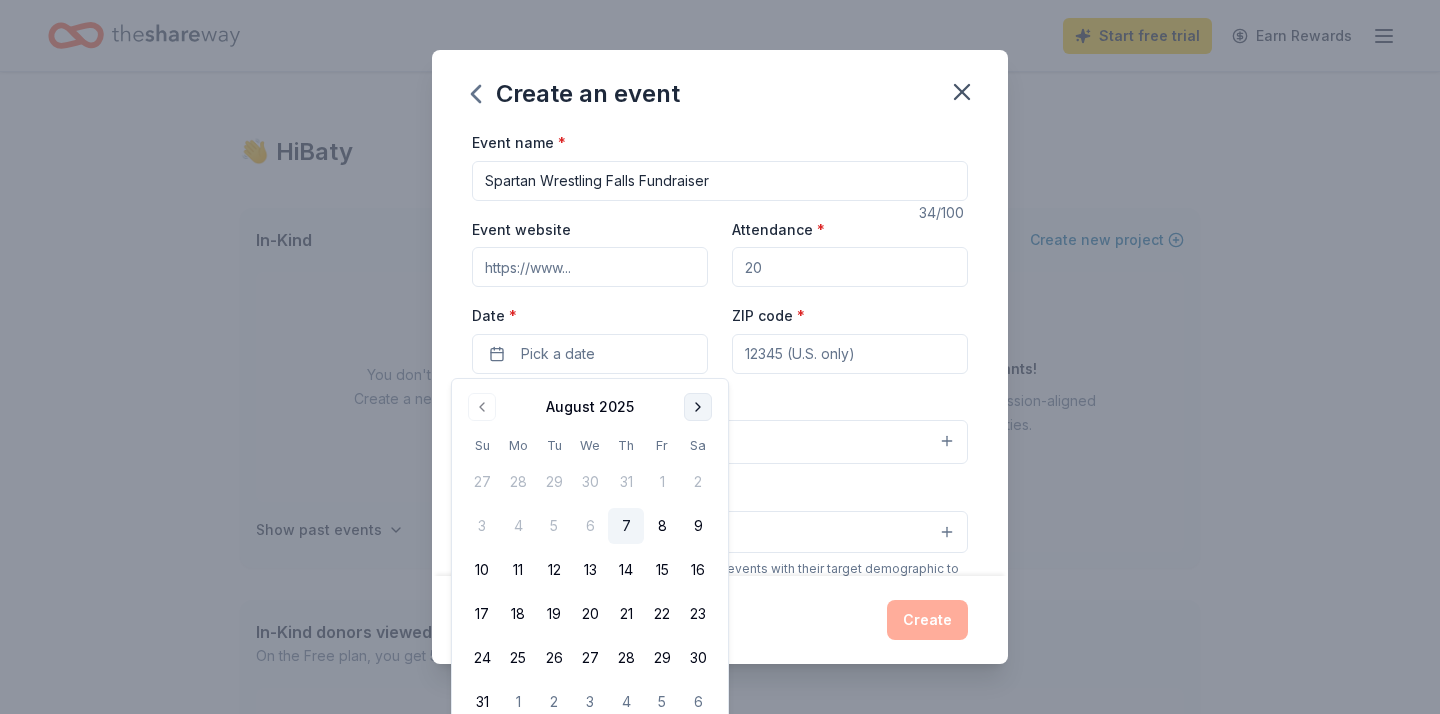 click at bounding box center [698, 407] 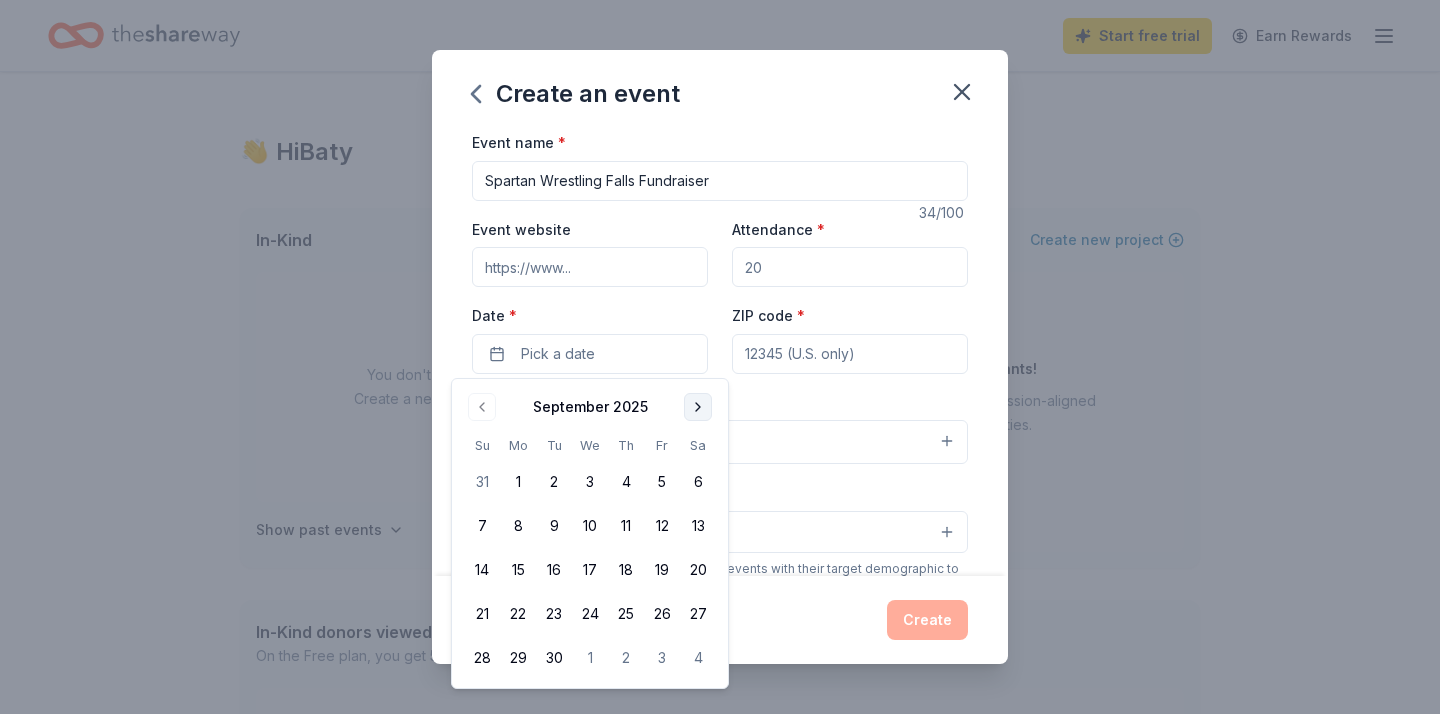 click at bounding box center [698, 407] 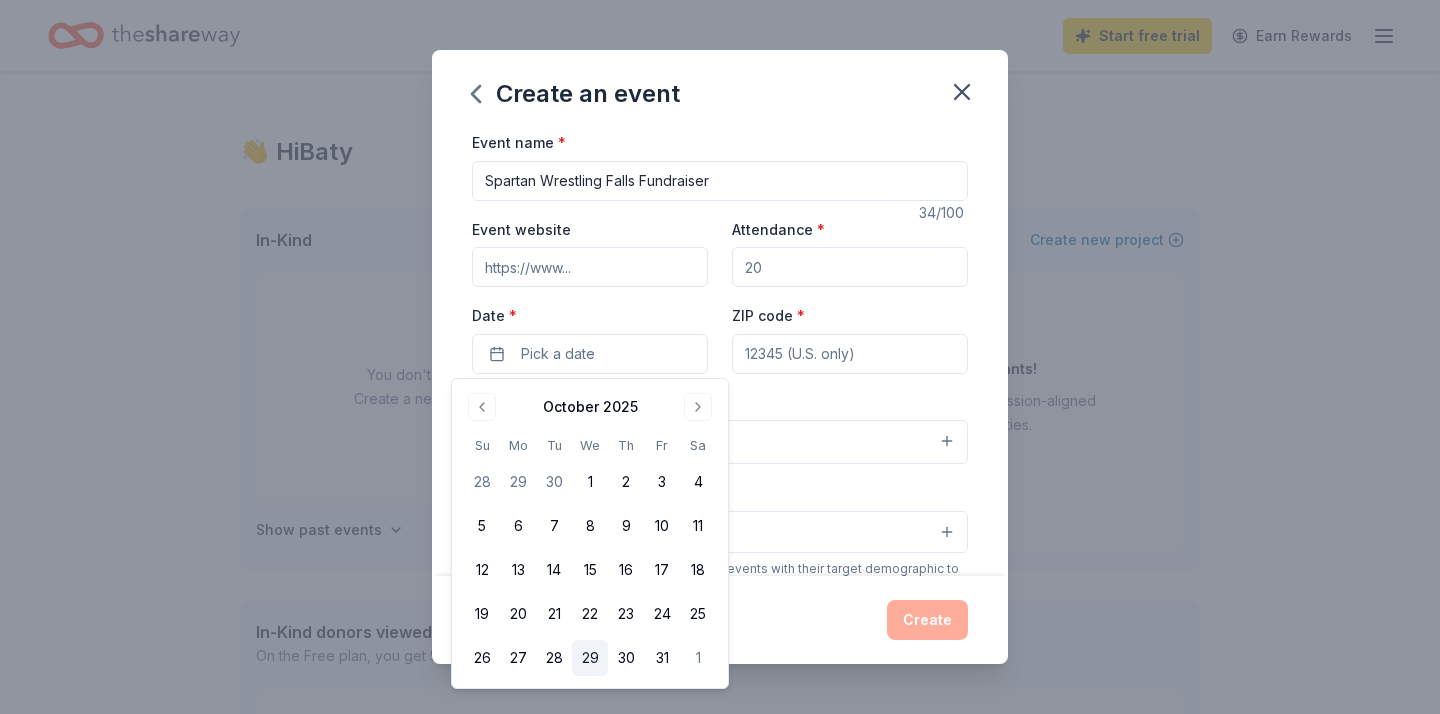 click on "29" at bounding box center [590, 658] 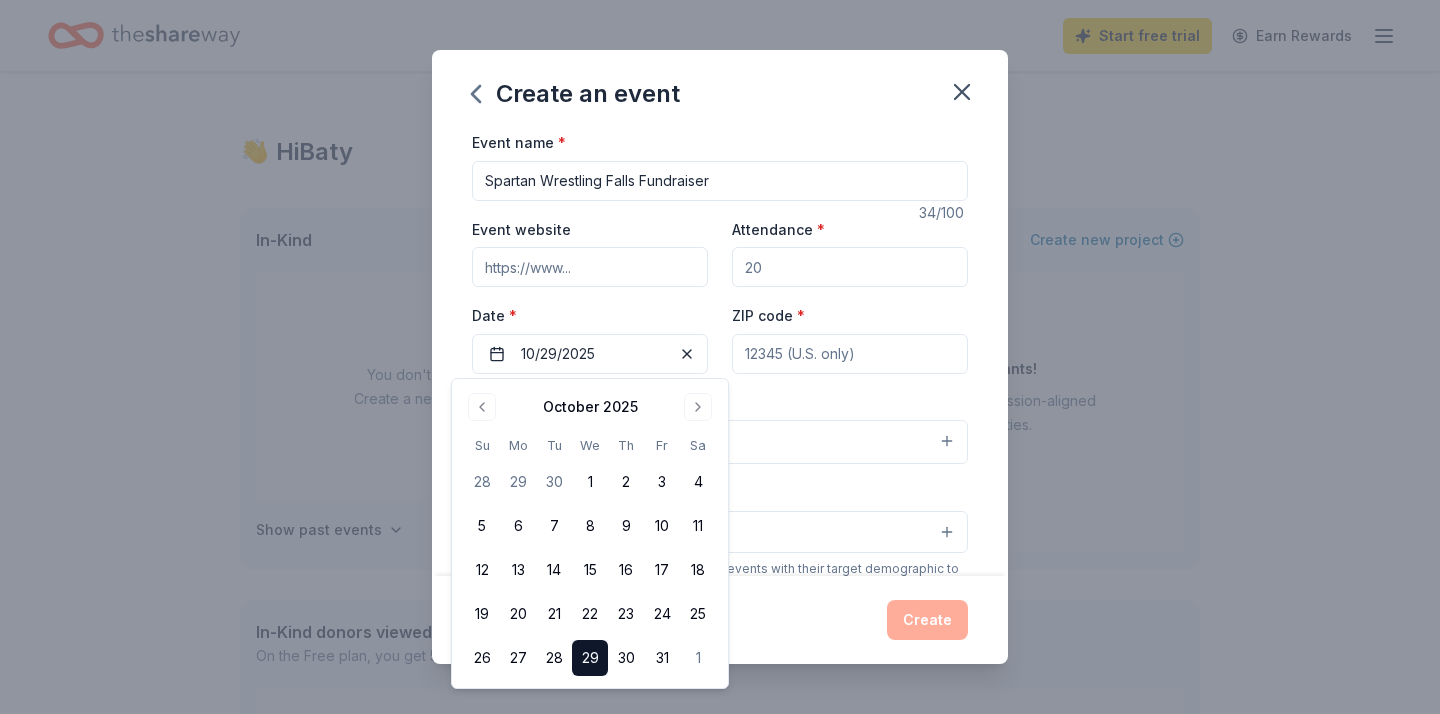 click on "Attendance *" at bounding box center (850, 267) 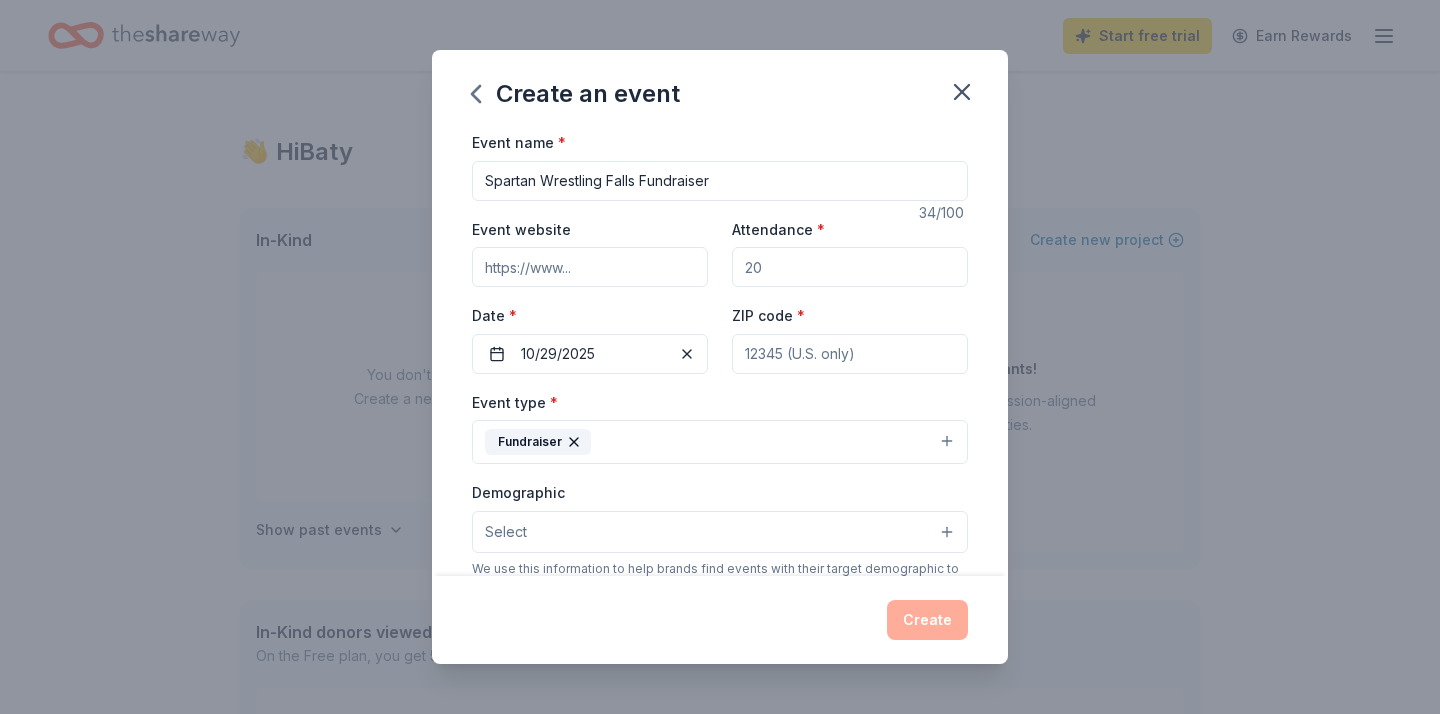 type on "500" 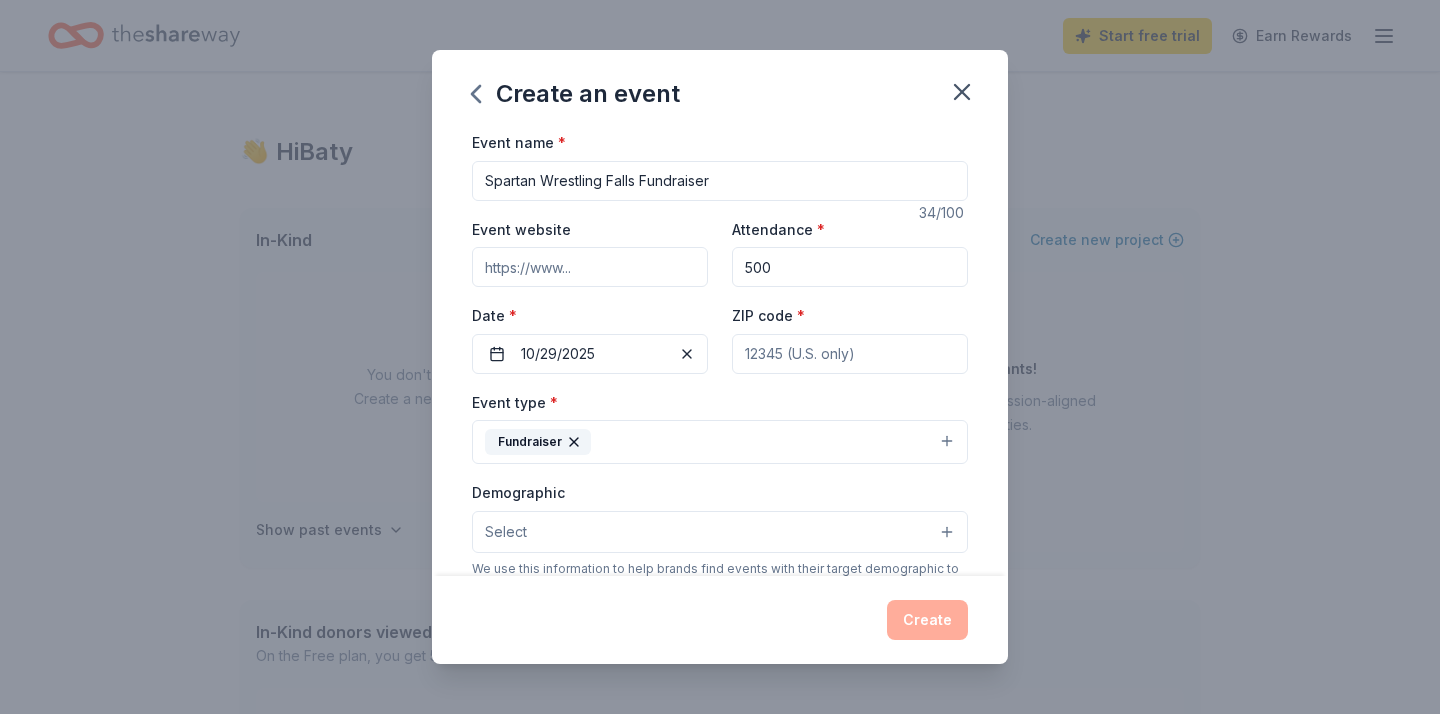 click on "ZIP code *" at bounding box center [850, 354] 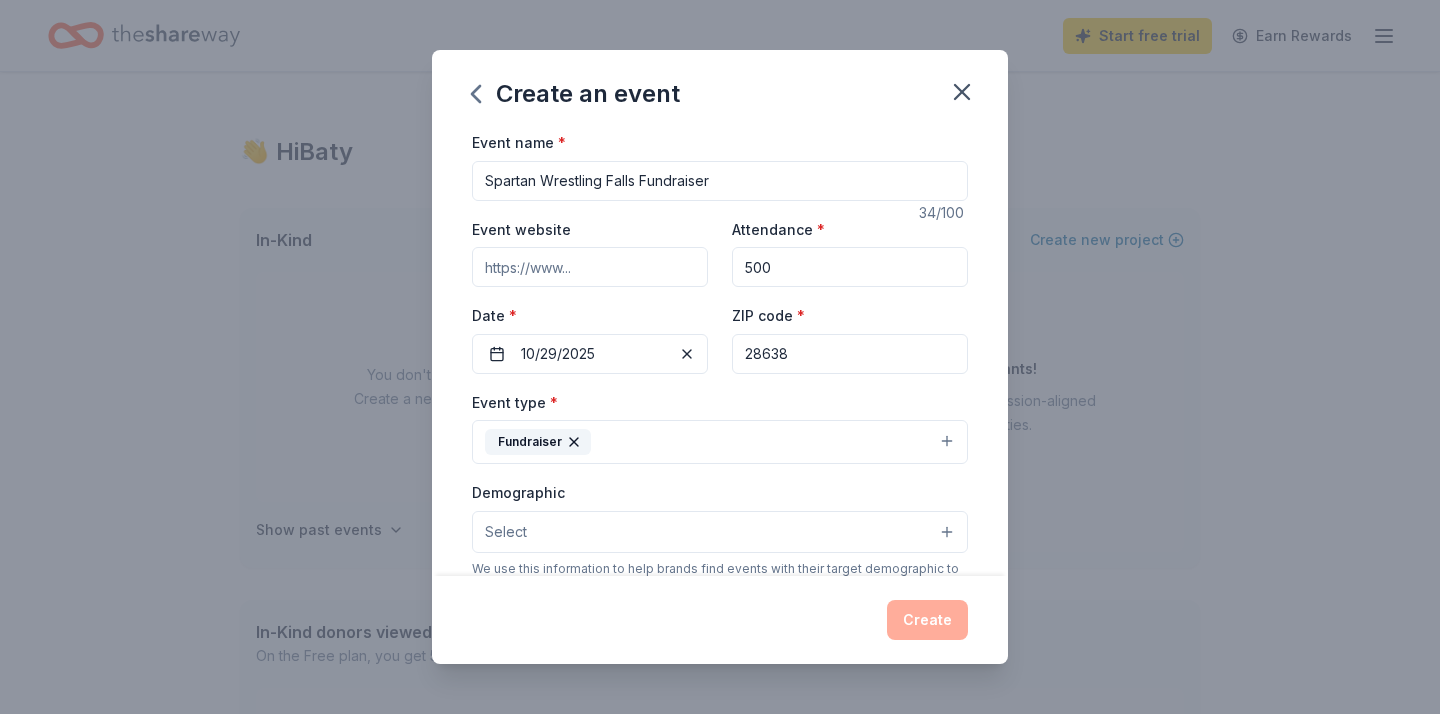 type on "28638" 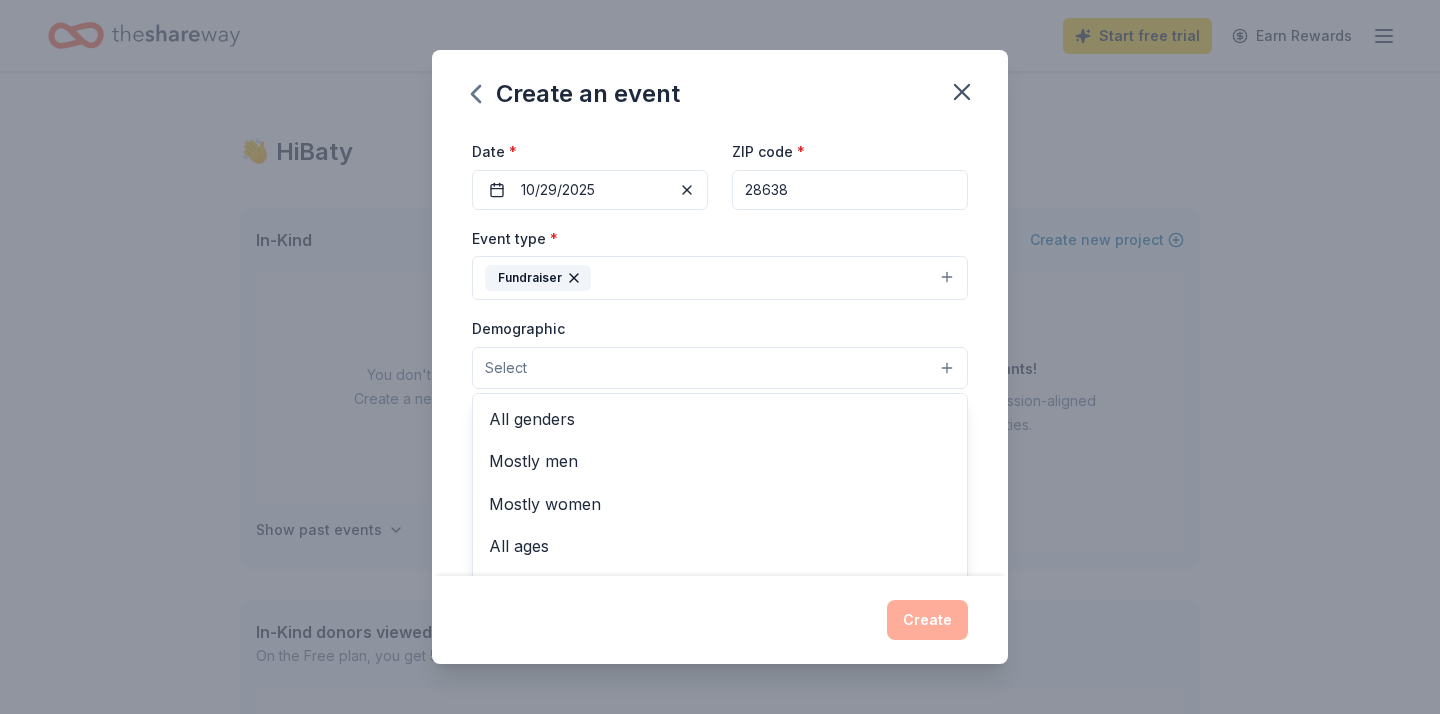 scroll, scrollTop: 182, scrollLeft: 0, axis: vertical 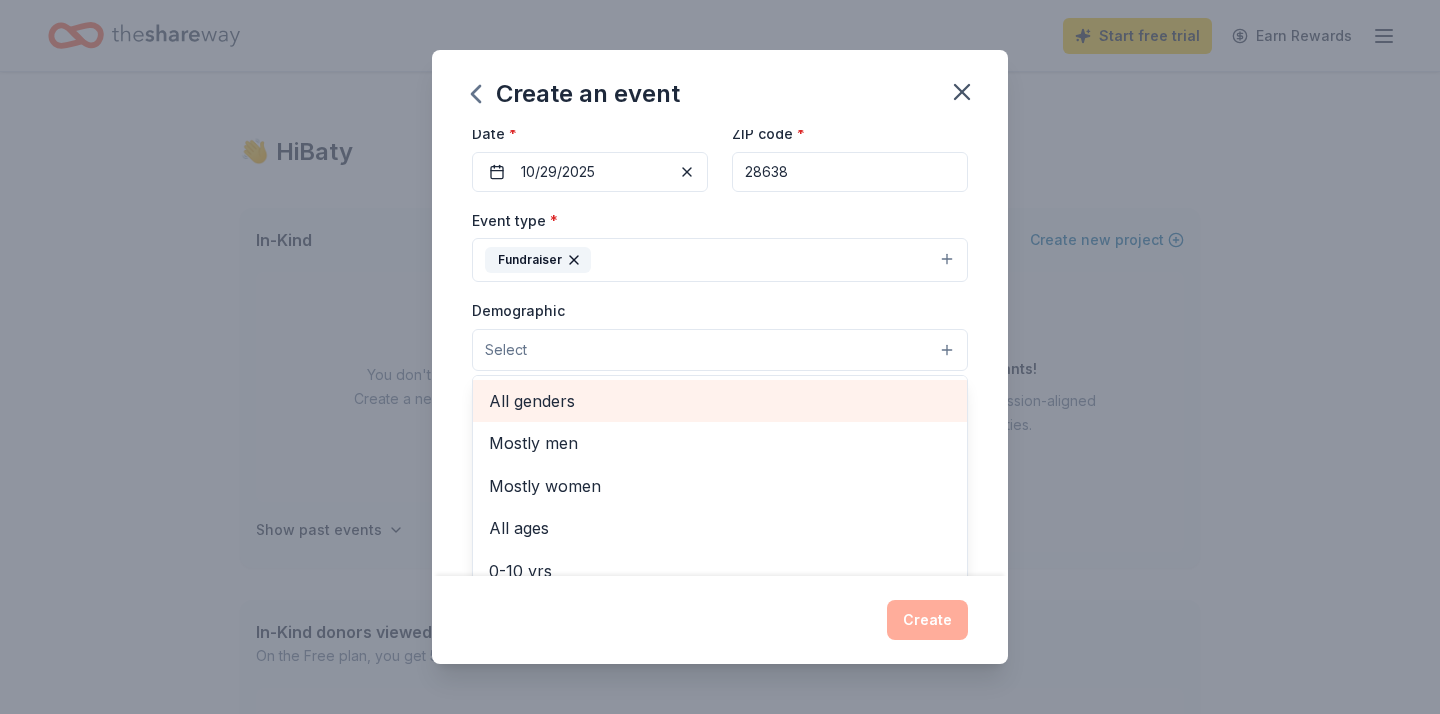 click on "All genders" at bounding box center [720, 401] 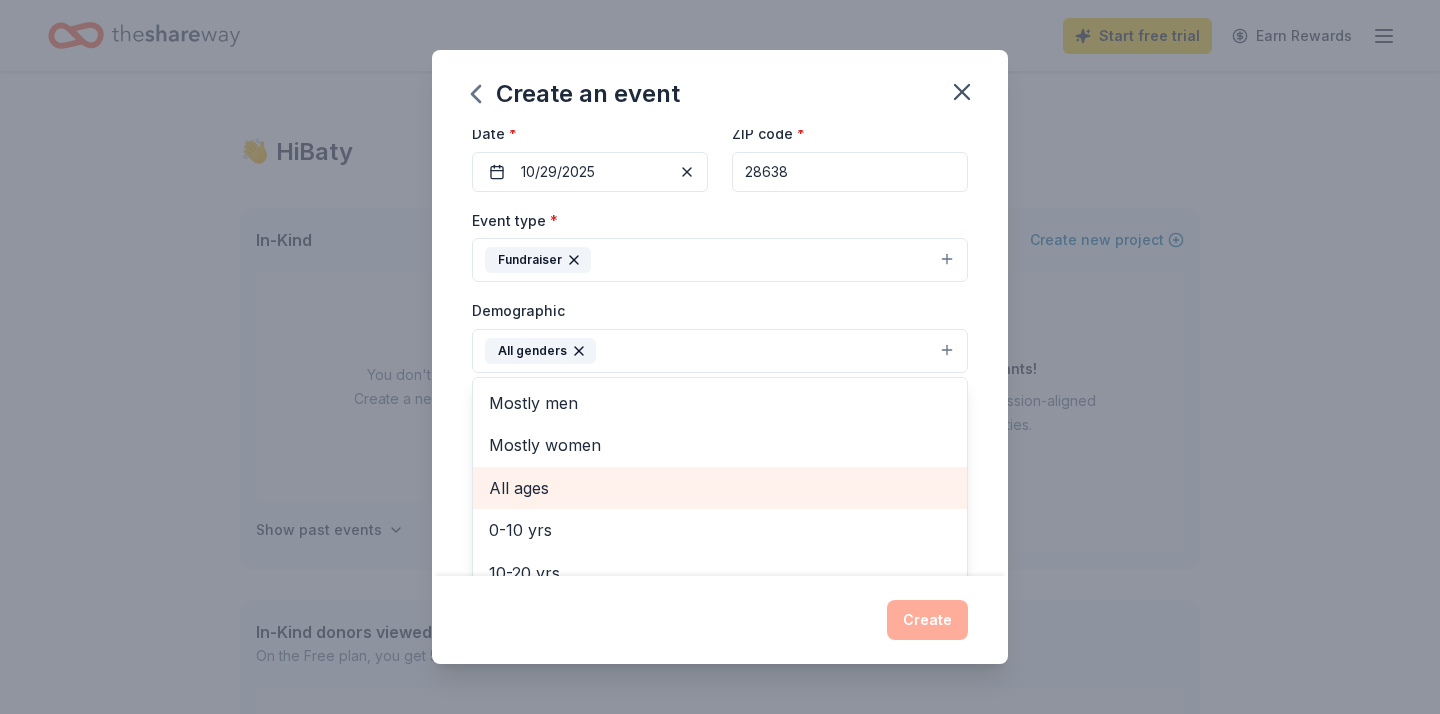 click on "All ages" at bounding box center [720, 488] 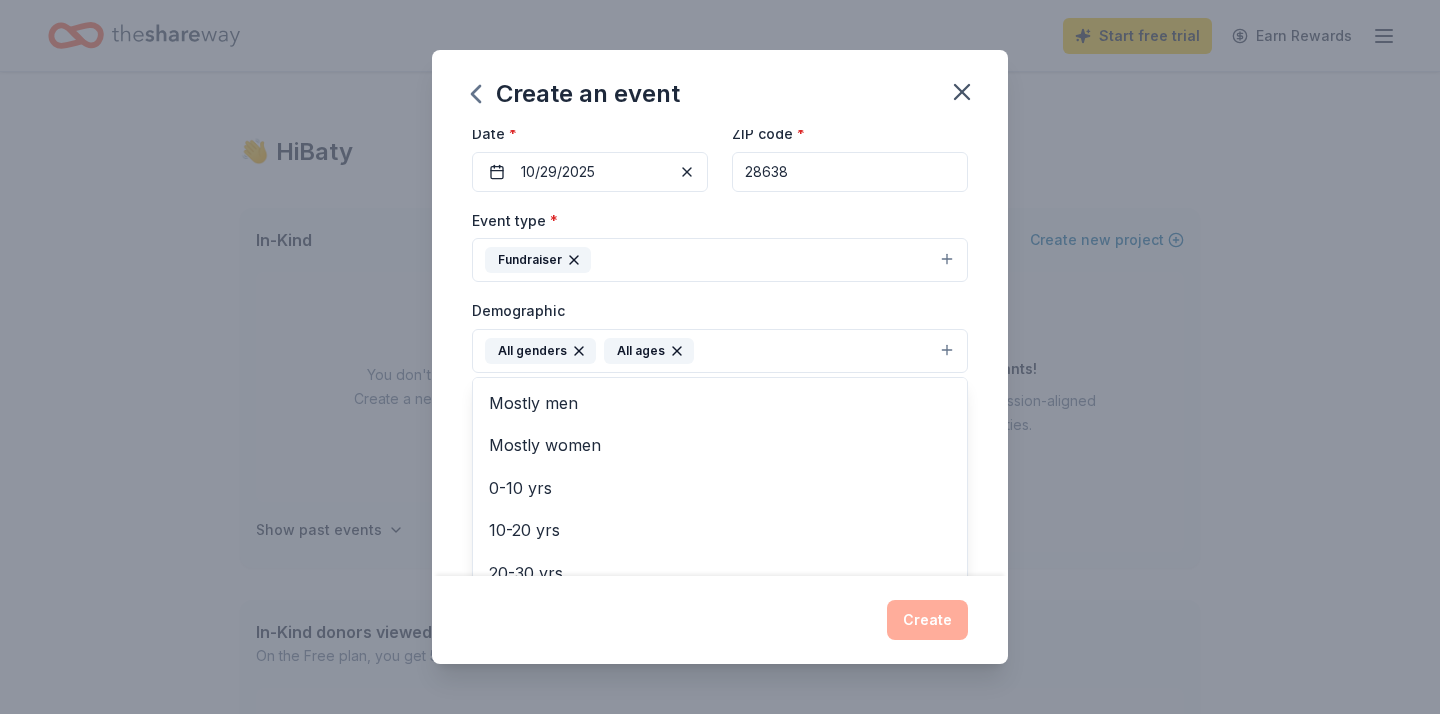 click on "Demographic All genders All ages Mostly men Mostly women 0-10 yrs 10-20 yrs 20-30 yrs 30-40 yrs 40-50 yrs 50-60 yrs 60-70 yrs 70-80 yrs 80+ yrs" at bounding box center (720, 335) 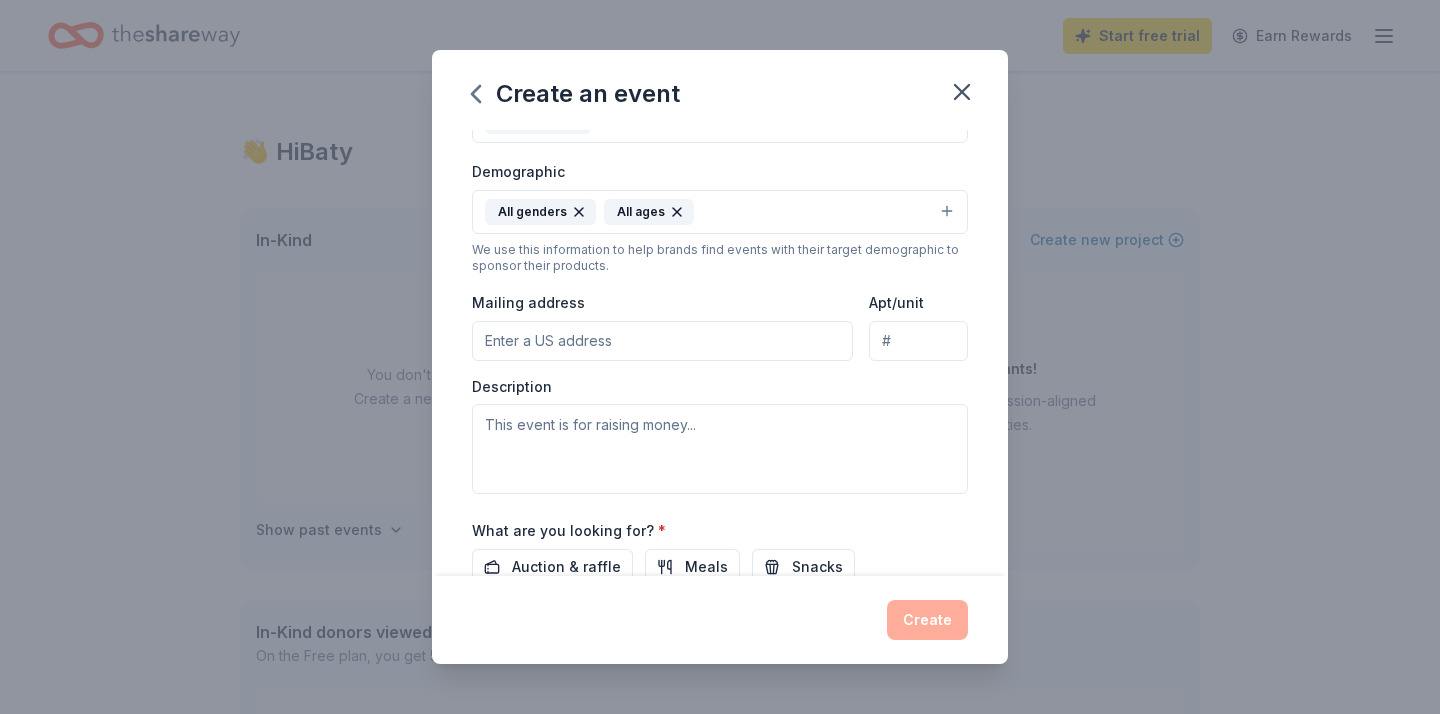 scroll, scrollTop: 327, scrollLeft: 0, axis: vertical 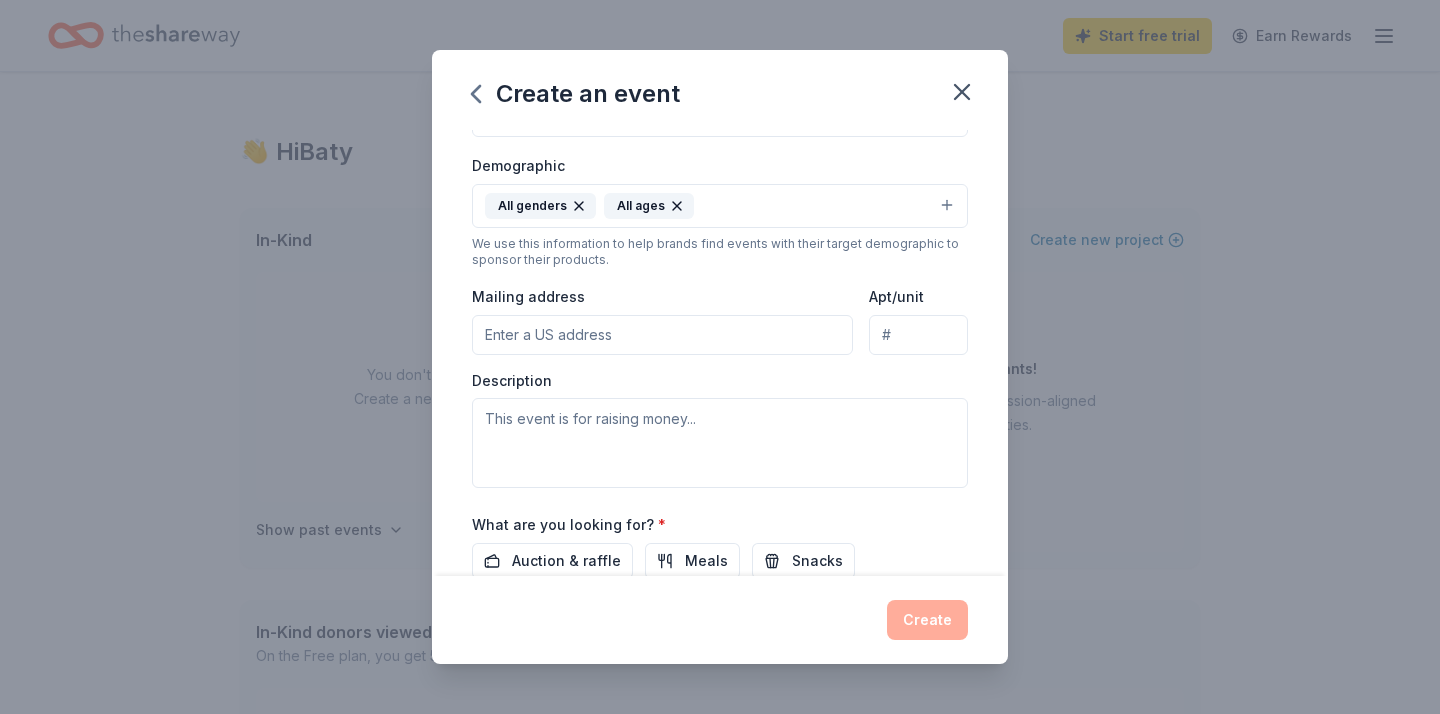 click on "Mailing address" at bounding box center (662, 335) 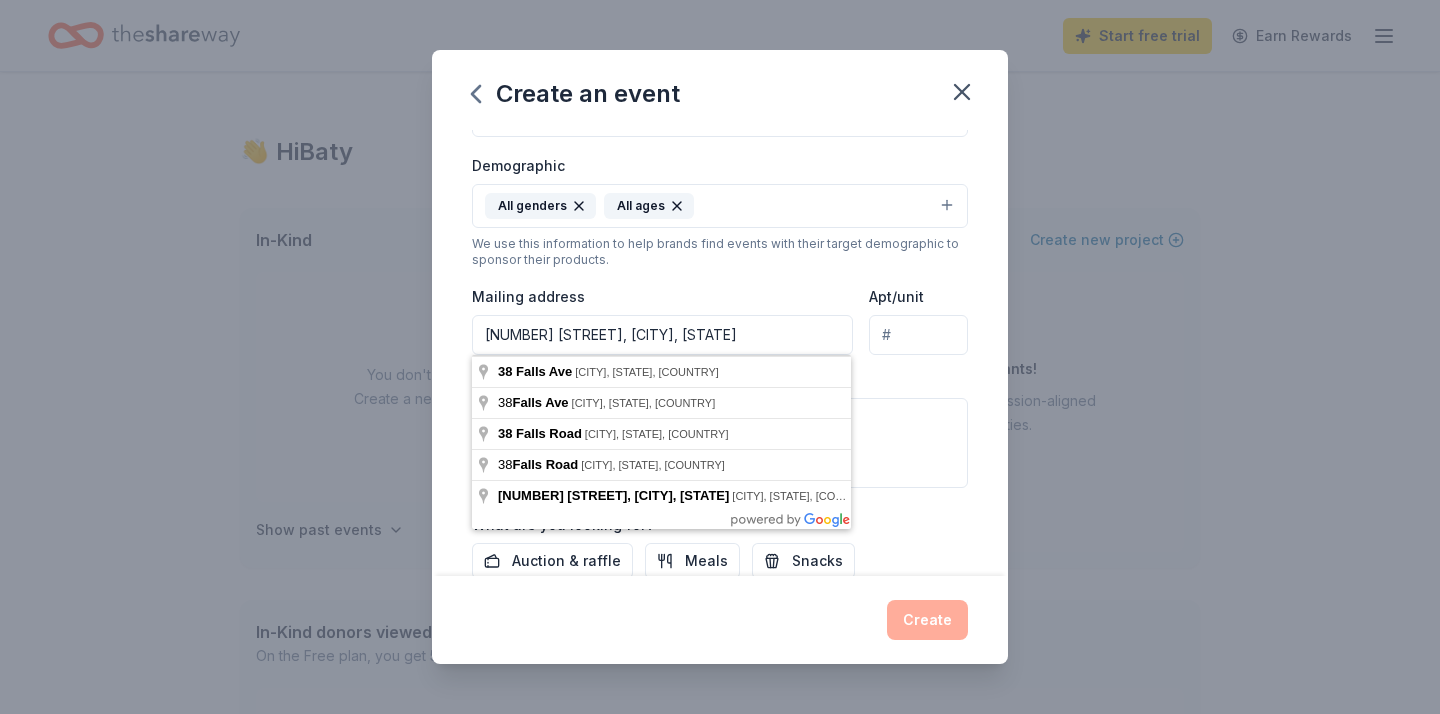 click on "38 Falls Ave," at bounding box center (662, 335) 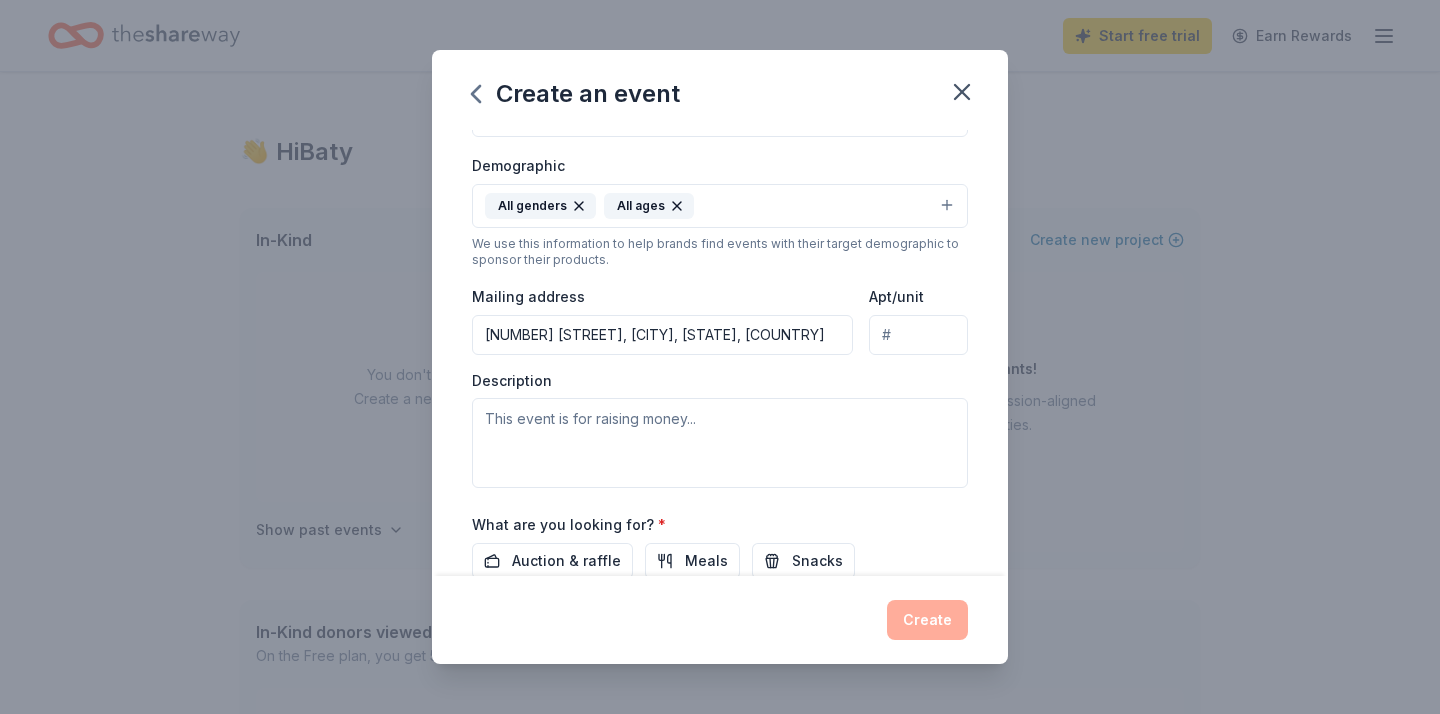 type on "38 Falls Avenue, Granite Falls, NC, 28630" 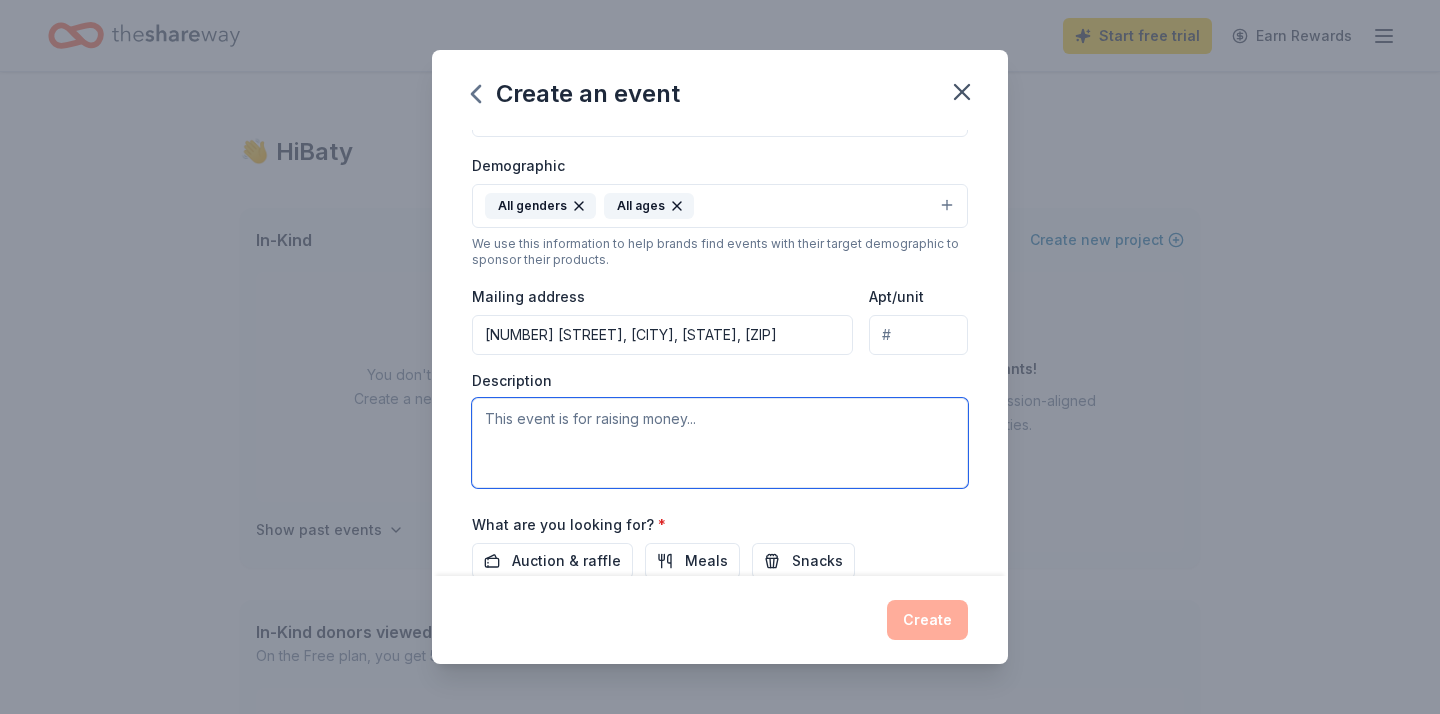 click at bounding box center (720, 443) 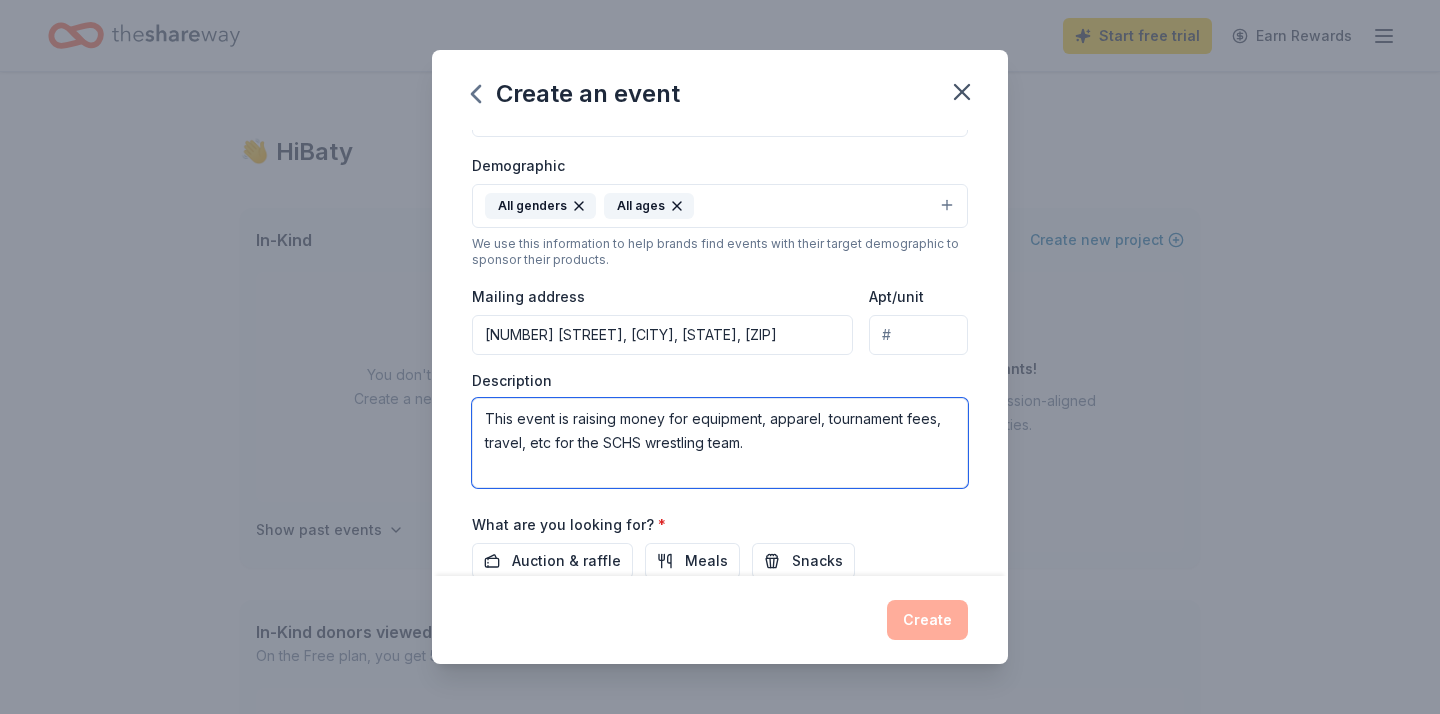 click on "This event is raising money for equipment, apparel, tournament fees, travel, etc for the SCHS wrestling team." at bounding box center [720, 443] 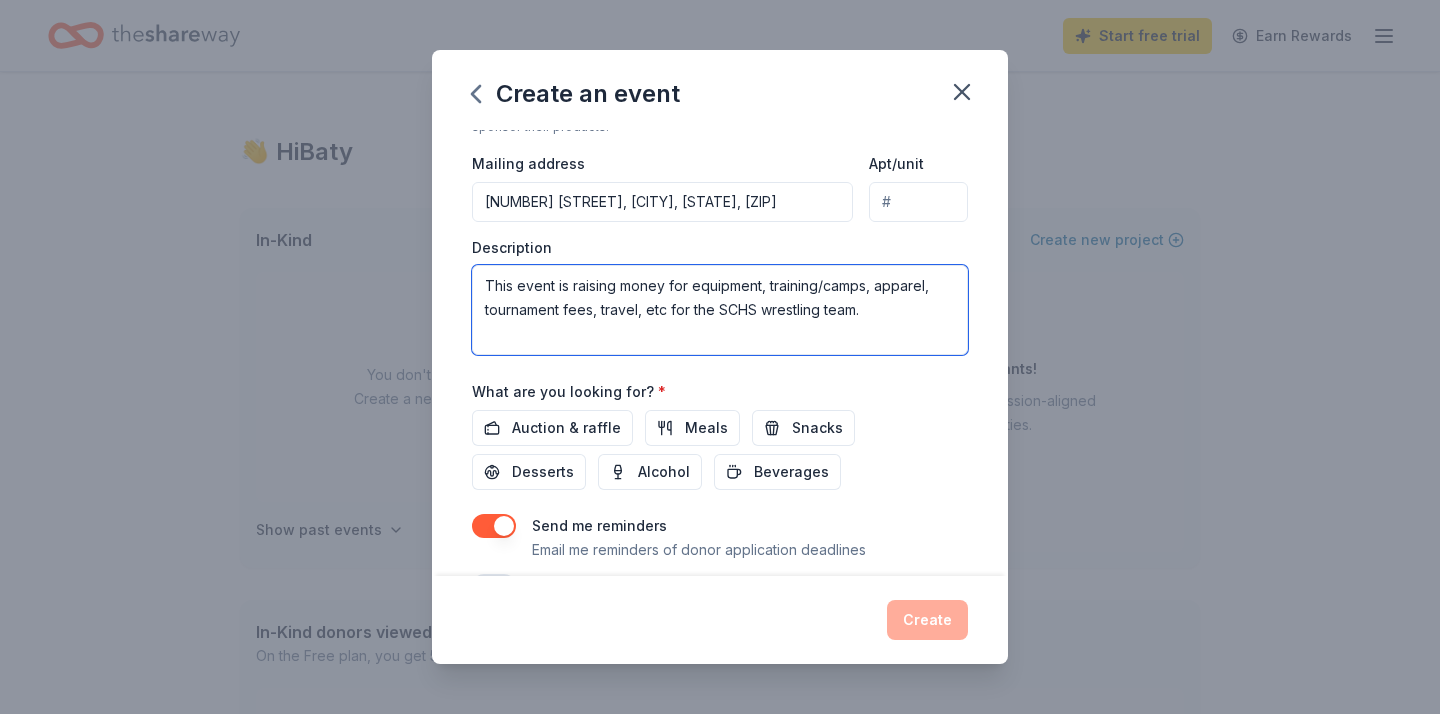 scroll, scrollTop: 459, scrollLeft: 0, axis: vertical 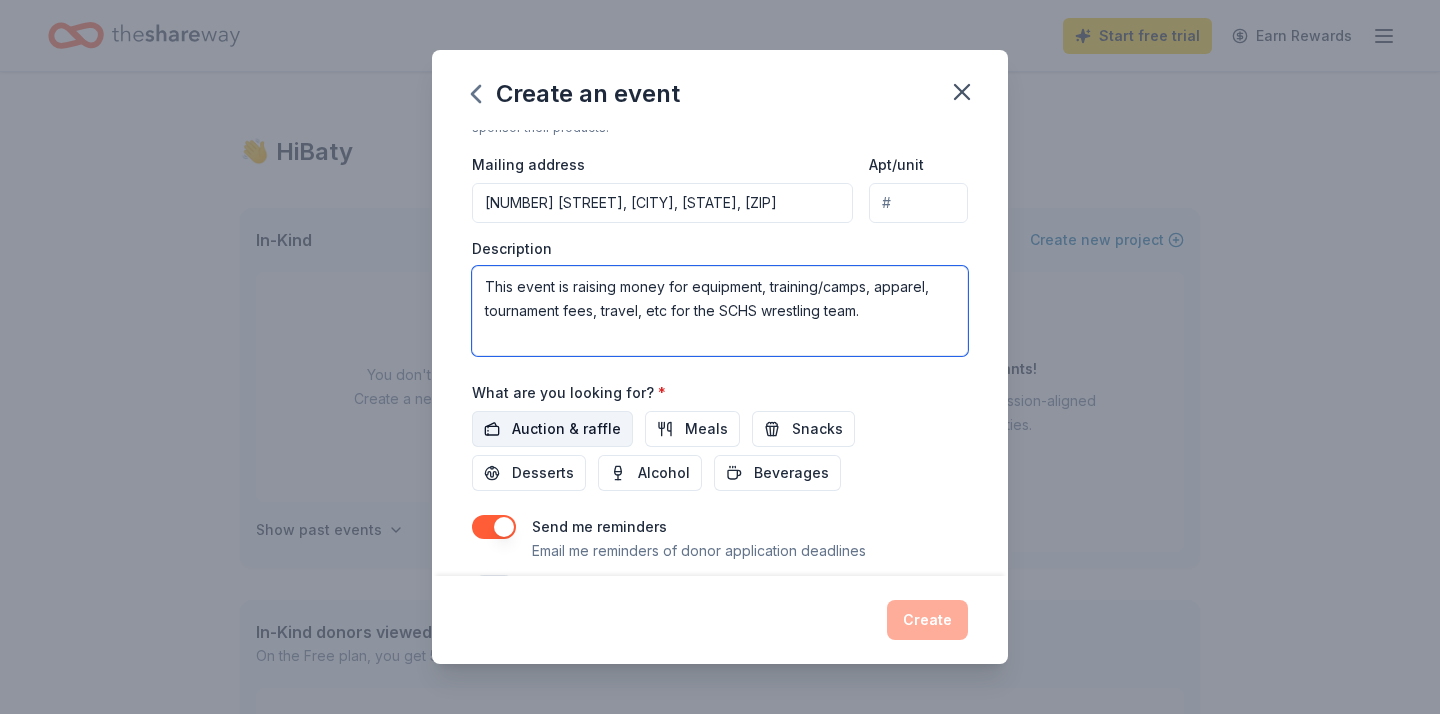 type on "This event is raising money for equipment, training/camps, apparel, tournament fees, travel, etc for the SCHS wrestling team." 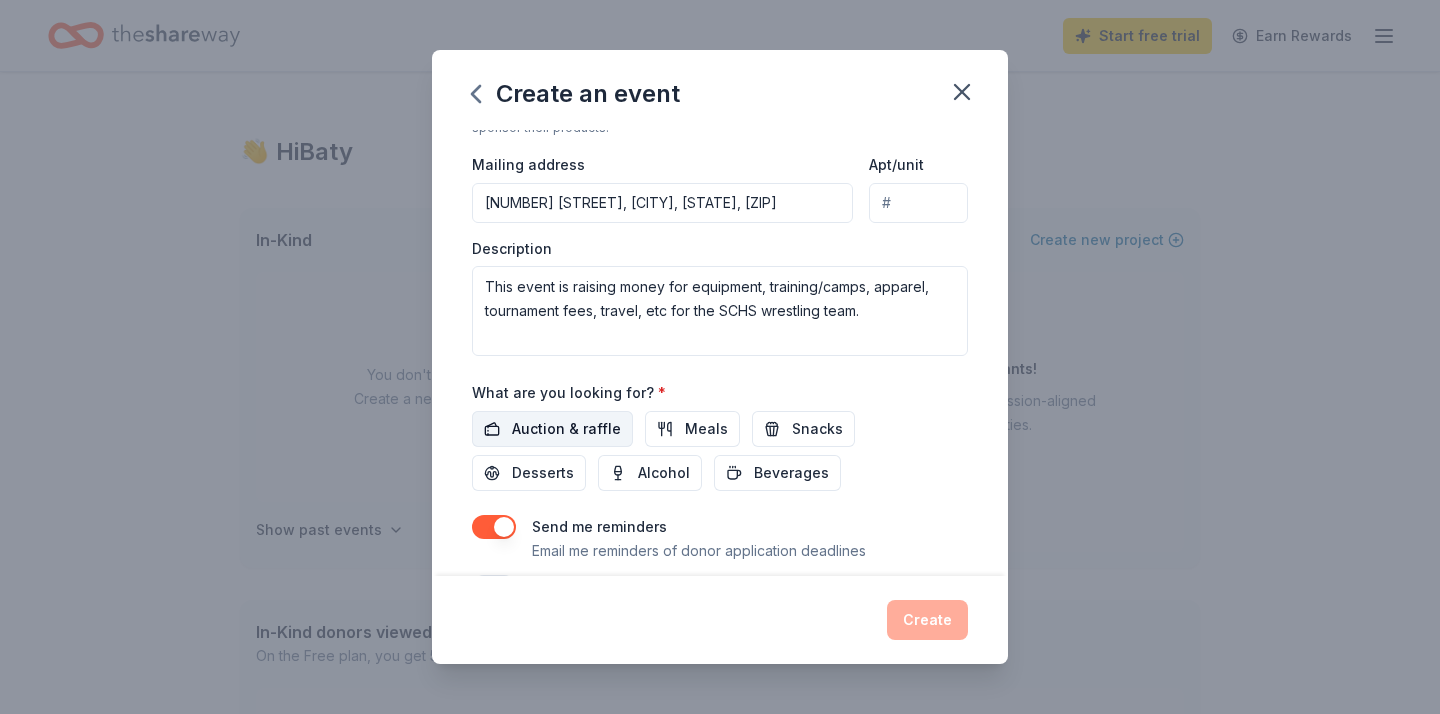 click on "Auction & raffle" at bounding box center (566, 429) 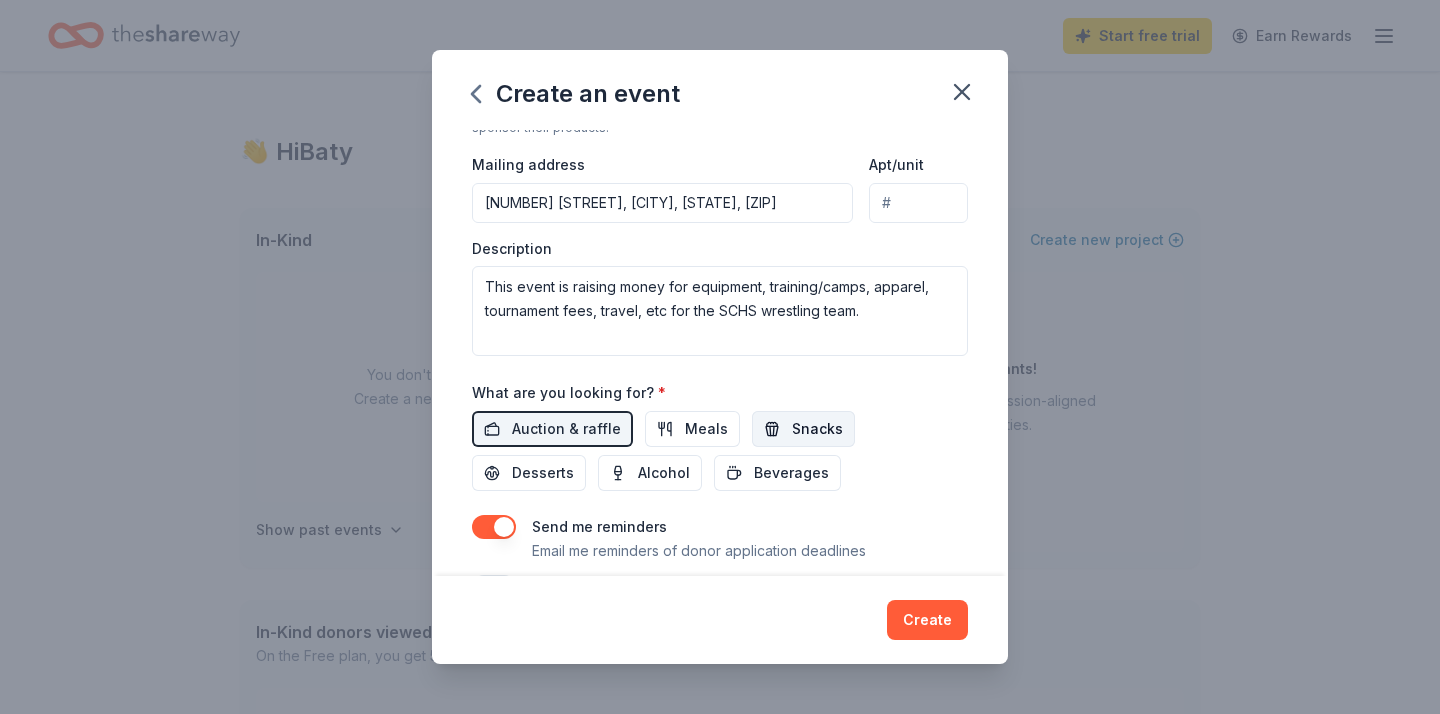 click on "Snacks" at bounding box center (817, 429) 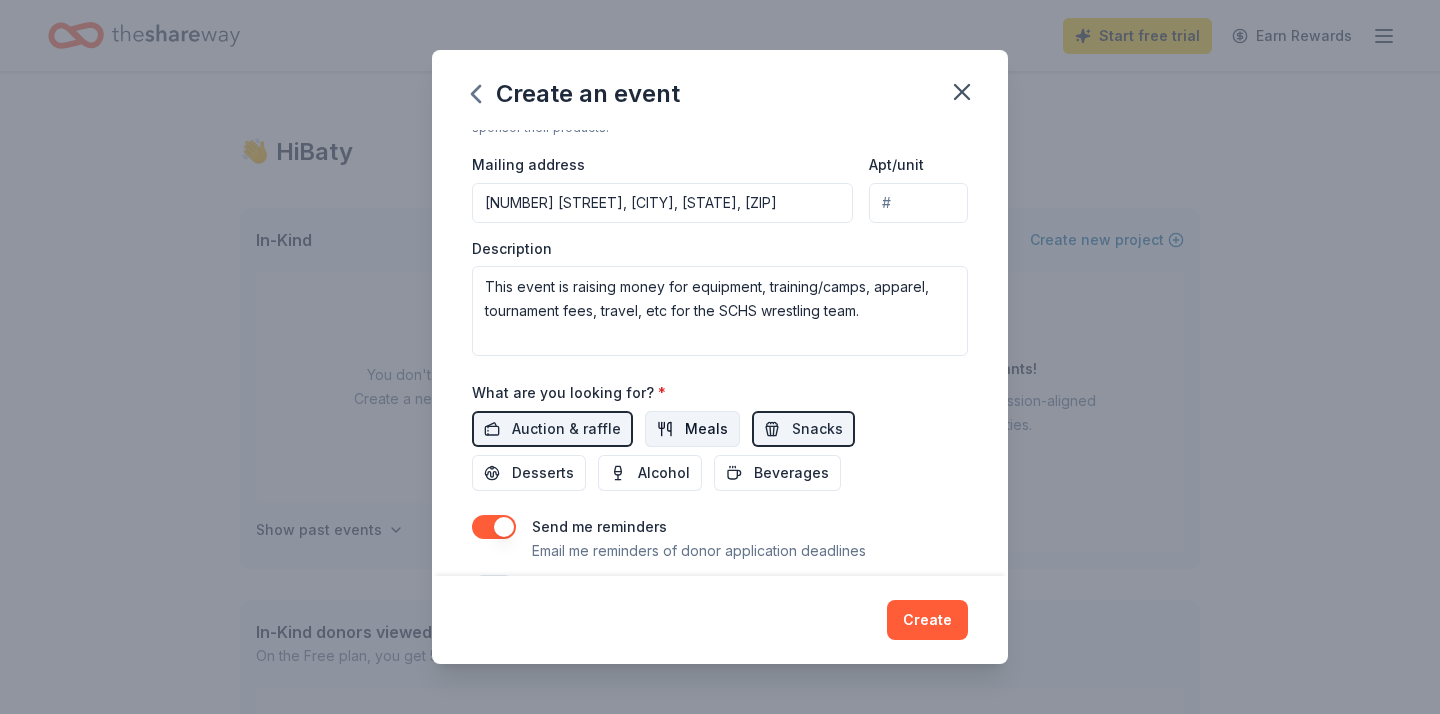 click on "Meals" at bounding box center (706, 429) 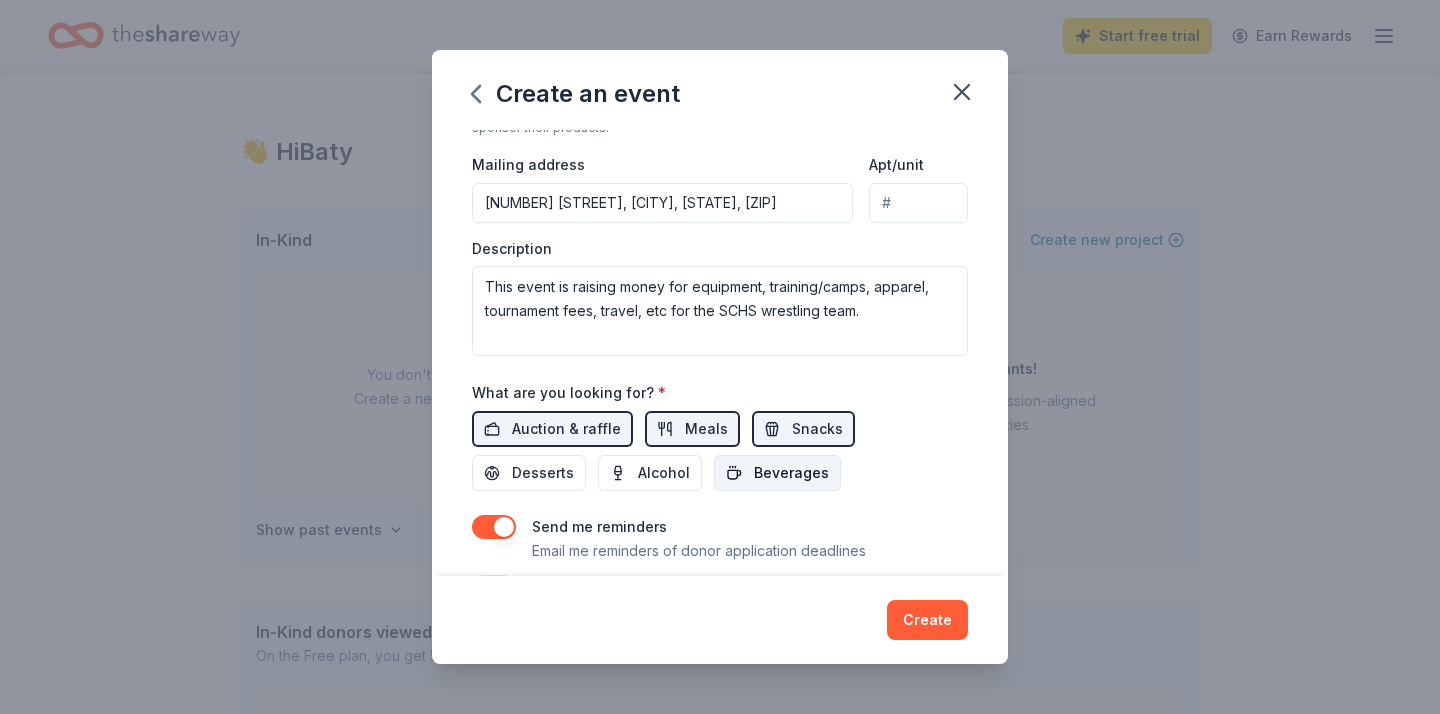 click on "Beverages" at bounding box center [791, 473] 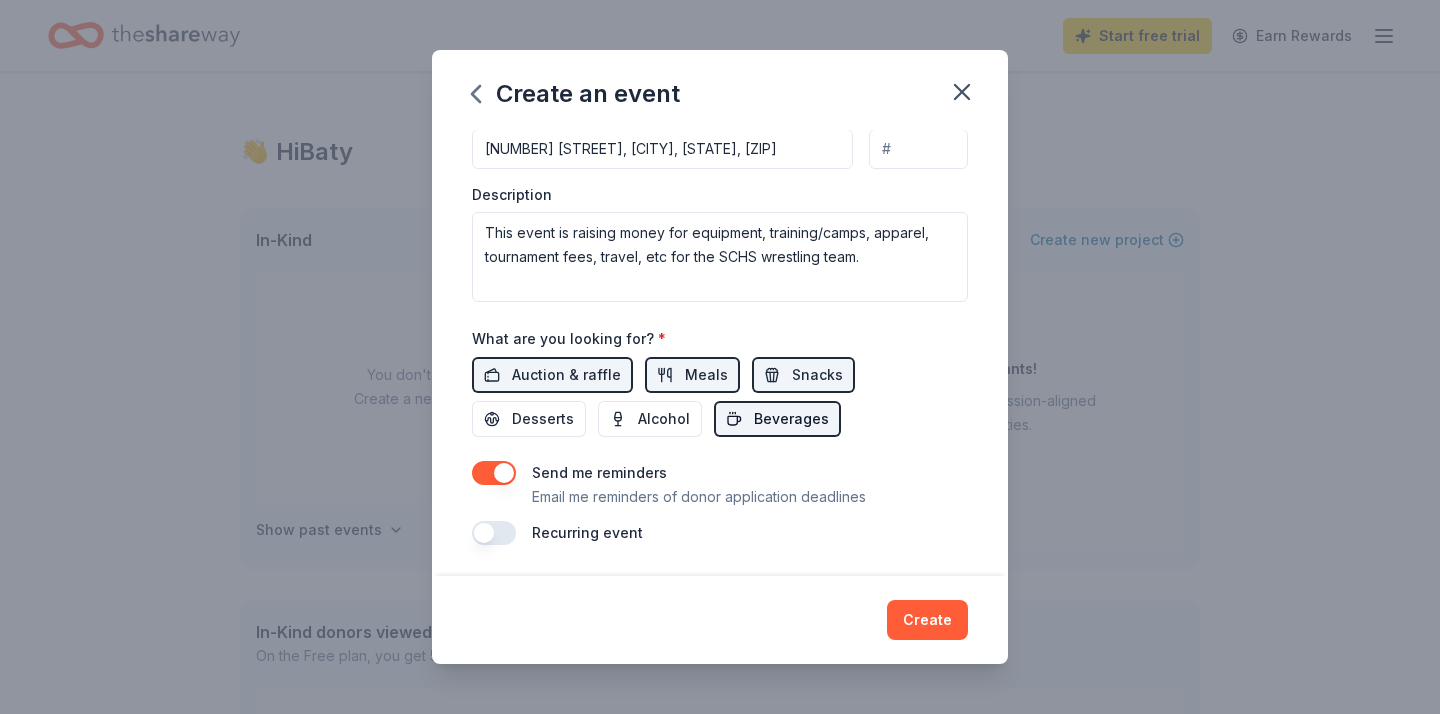 scroll, scrollTop: 514, scrollLeft: 0, axis: vertical 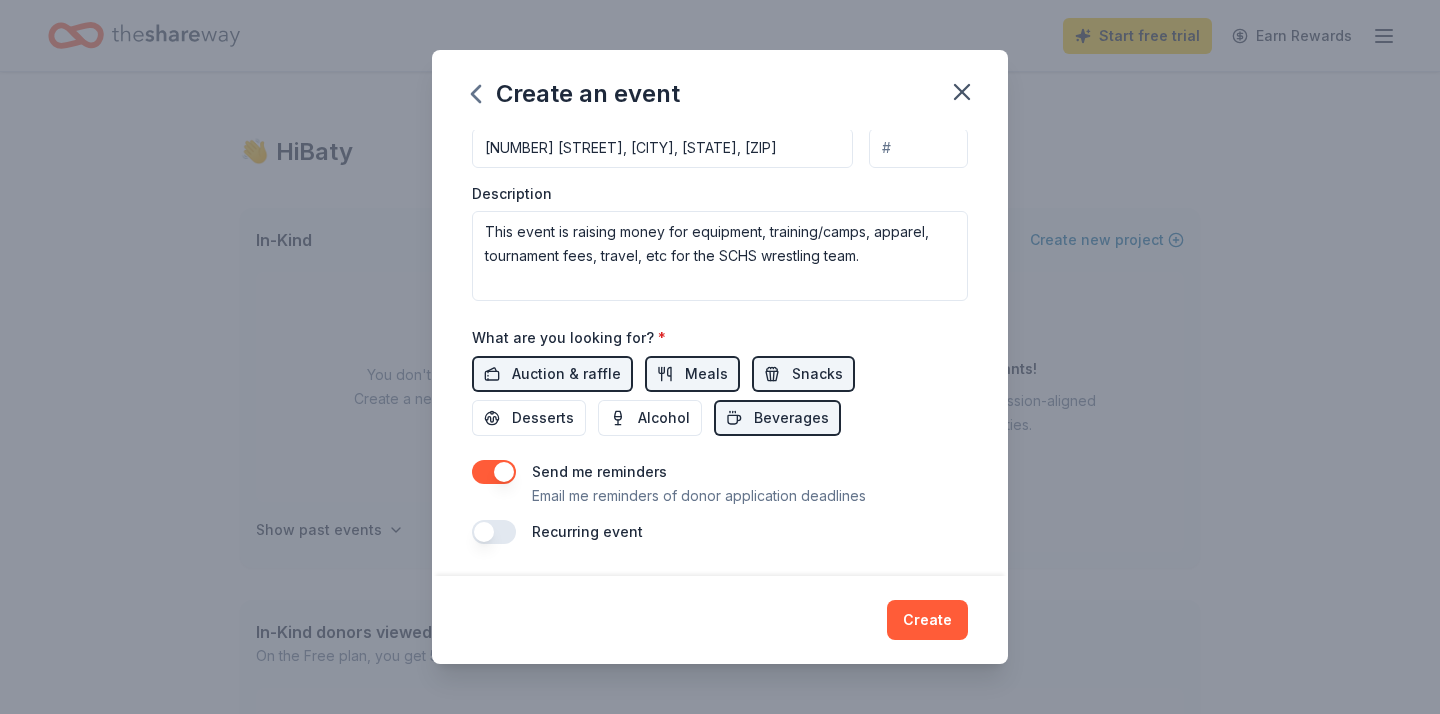 click at bounding box center [494, 472] 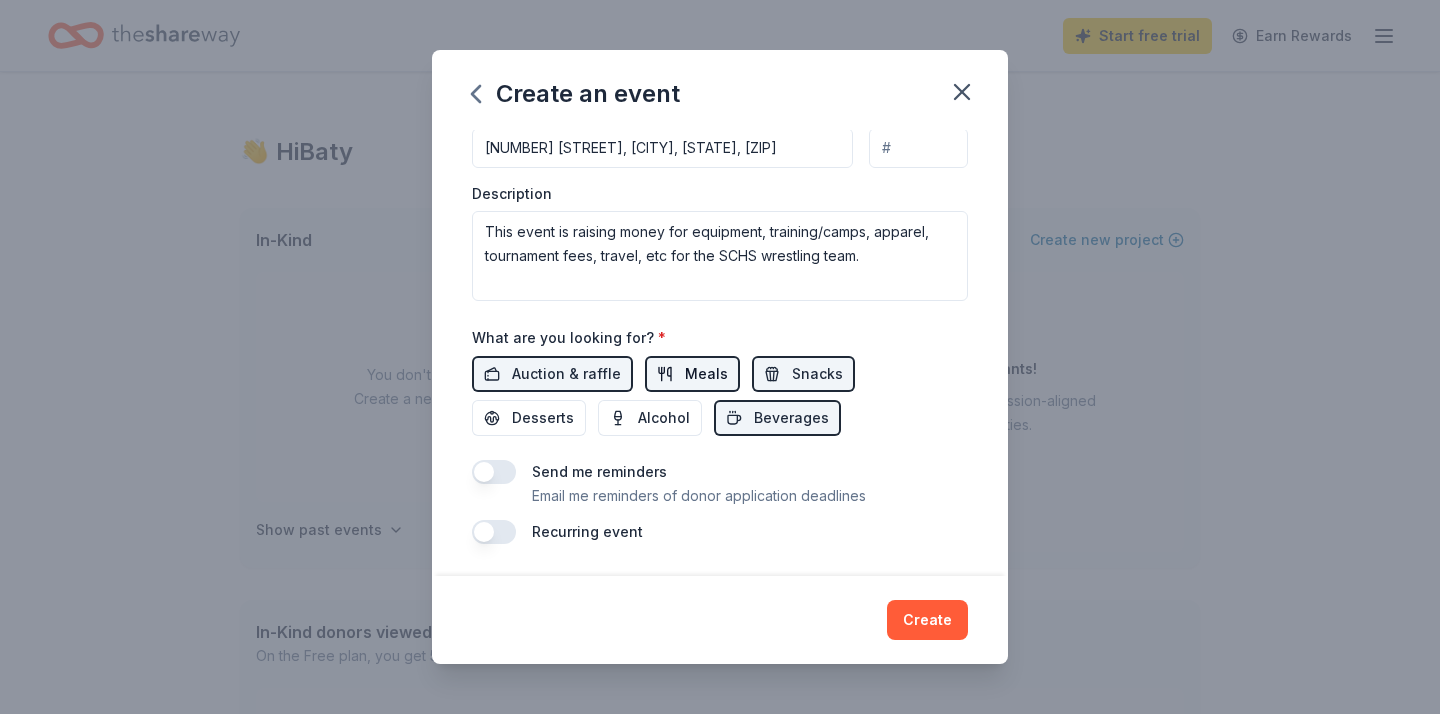 click on "Meals" at bounding box center [706, 374] 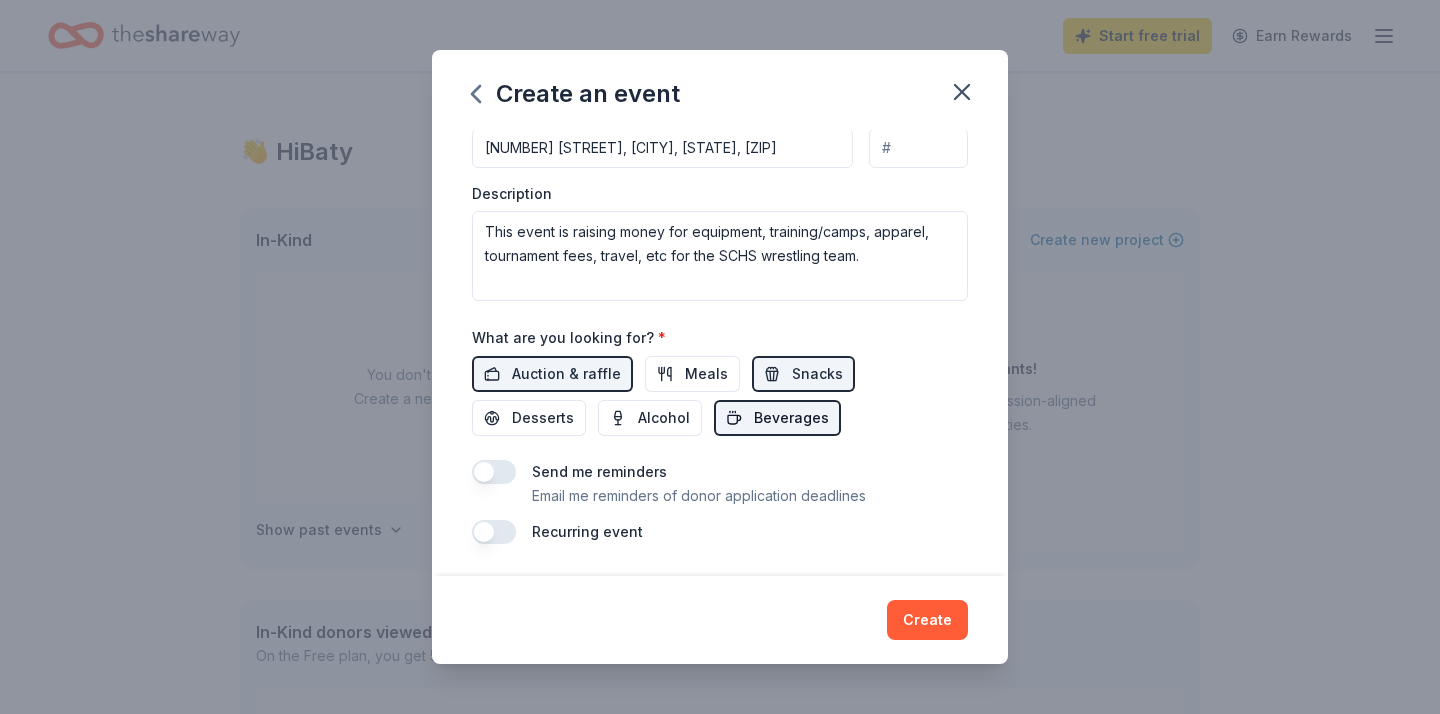 click on "Beverages" at bounding box center (791, 418) 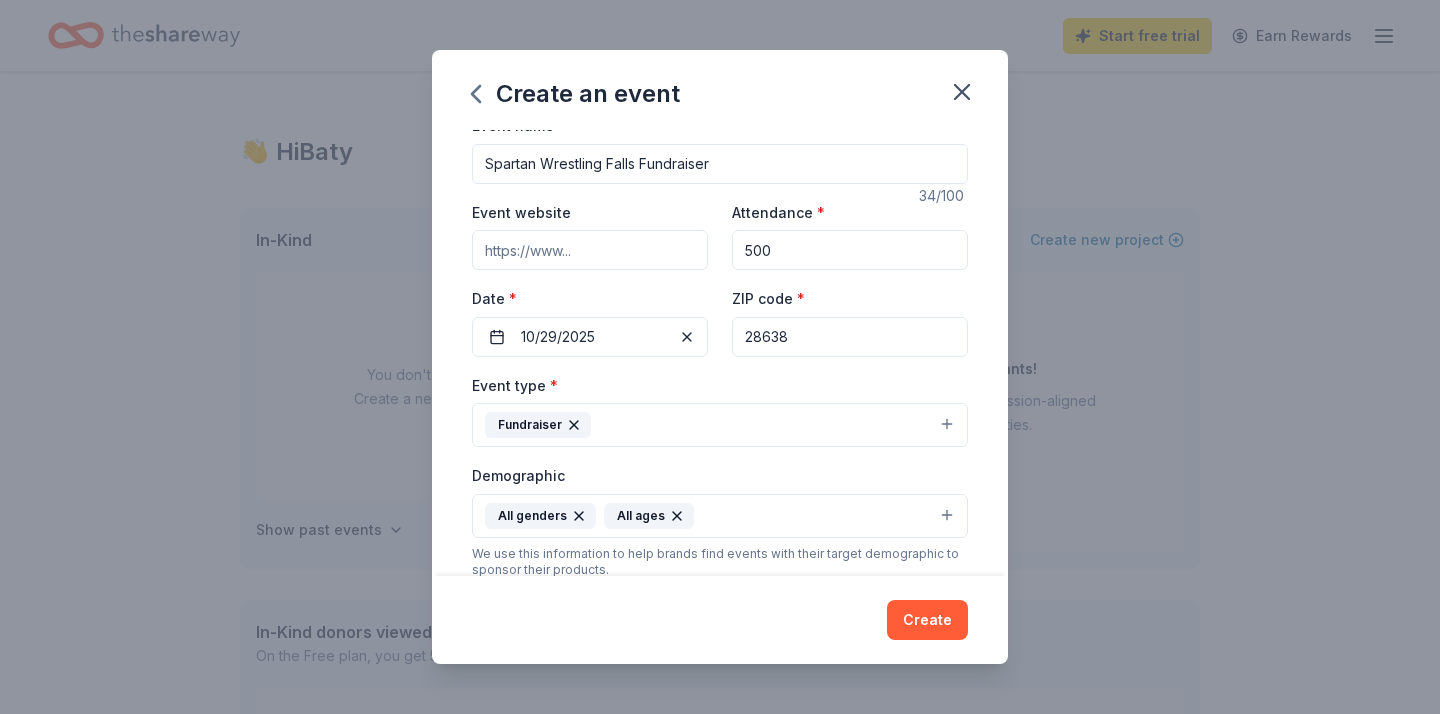 scroll, scrollTop: 15, scrollLeft: 0, axis: vertical 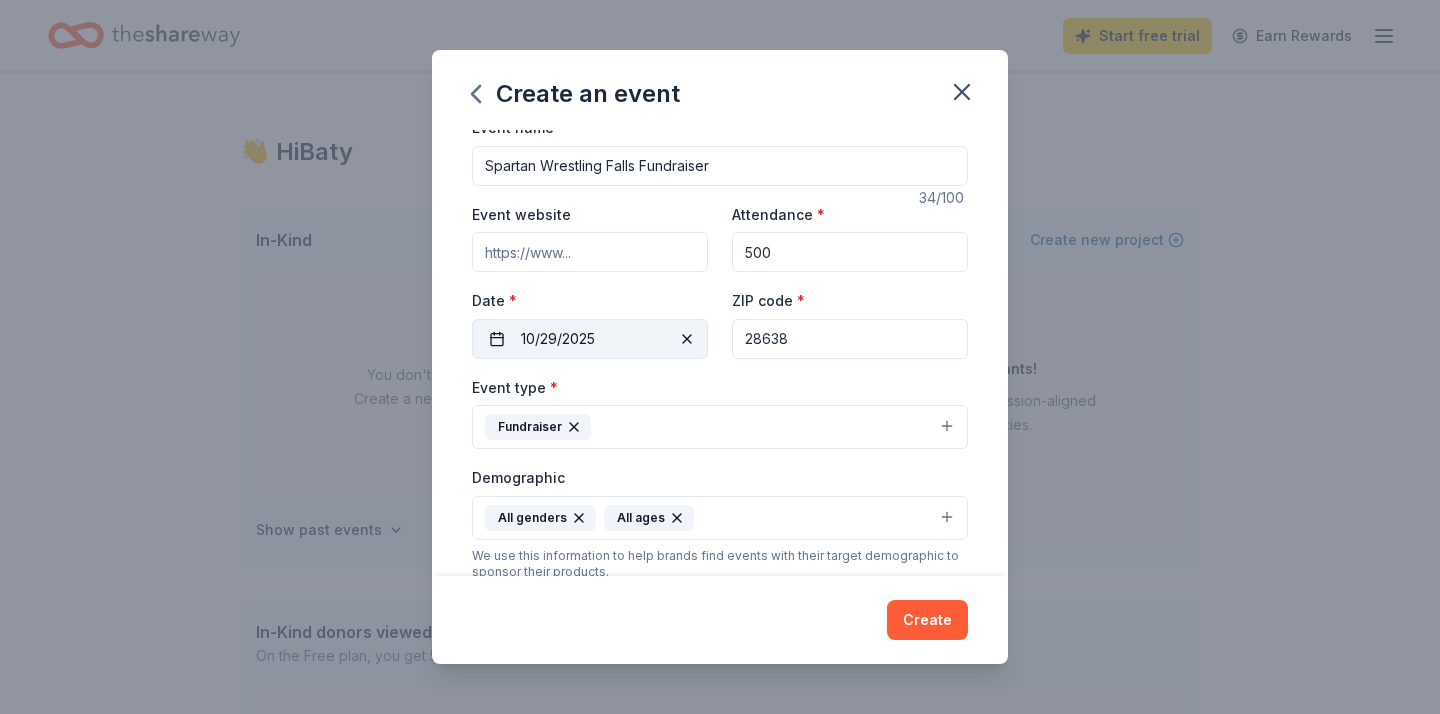 click at bounding box center [687, 339] 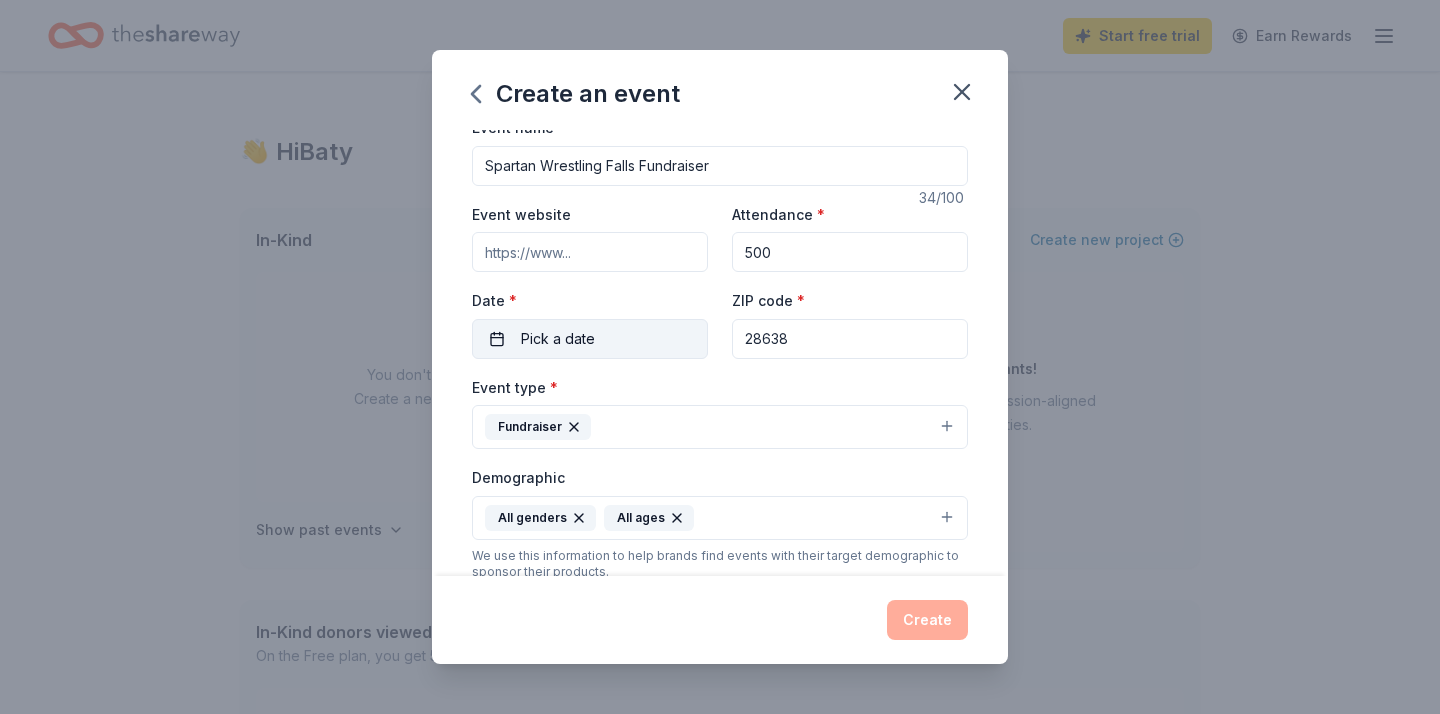 click on "Pick a date" at bounding box center [590, 339] 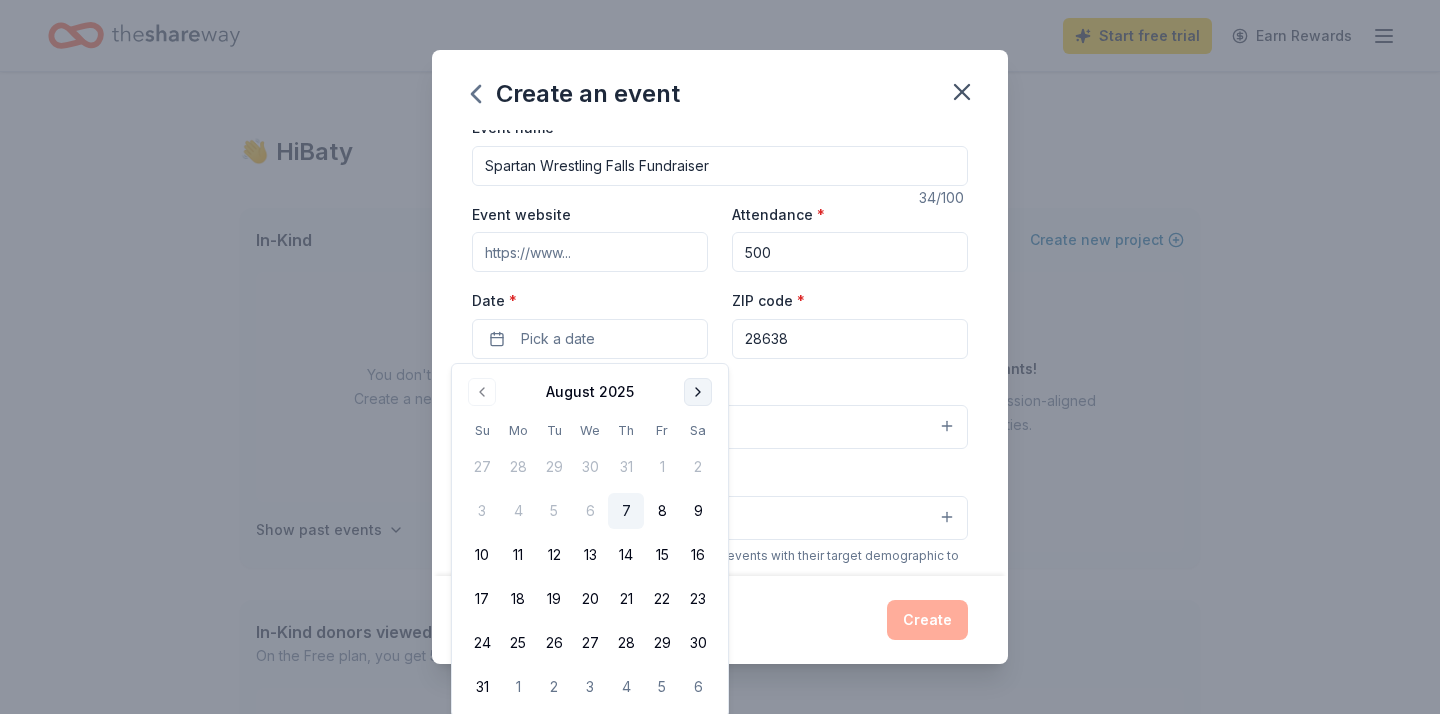 click at bounding box center (698, 392) 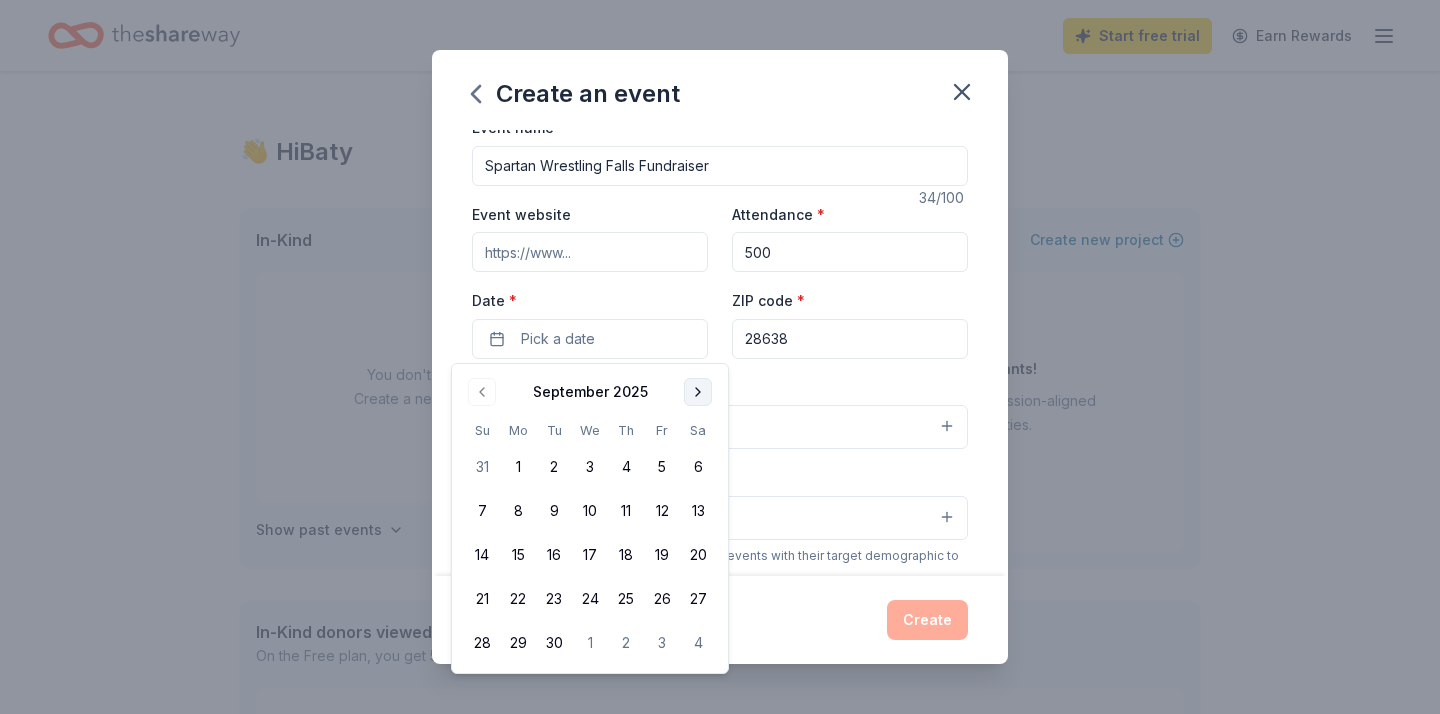click at bounding box center (698, 392) 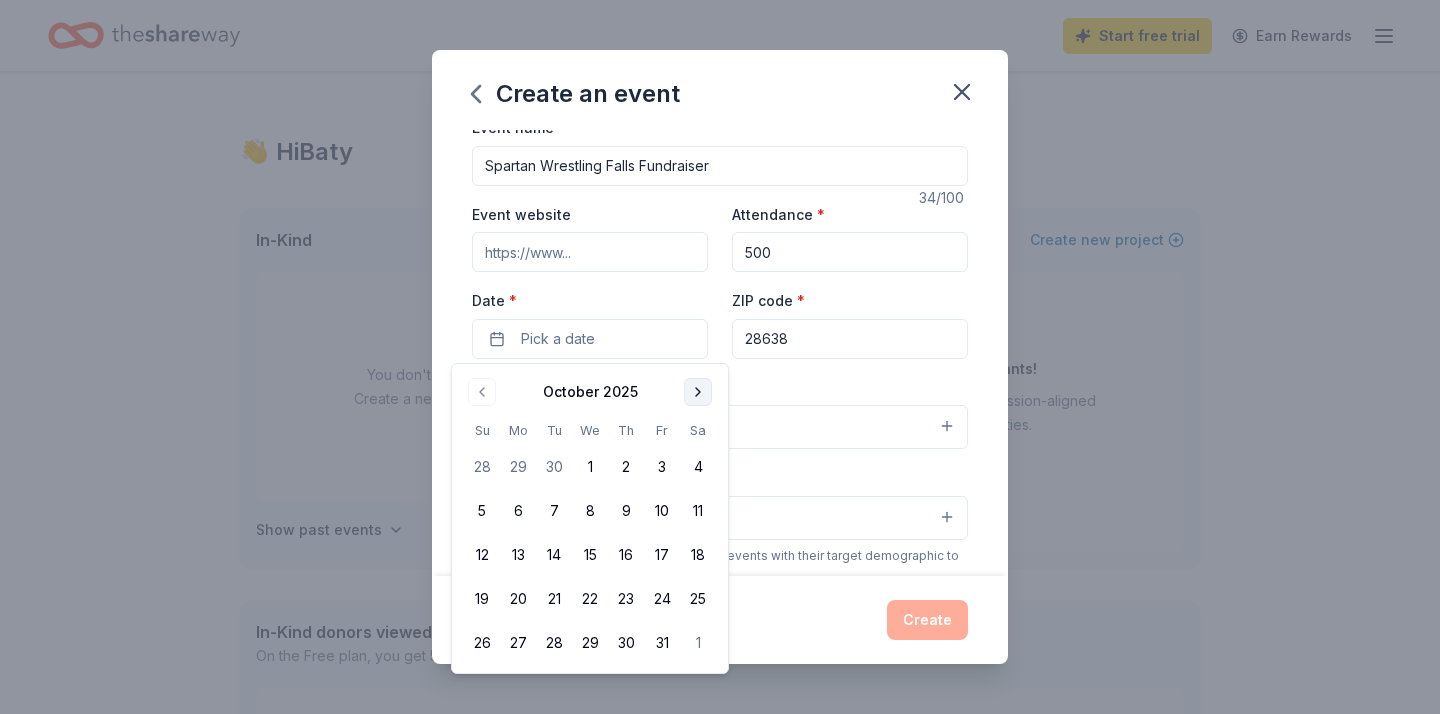 click at bounding box center (698, 392) 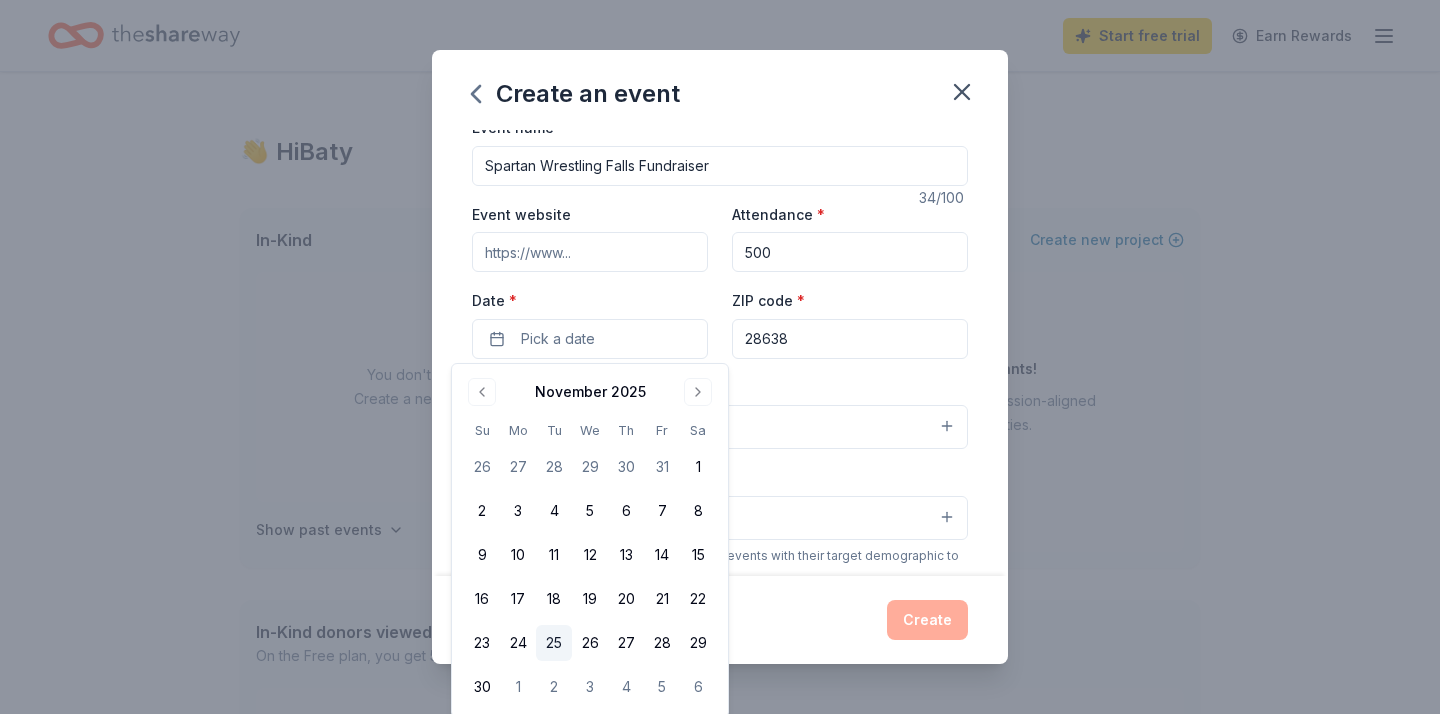 click on "25" at bounding box center (554, 643) 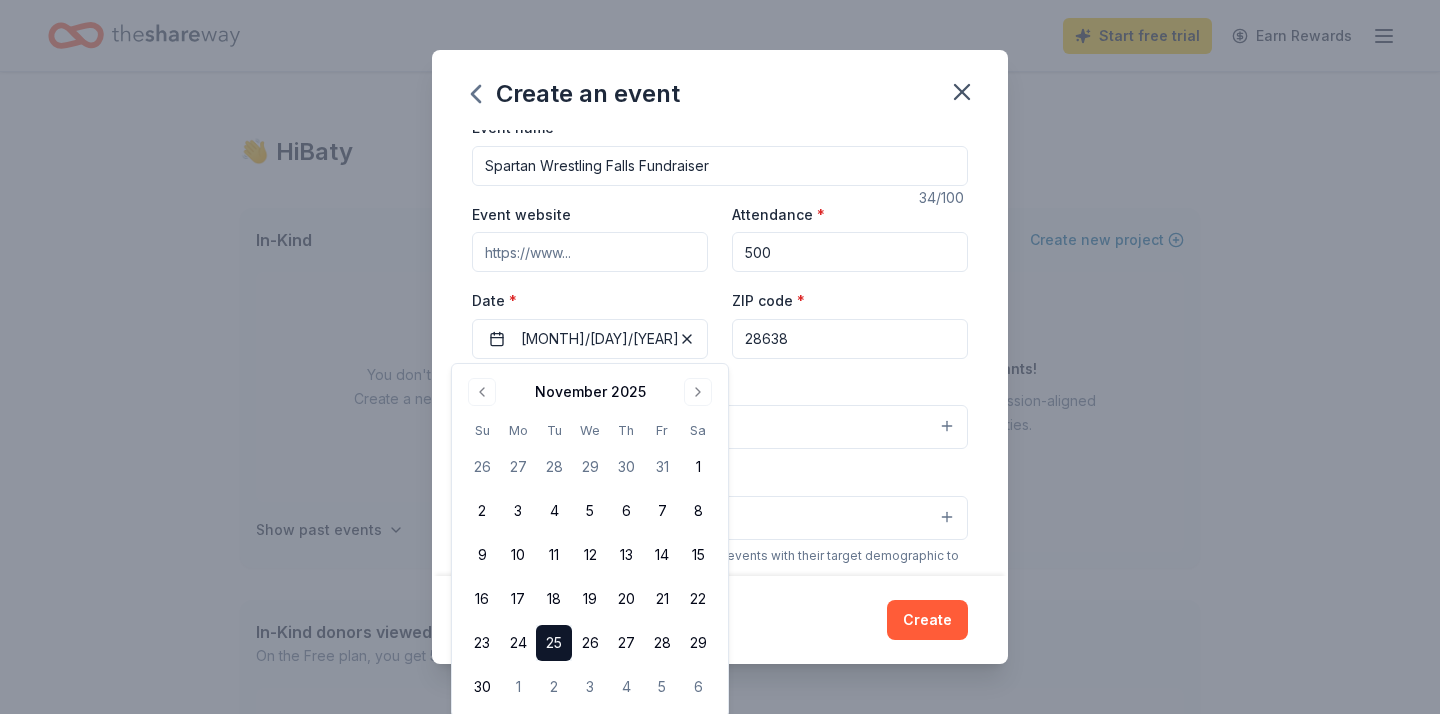 click on "Event type * Fundraiser" at bounding box center [720, 412] 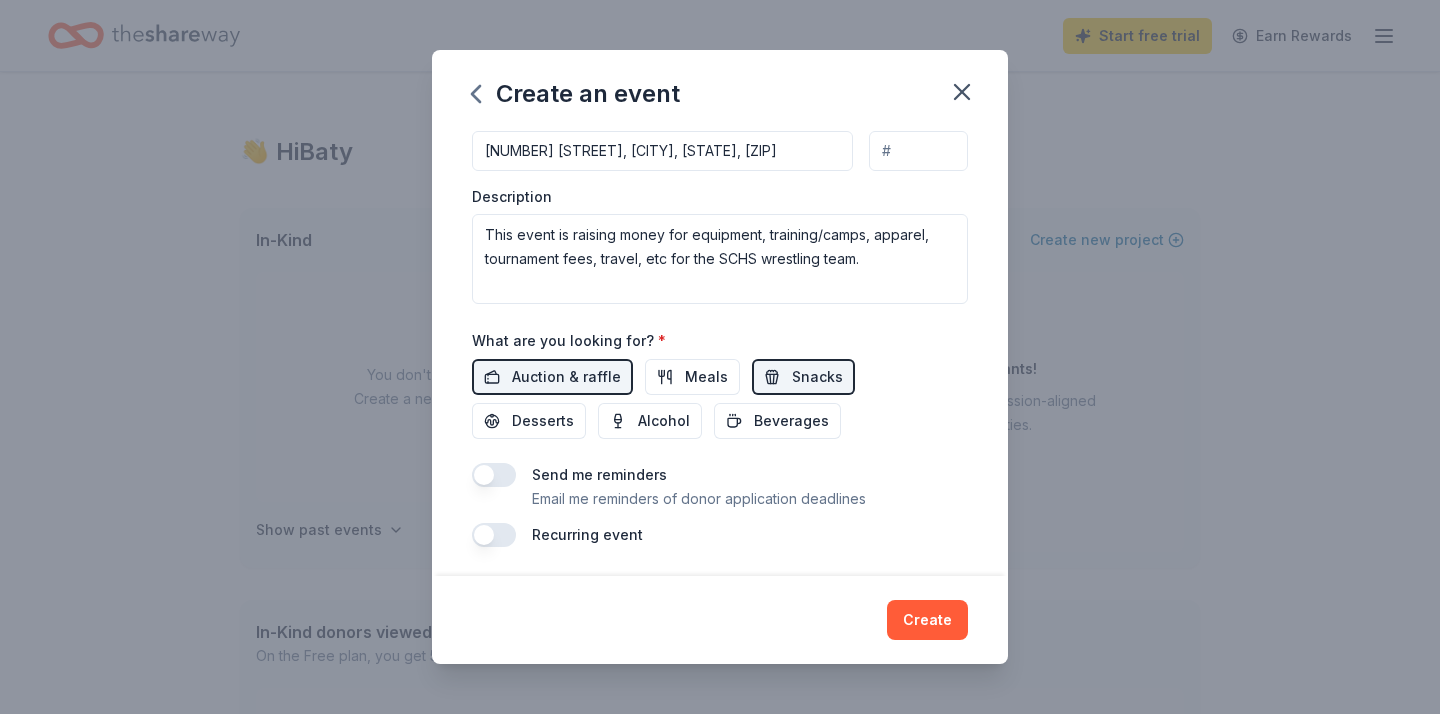 scroll, scrollTop: 514, scrollLeft: 0, axis: vertical 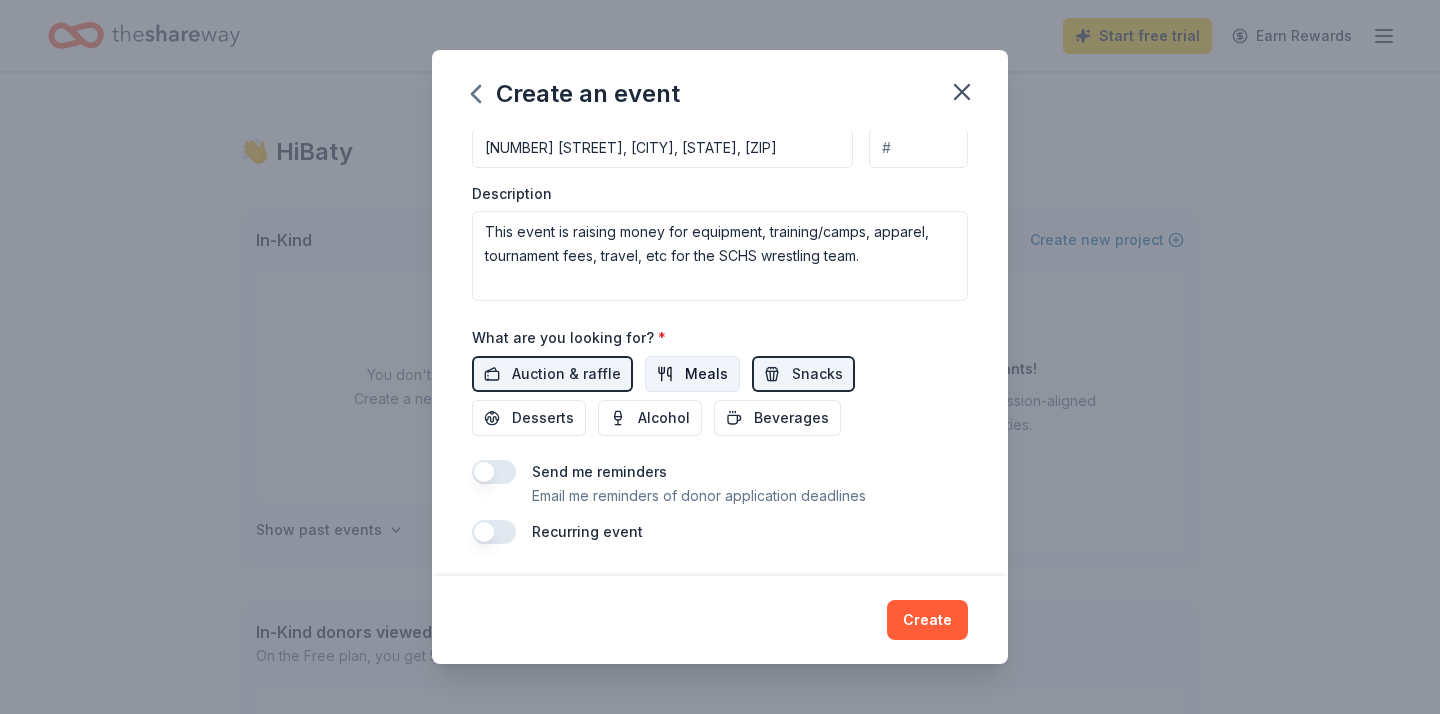 click on "Meals" at bounding box center (706, 374) 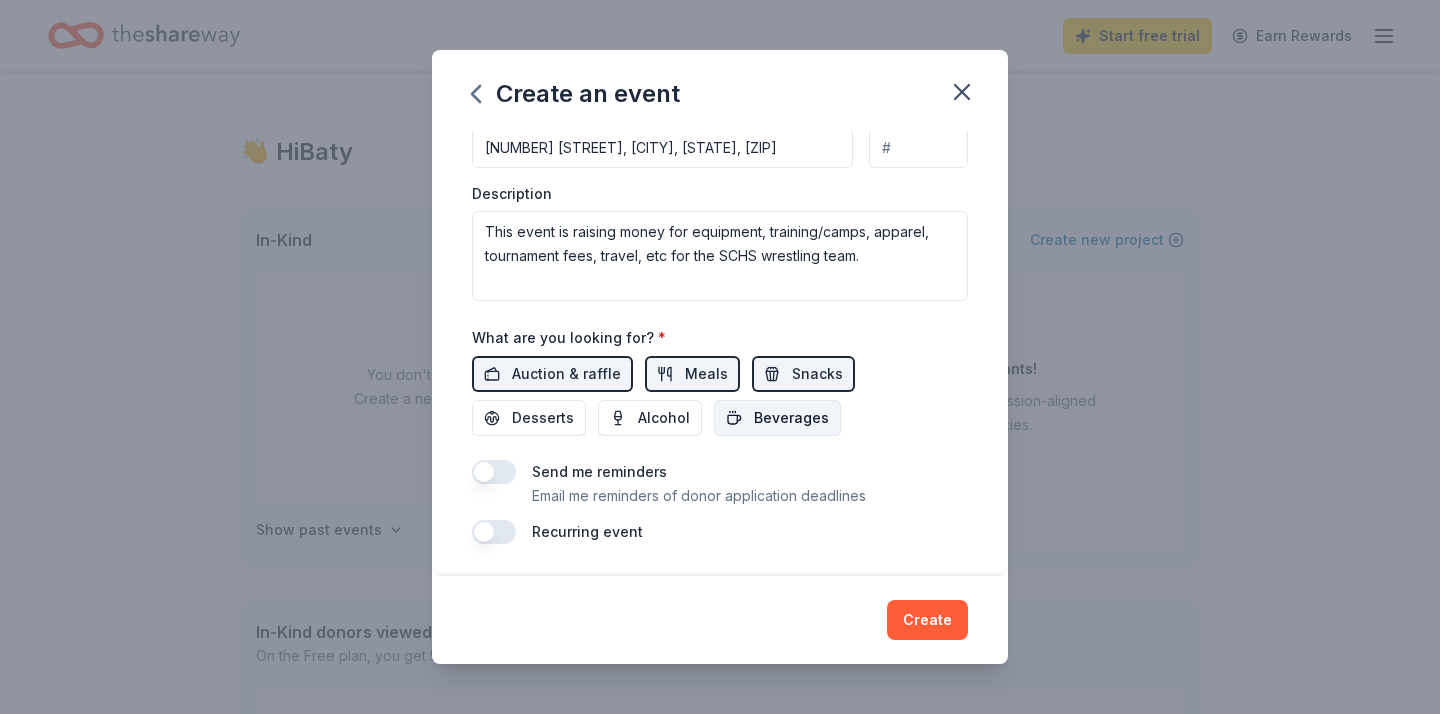 click on "Beverages" at bounding box center [791, 418] 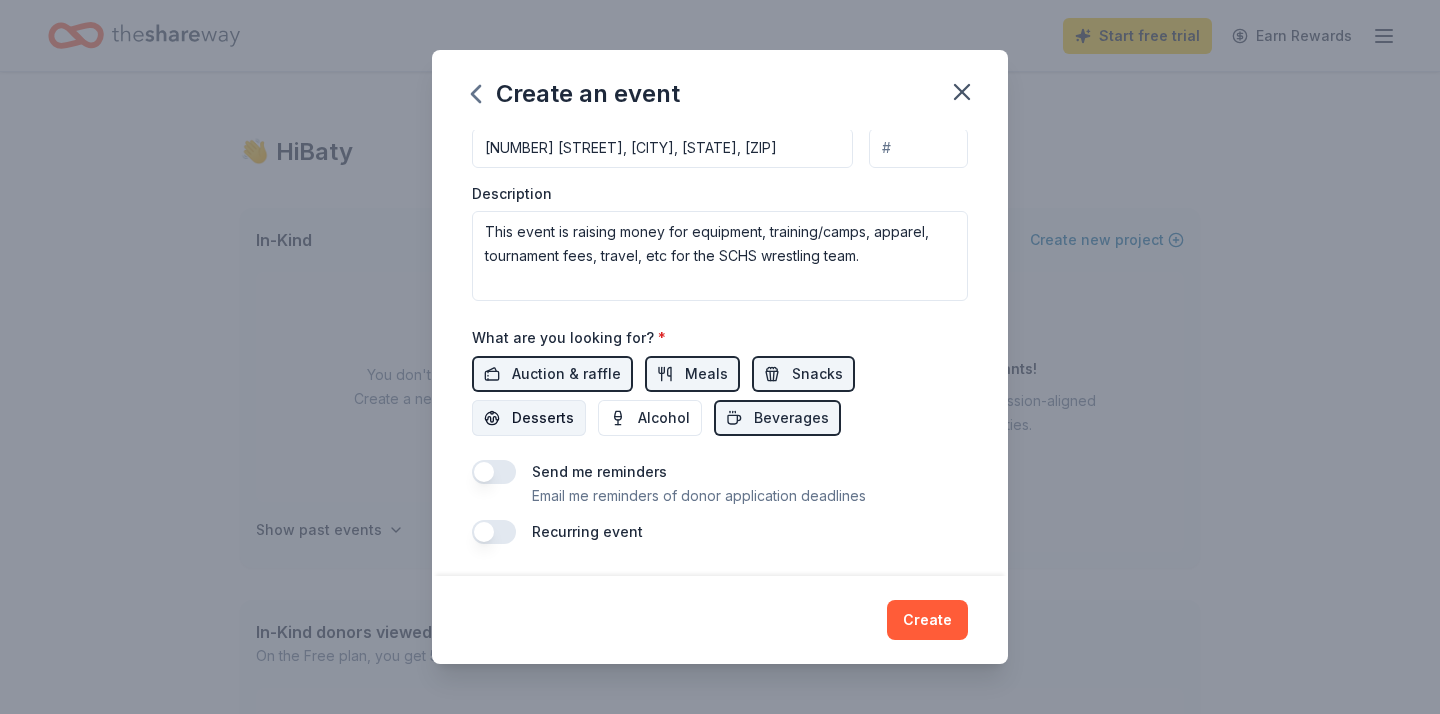 click on "Desserts" at bounding box center (543, 418) 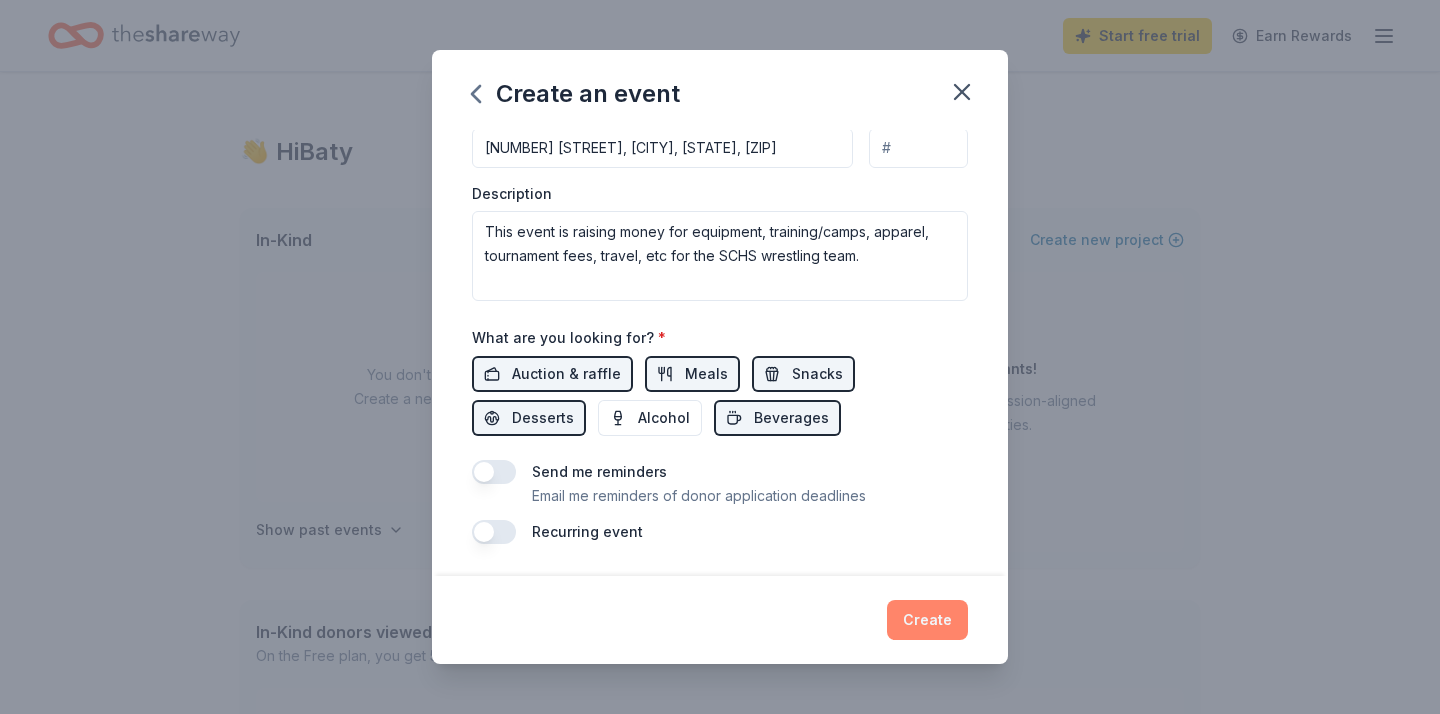 click on "Create" at bounding box center [927, 620] 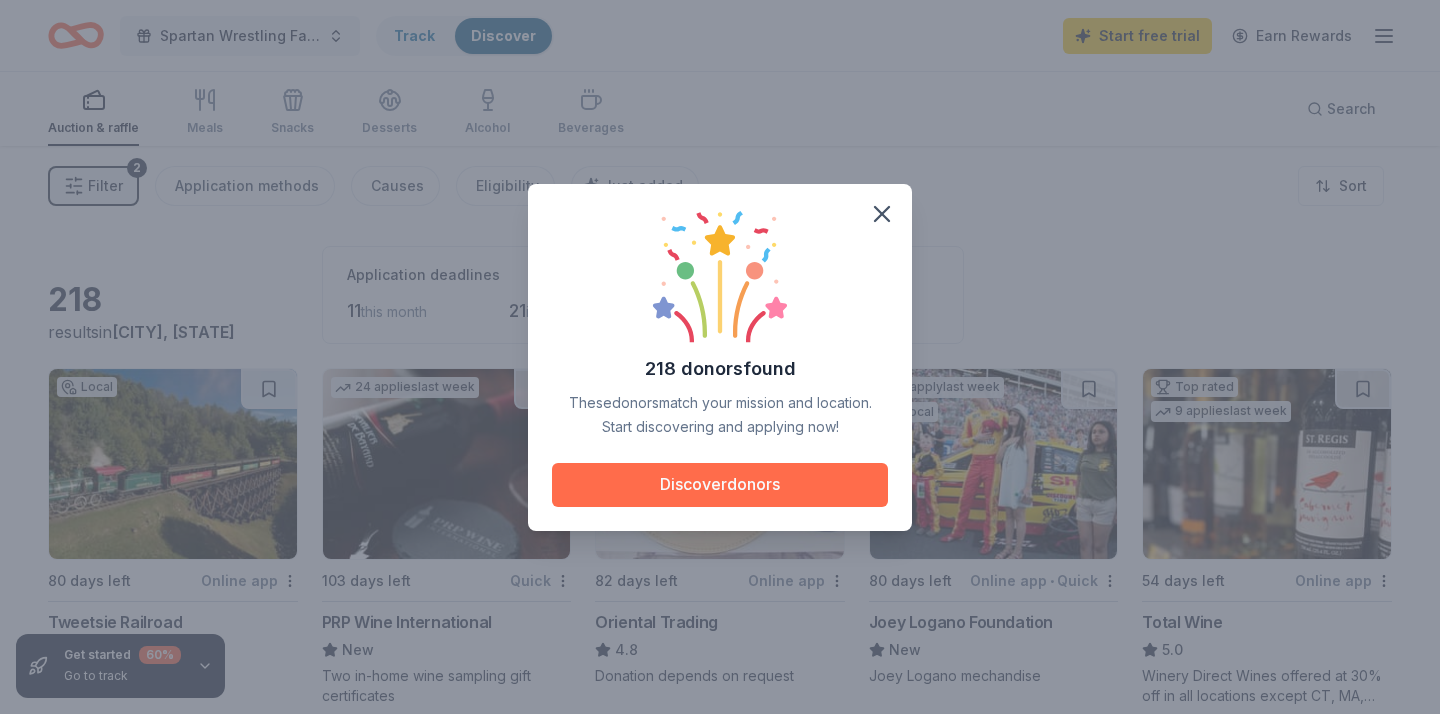 click on "Discover  donors" at bounding box center (720, 485) 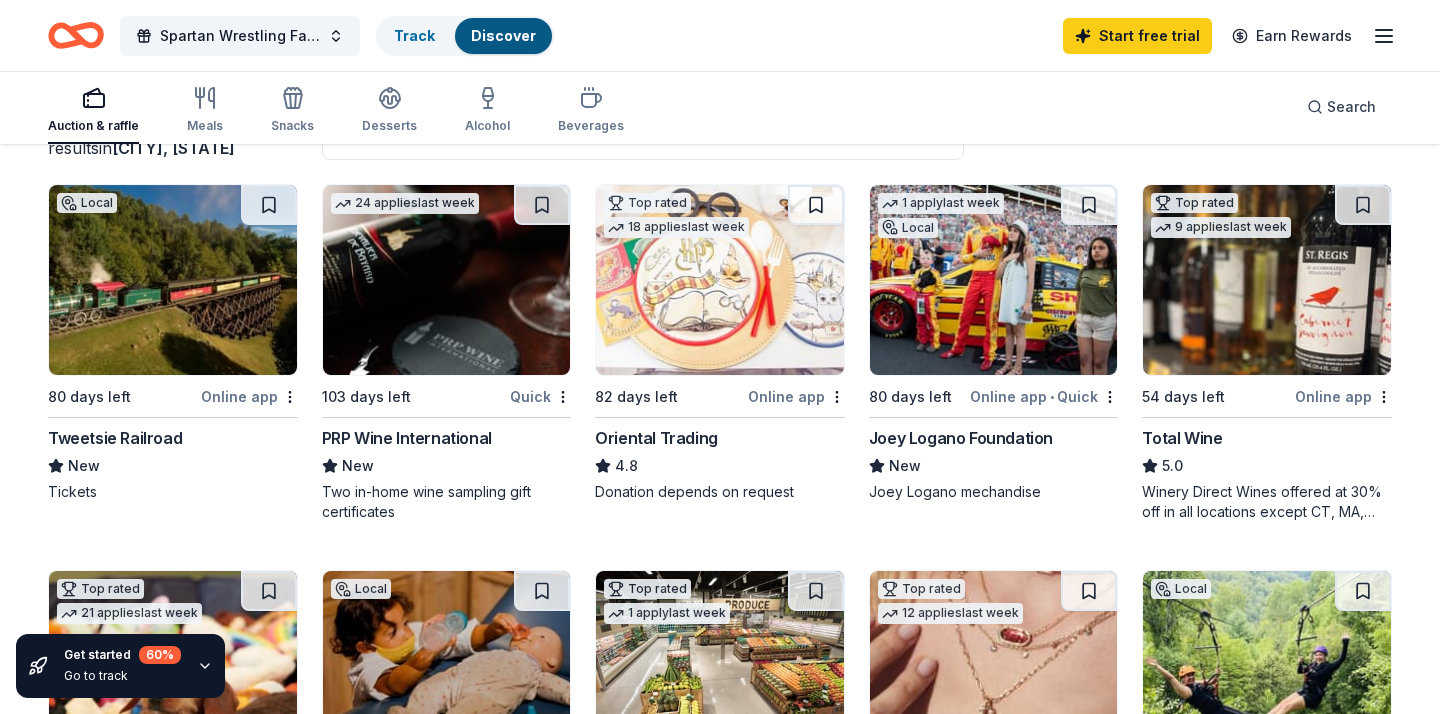 scroll, scrollTop: 190, scrollLeft: 0, axis: vertical 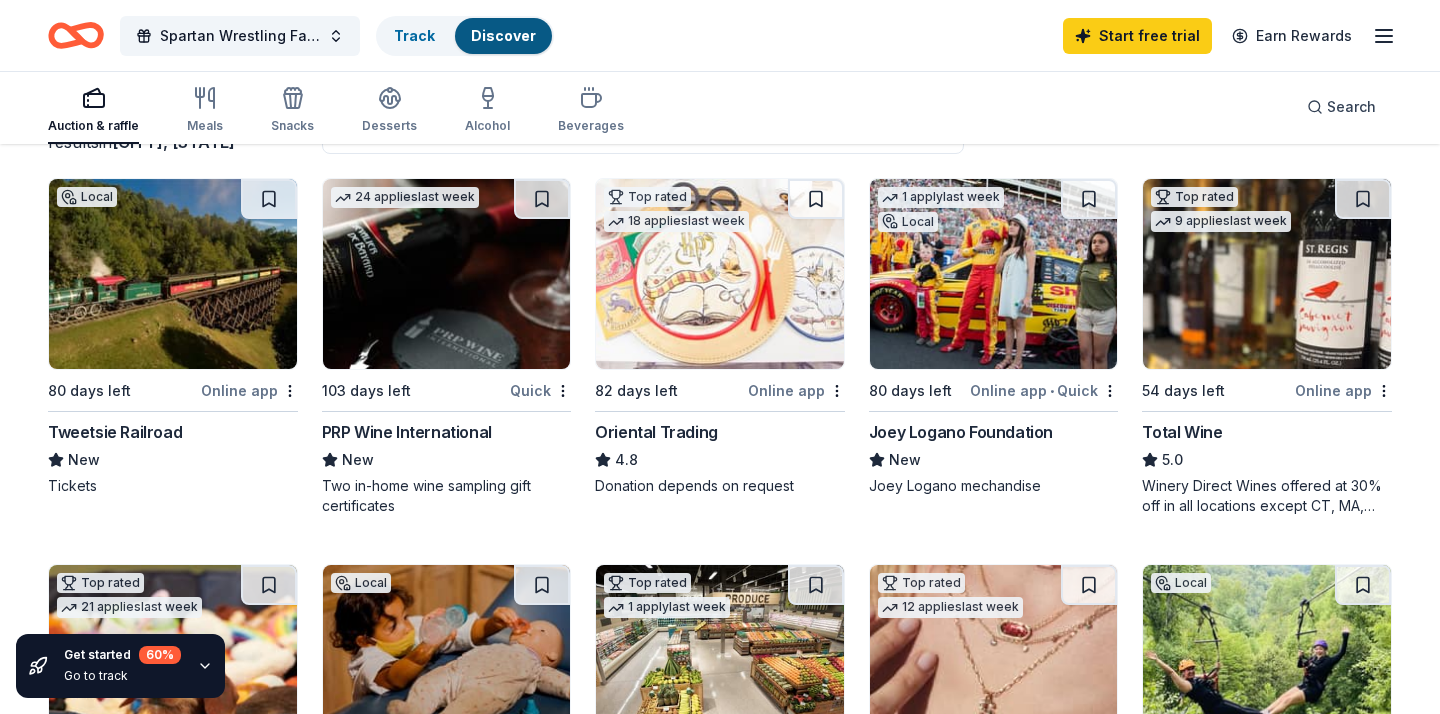 click at bounding box center (173, 274) 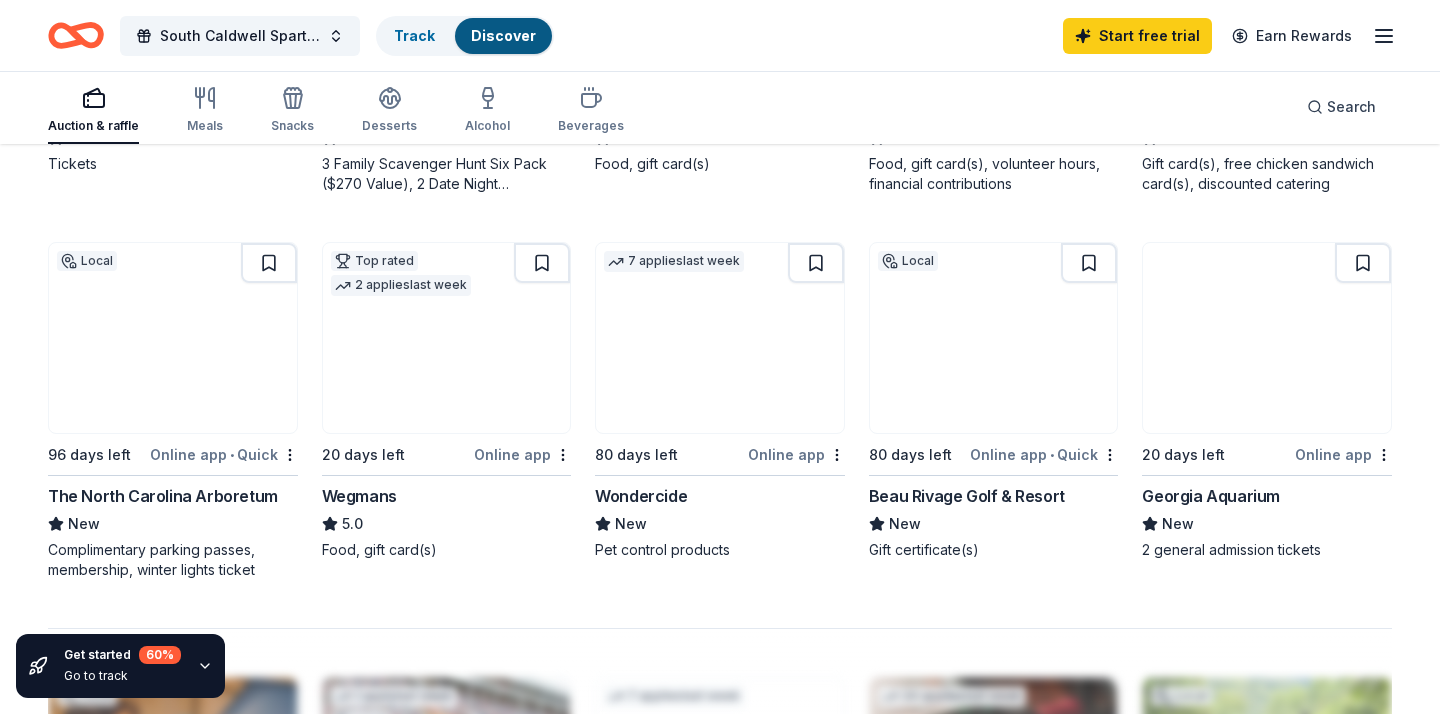scroll, scrollTop: 1278, scrollLeft: 0, axis: vertical 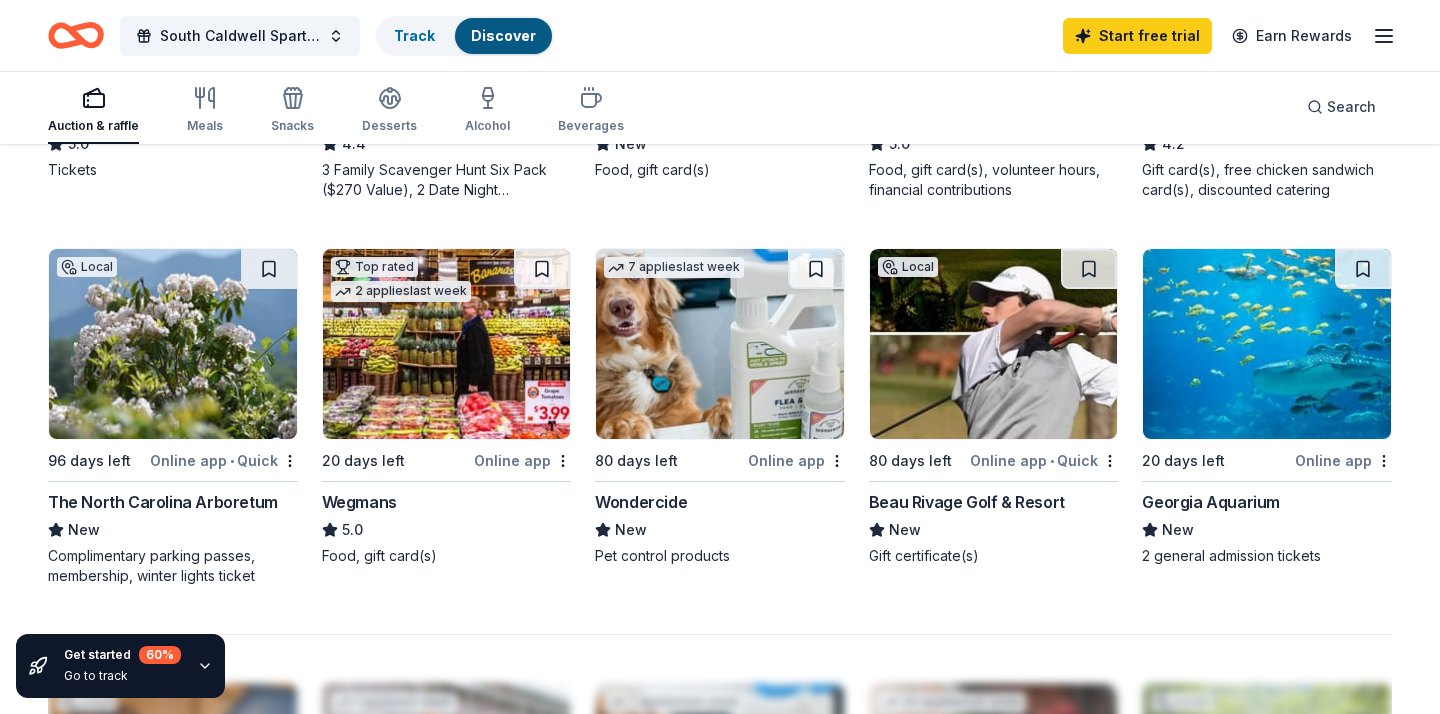 click on "Beau Rivage Golf & Resort" at bounding box center (967, 502) 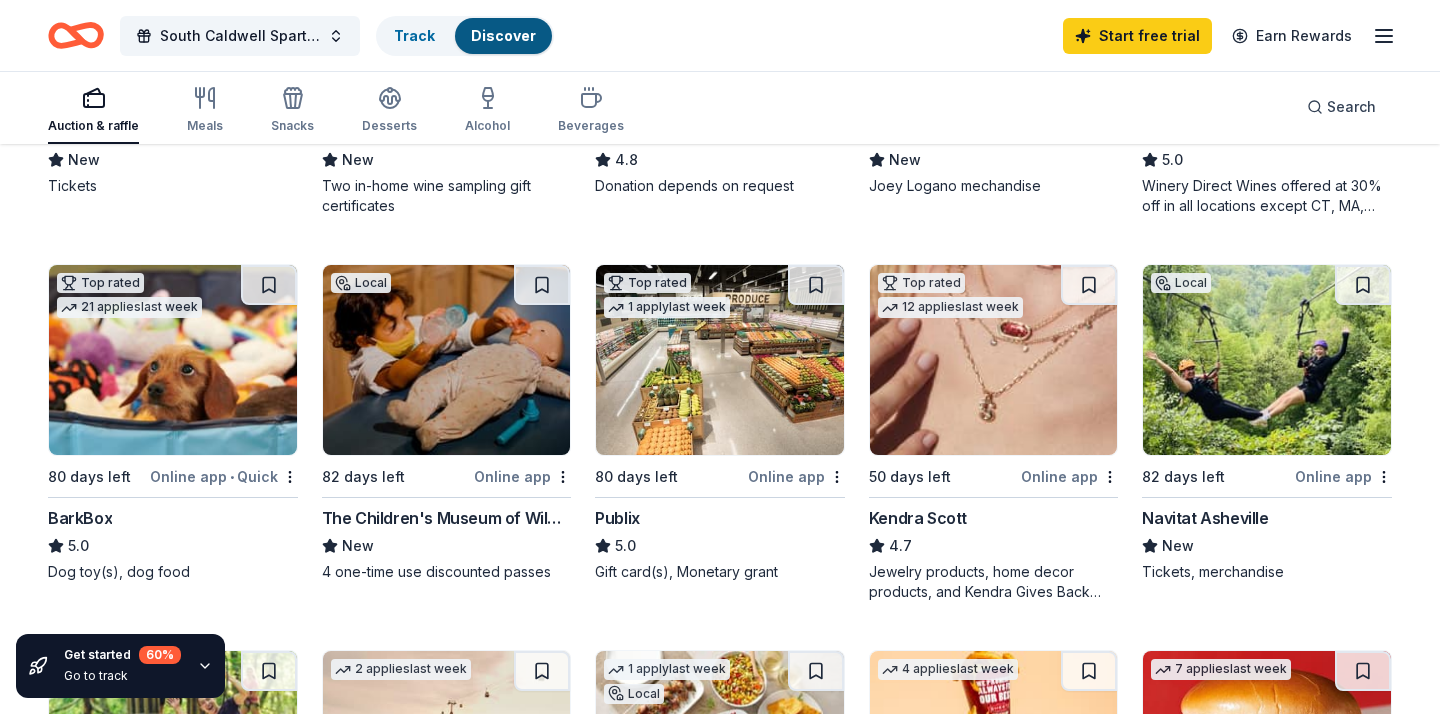 scroll, scrollTop: 495, scrollLeft: 0, axis: vertical 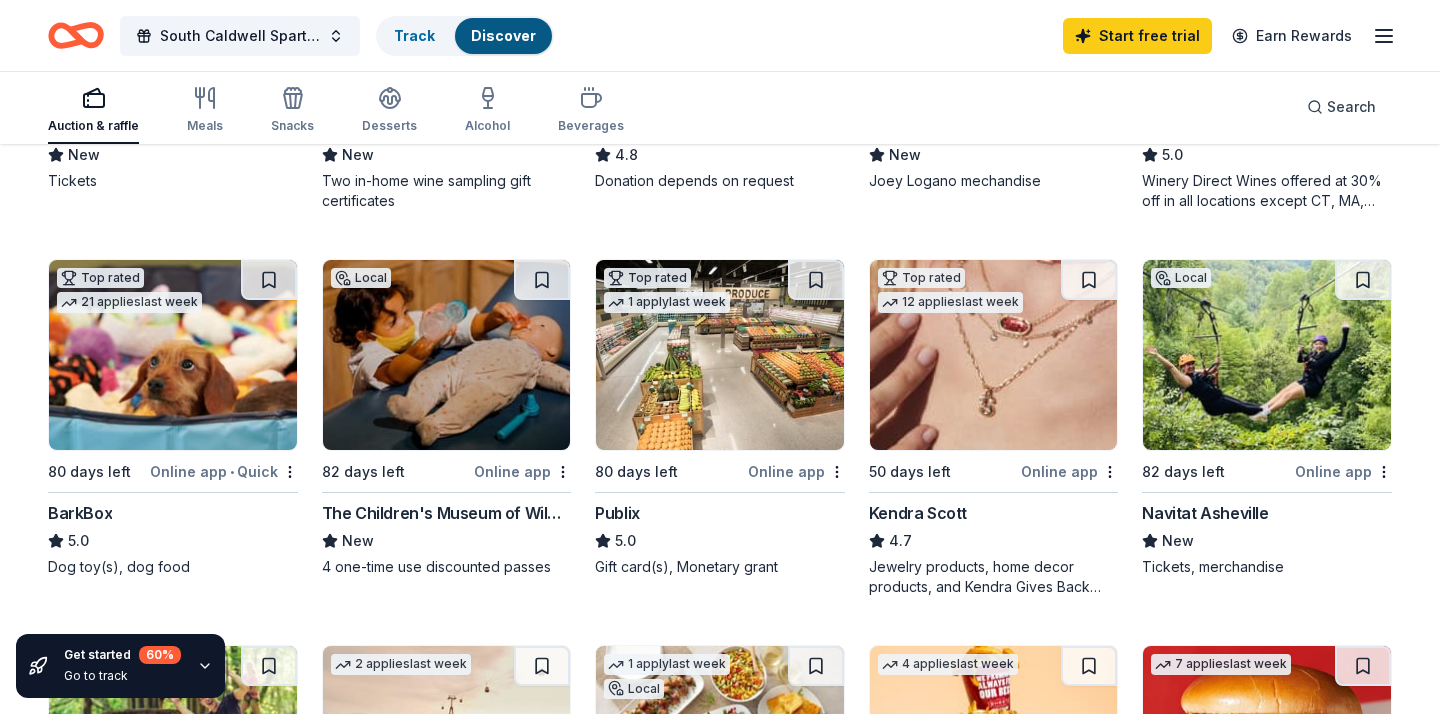 click at bounding box center (720, 355) 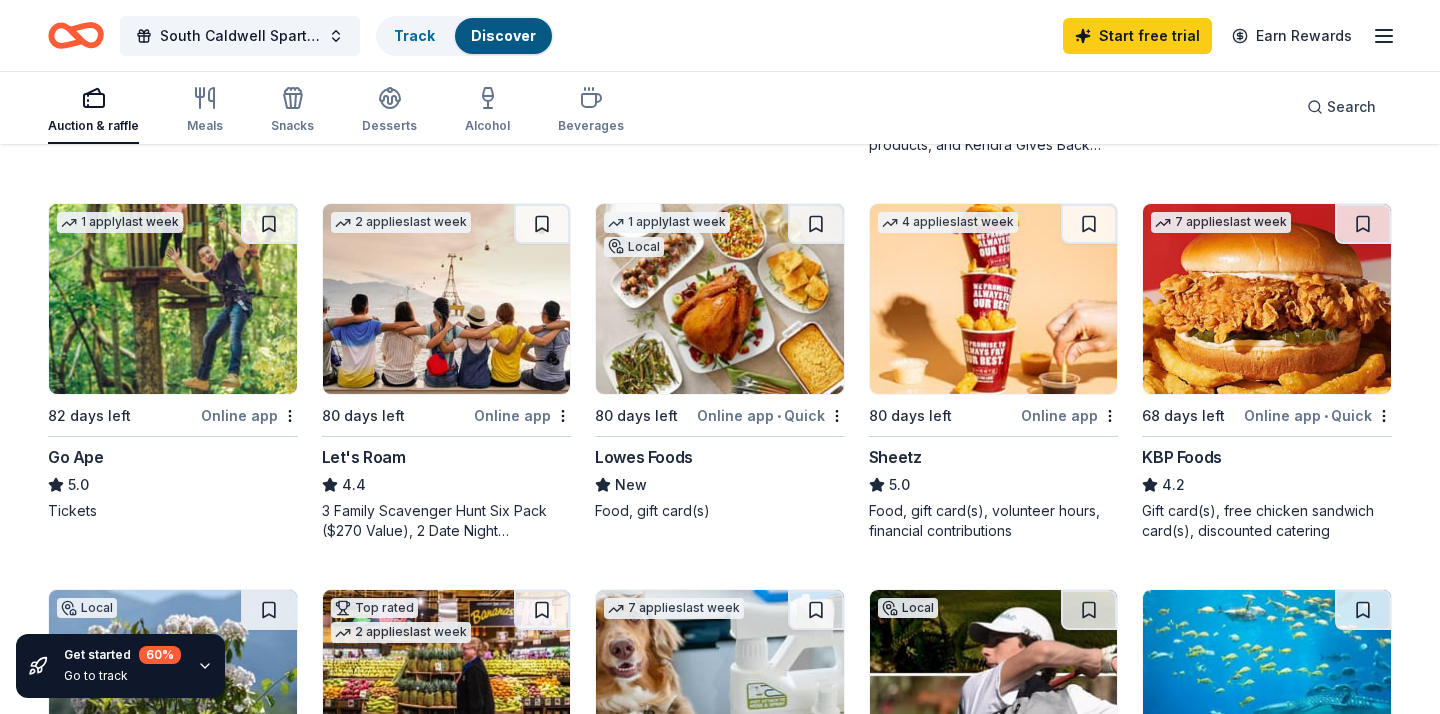 scroll, scrollTop: 940, scrollLeft: 0, axis: vertical 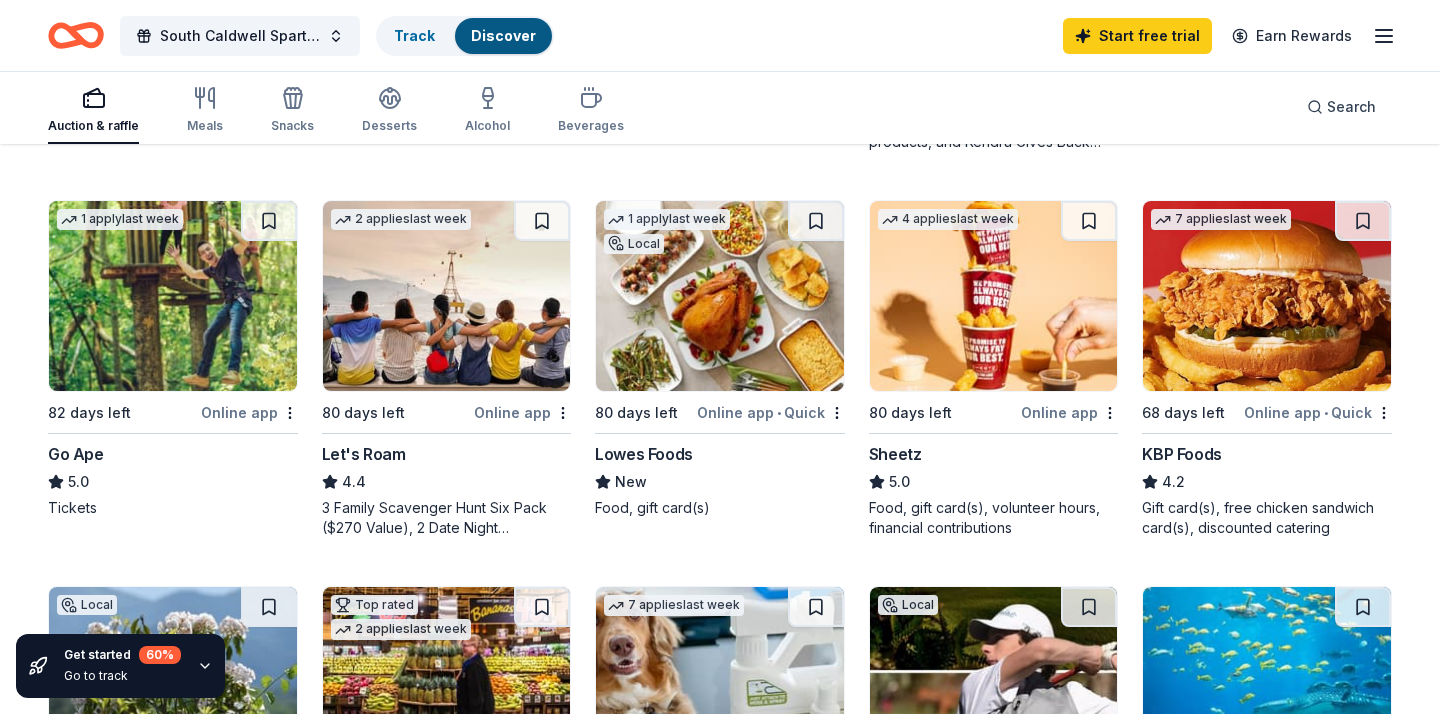 click at bounding box center (720, 296) 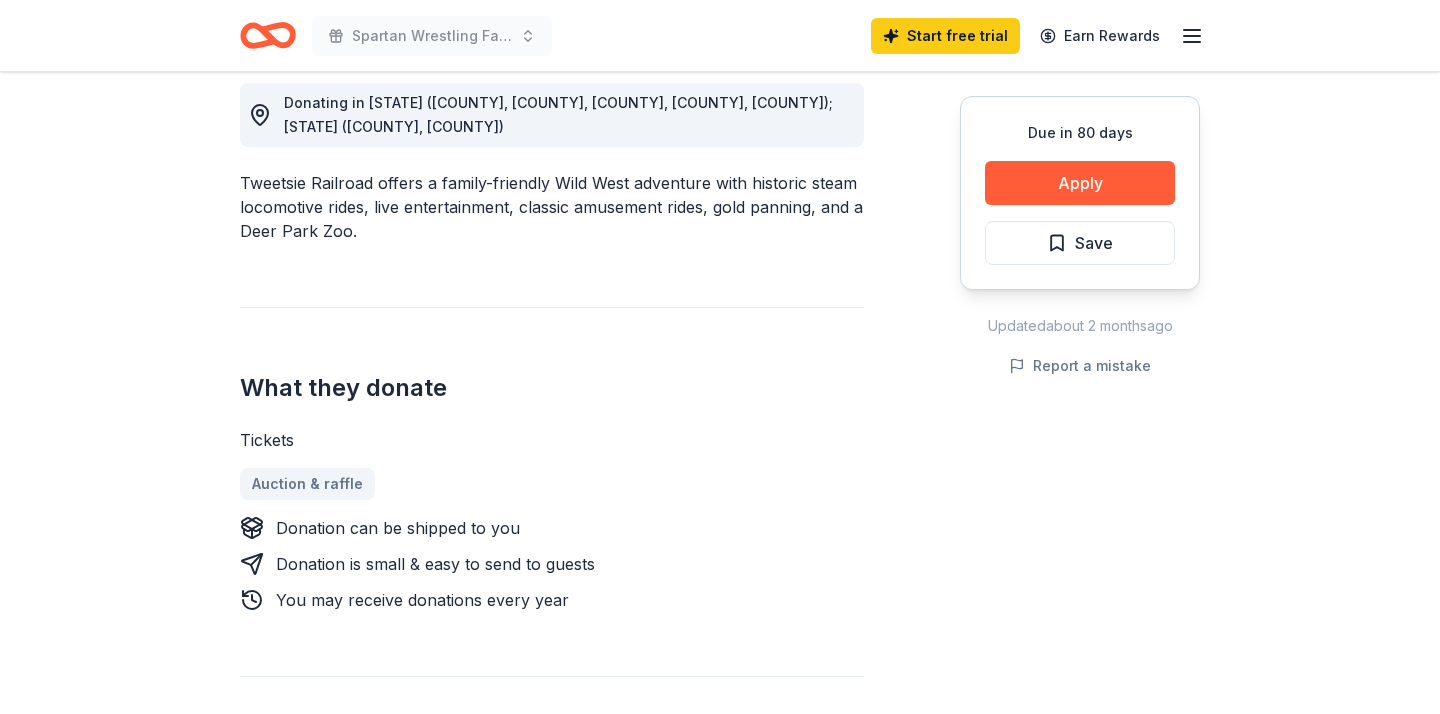 scroll, scrollTop: 502, scrollLeft: 0, axis: vertical 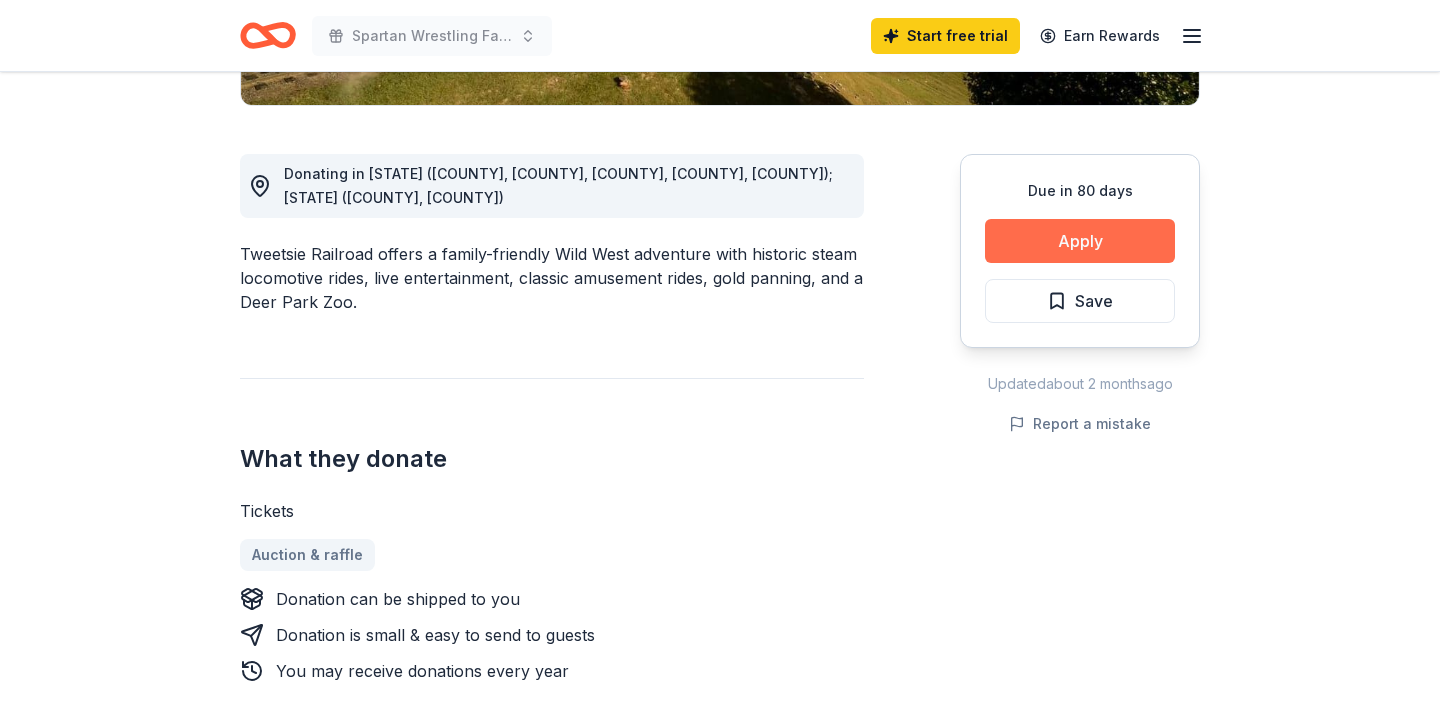 click on "Apply" at bounding box center (1080, 241) 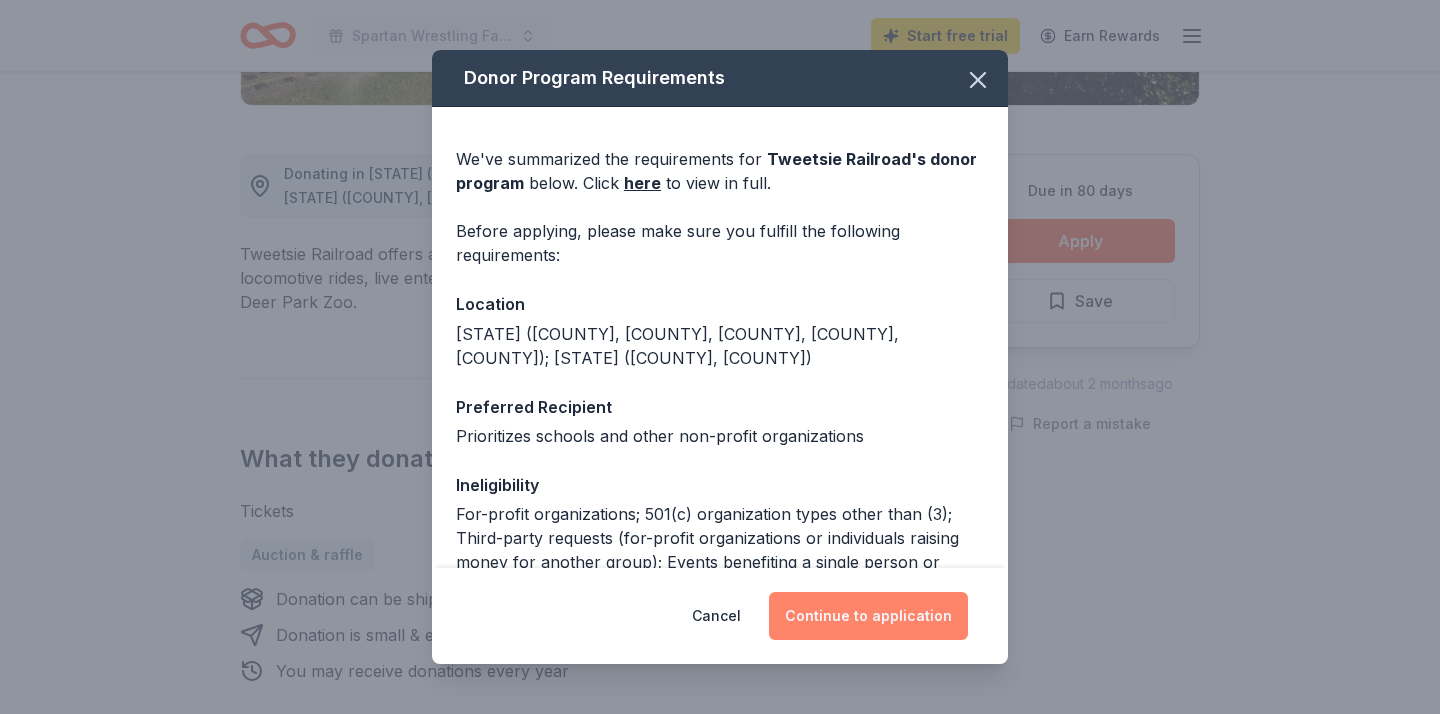 click on "Continue to application" at bounding box center (868, 616) 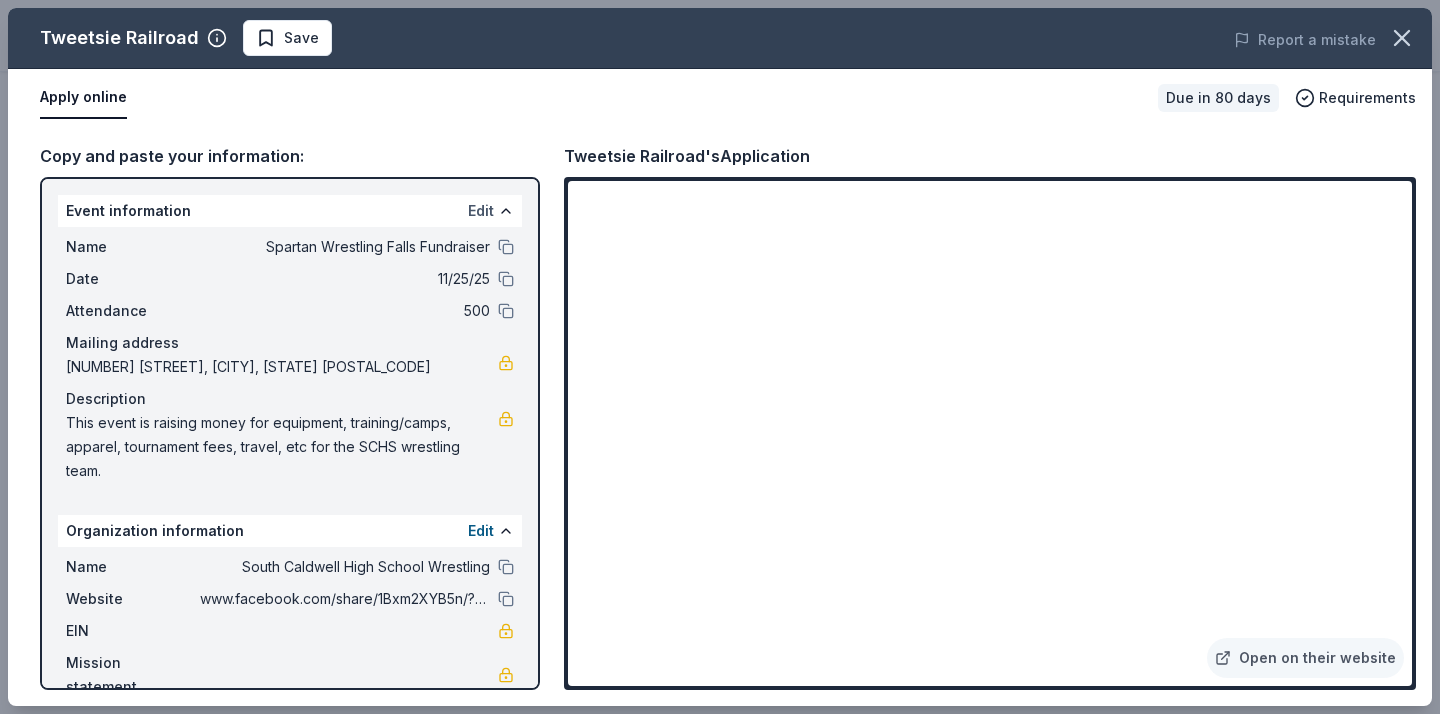 click on "Edit" at bounding box center [481, 211] 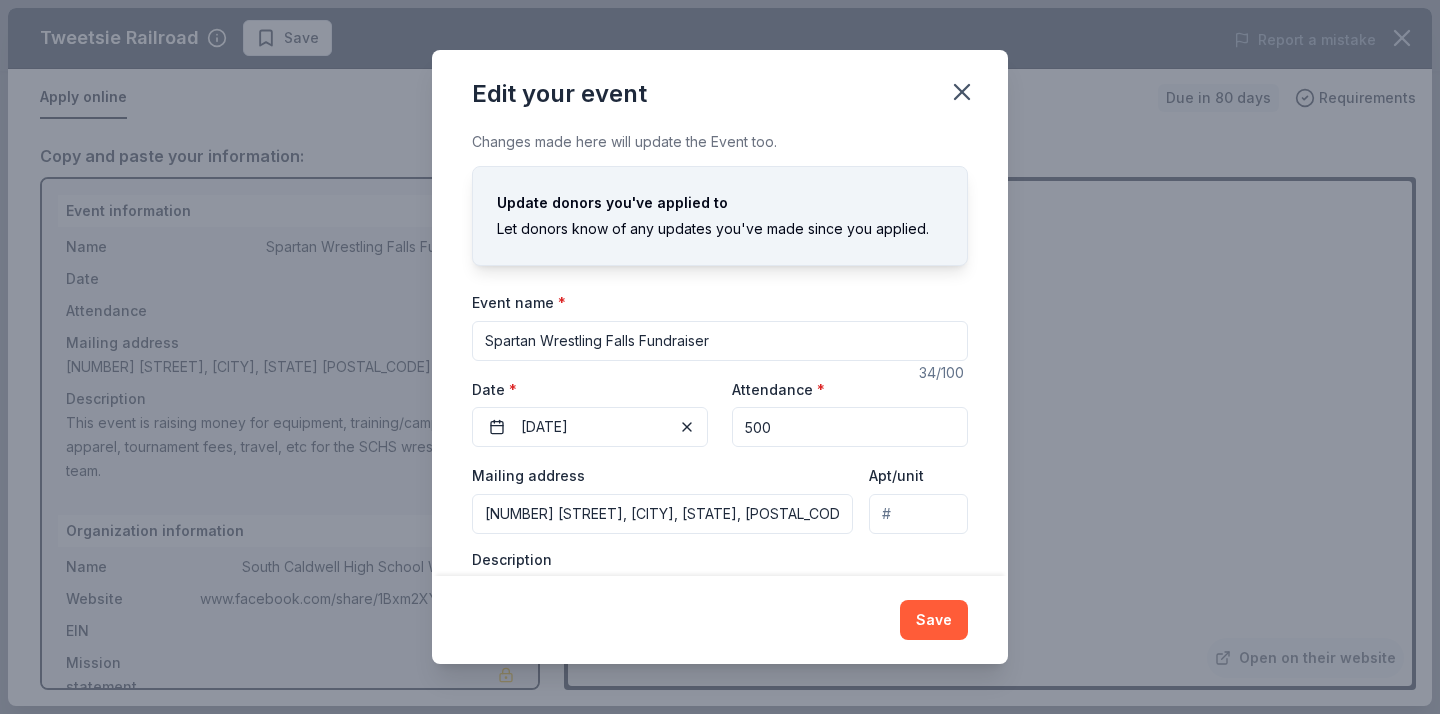 click on "Spartan Wrestling Falls Fundraiser" at bounding box center [720, 341] 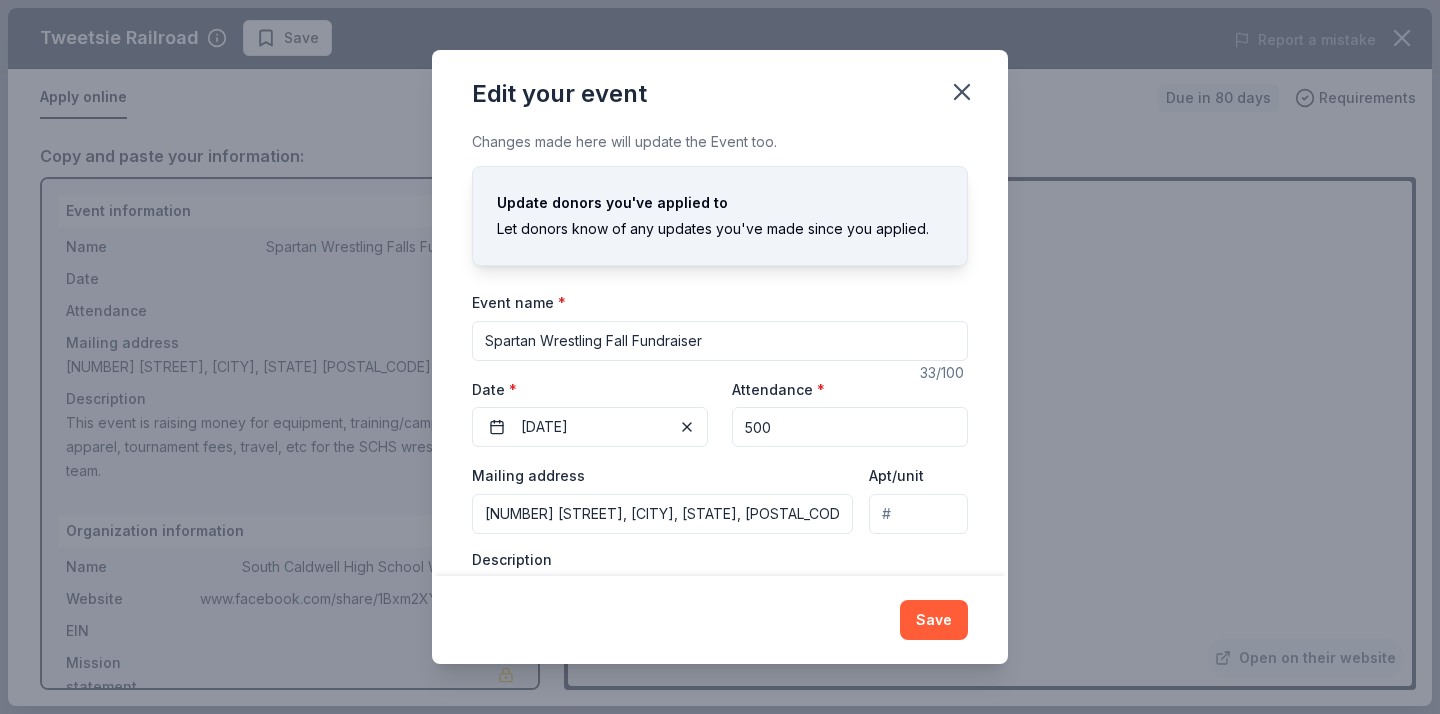 click on "Spartan Wrestling Fall Fundraiser" at bounding box center (720, 341) 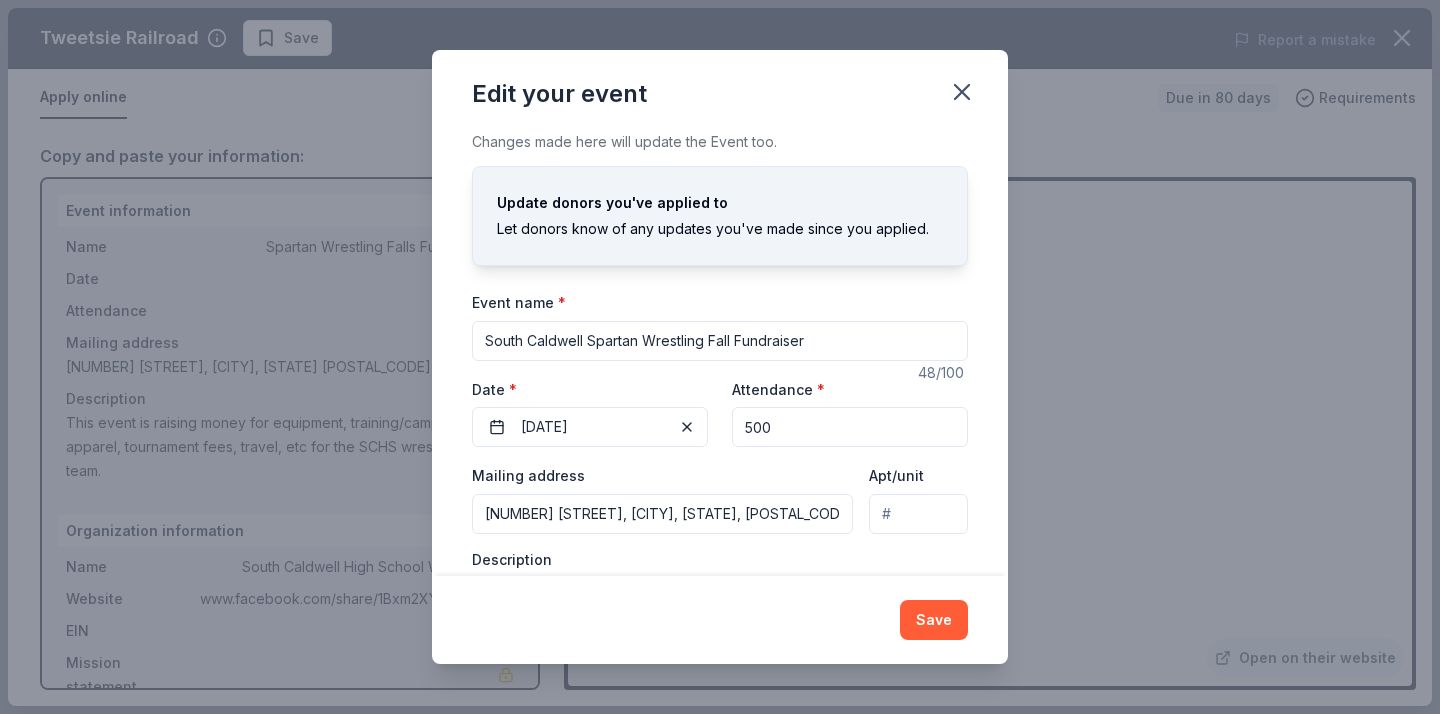 click on "South Caldwell Spartan Wrestling Fall Fundraiser" at bounding box center (720, 341) 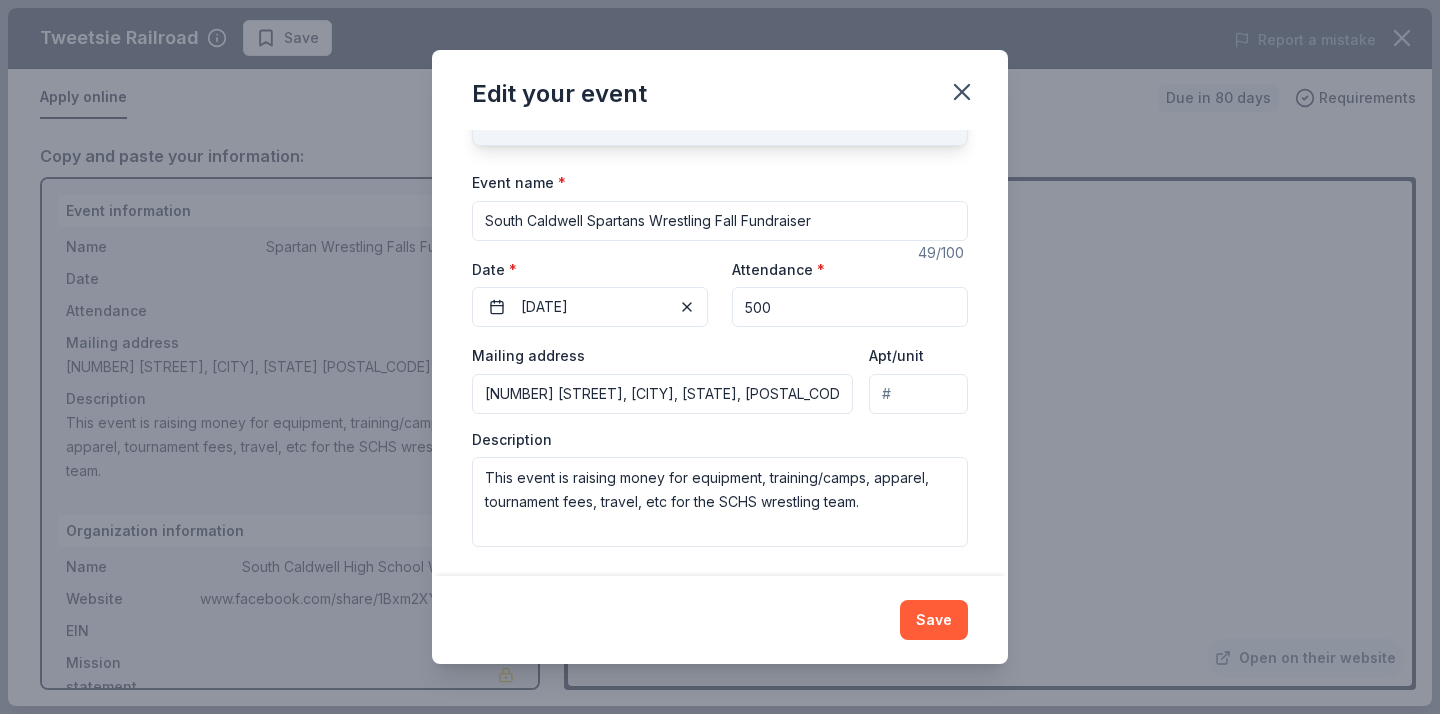 scroll, scrollTop: 123, scrollLeft: 0, axis: vertical 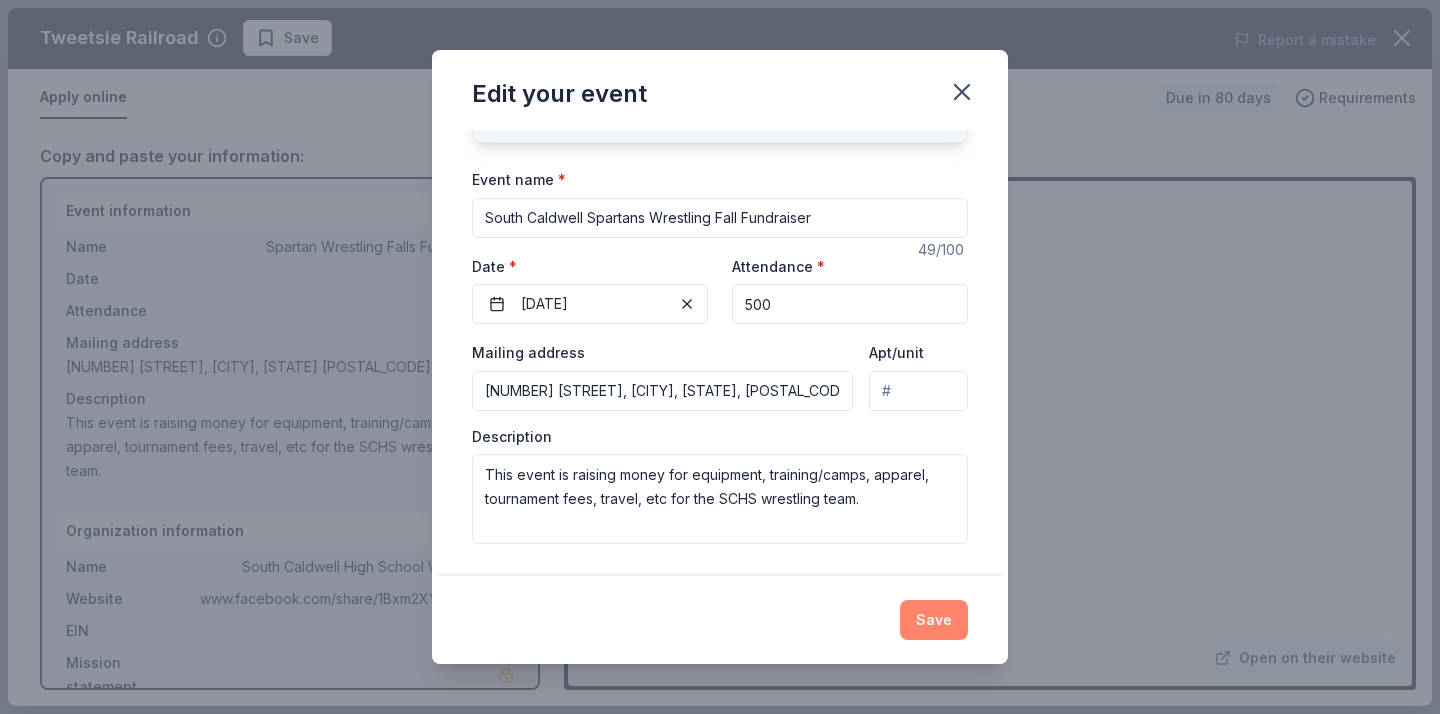 type on "South Caldwell Spartans Wrestling Fall Fundraiser" 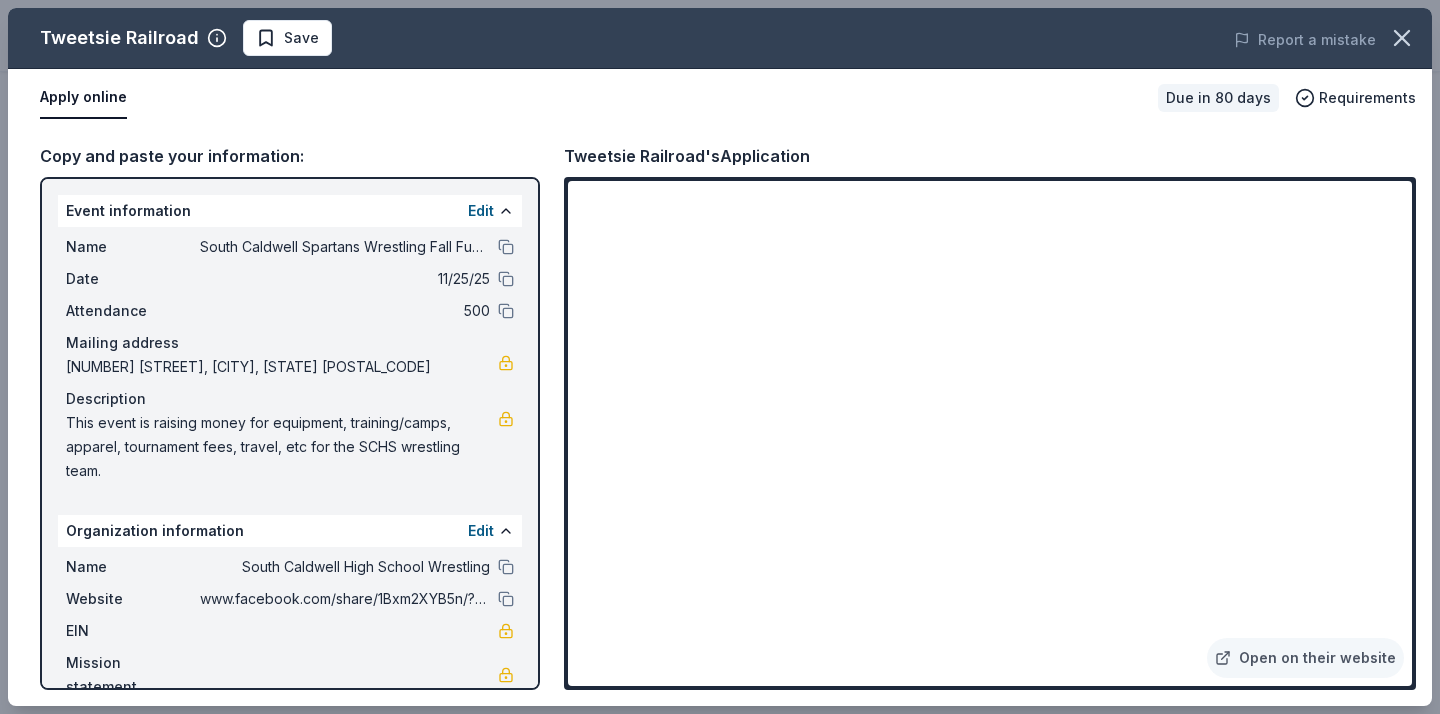 scroll, scrollTop: 11, scrollLeft: 0, axis: vertical 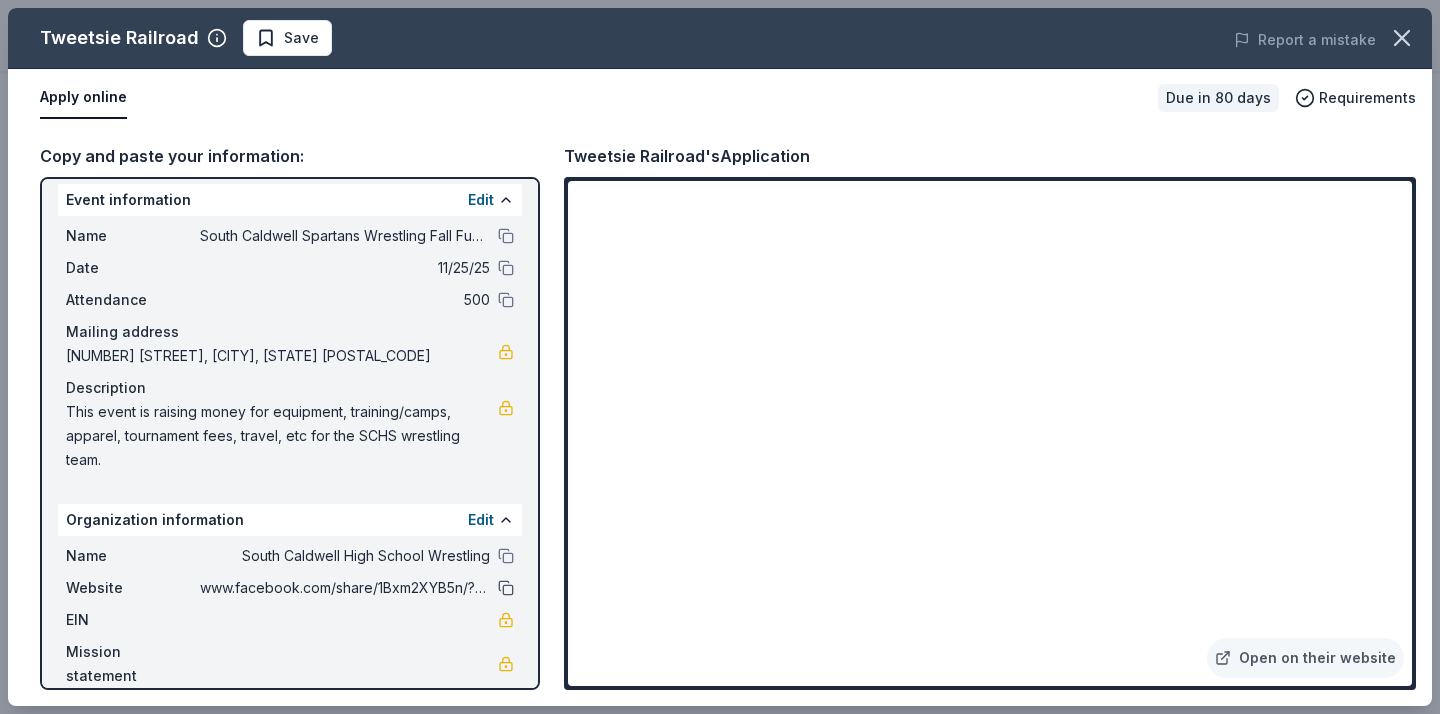 click at bounding box center (506, 588) 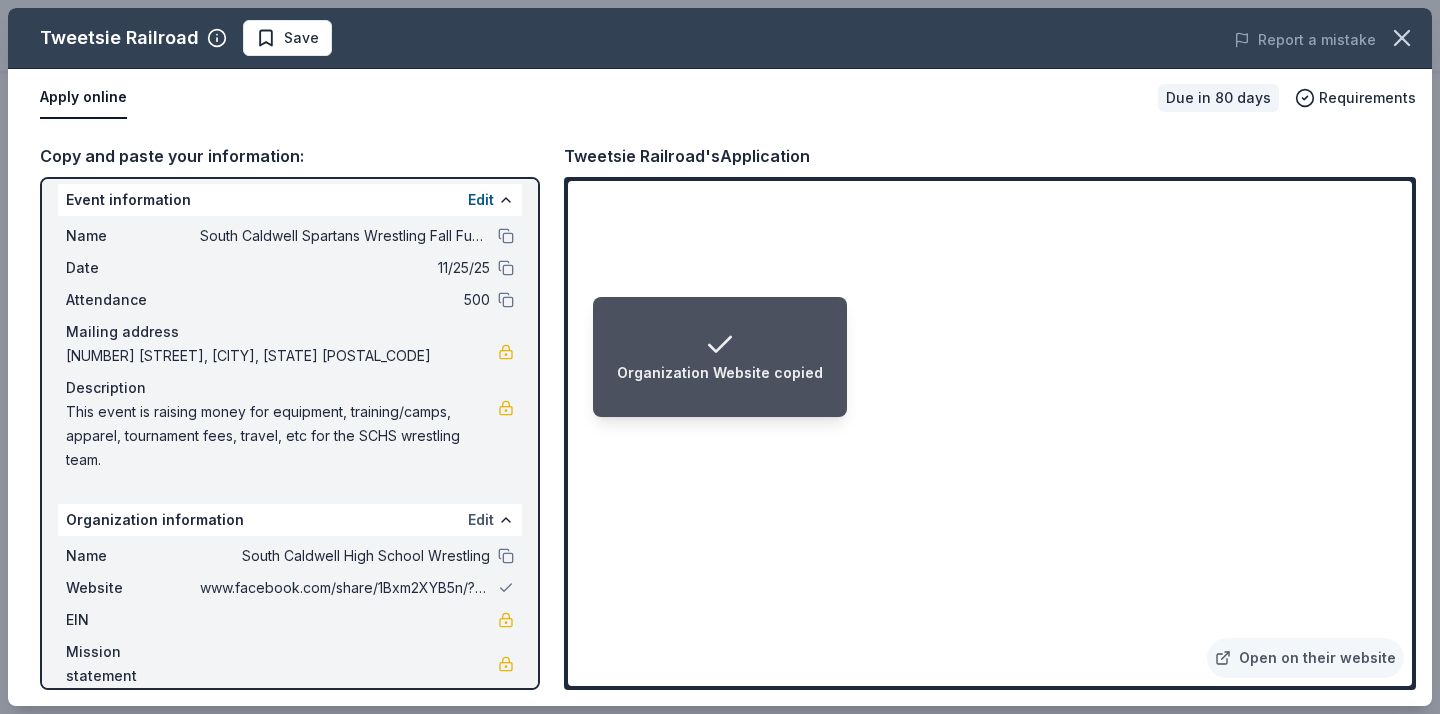 click on "Edit" at bounding box center (481, 520) 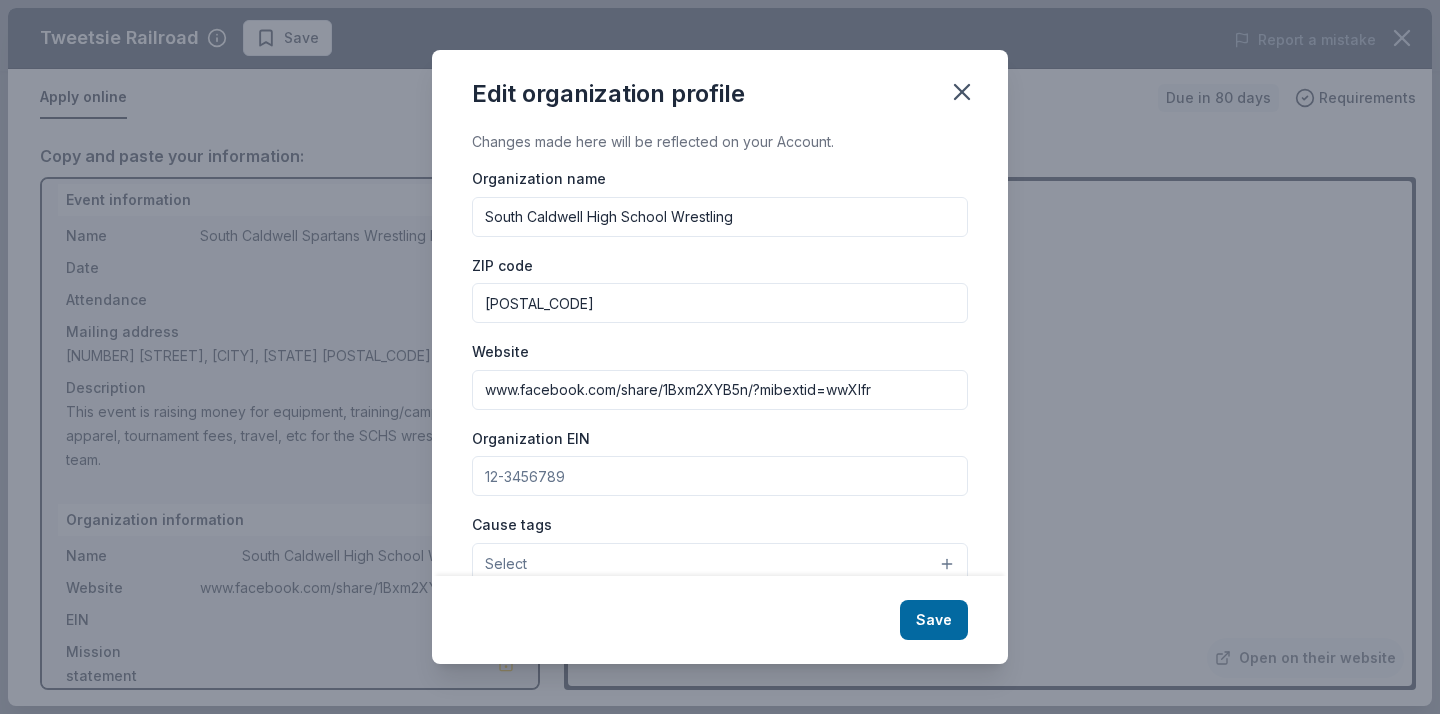 drag, startPoint x: 900, startPoint y: 393, endPoint x: 487, endPoint y: 382, distance: 413.14645 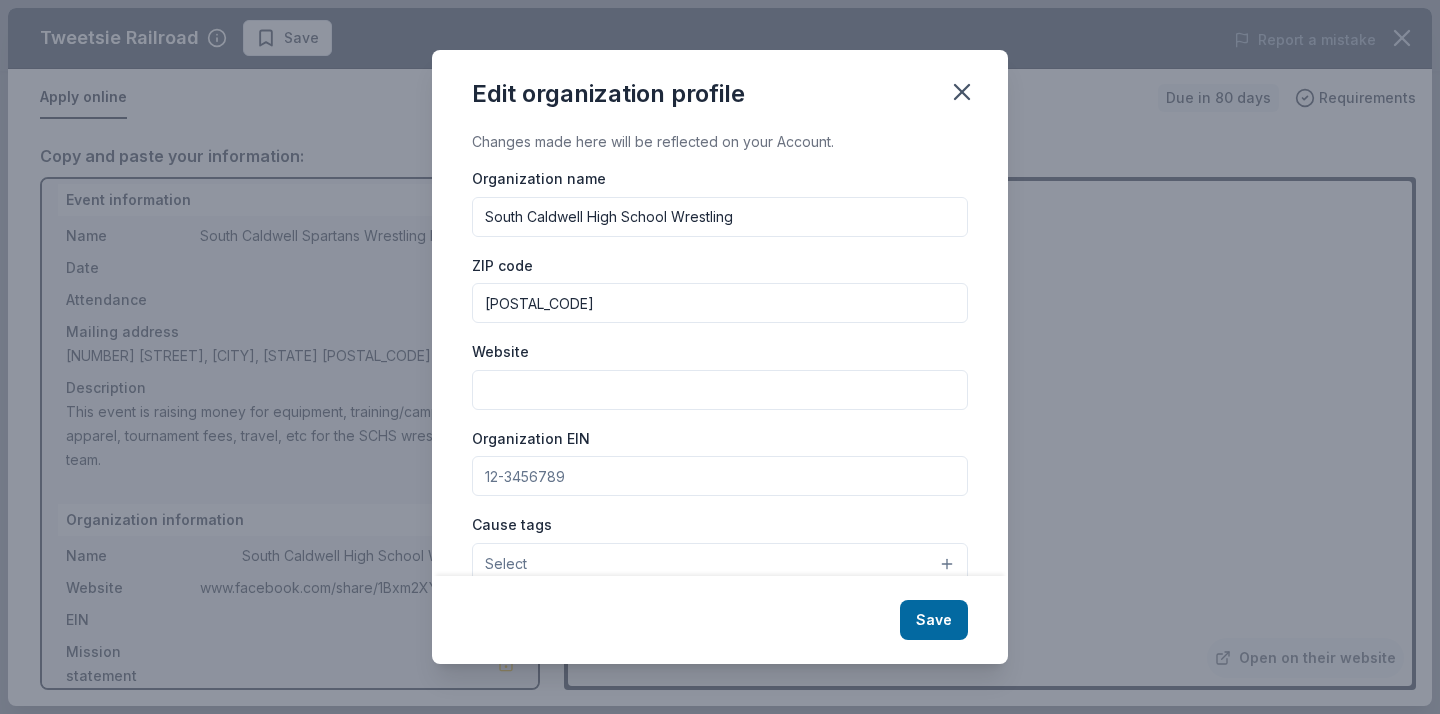type 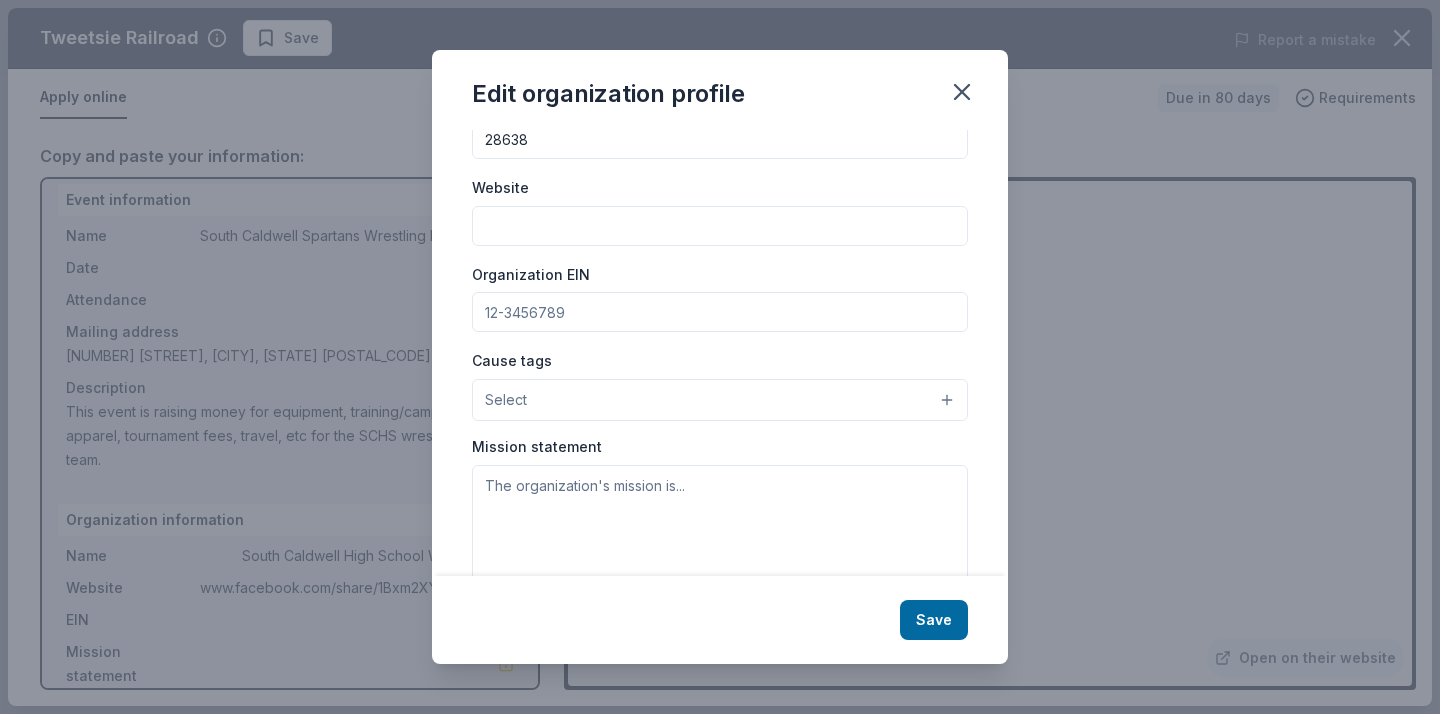 scroll, scrollTop: 165, scrollLeft: 0, axis: vertical 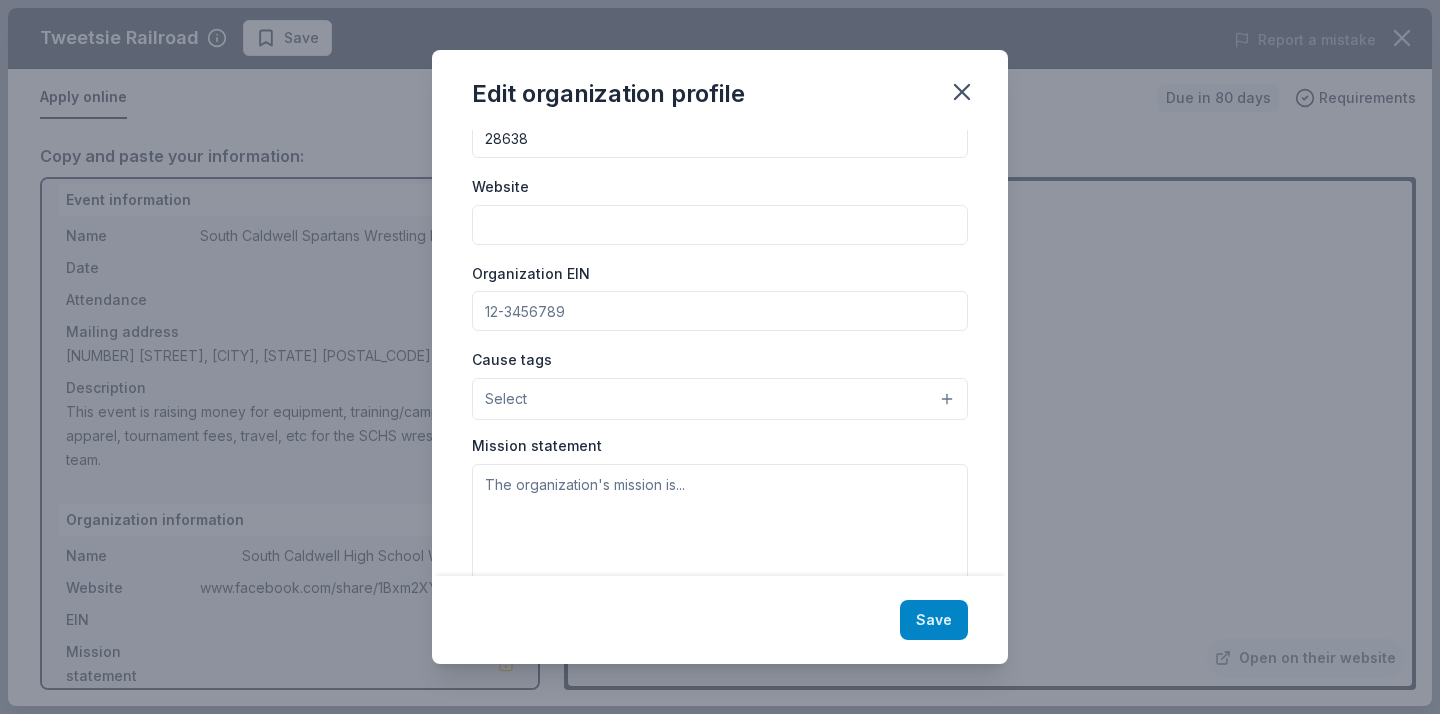 type on "28638" 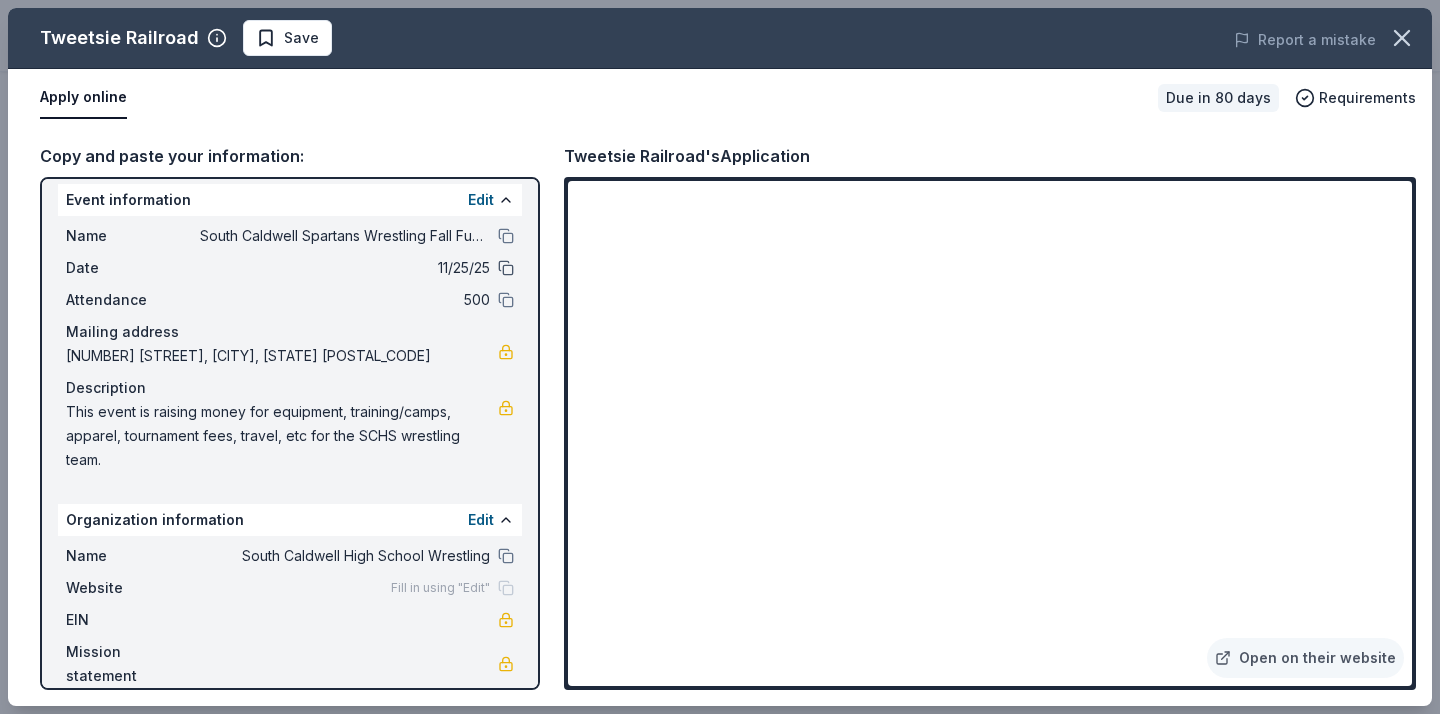 click at bounding box center [506, 268] 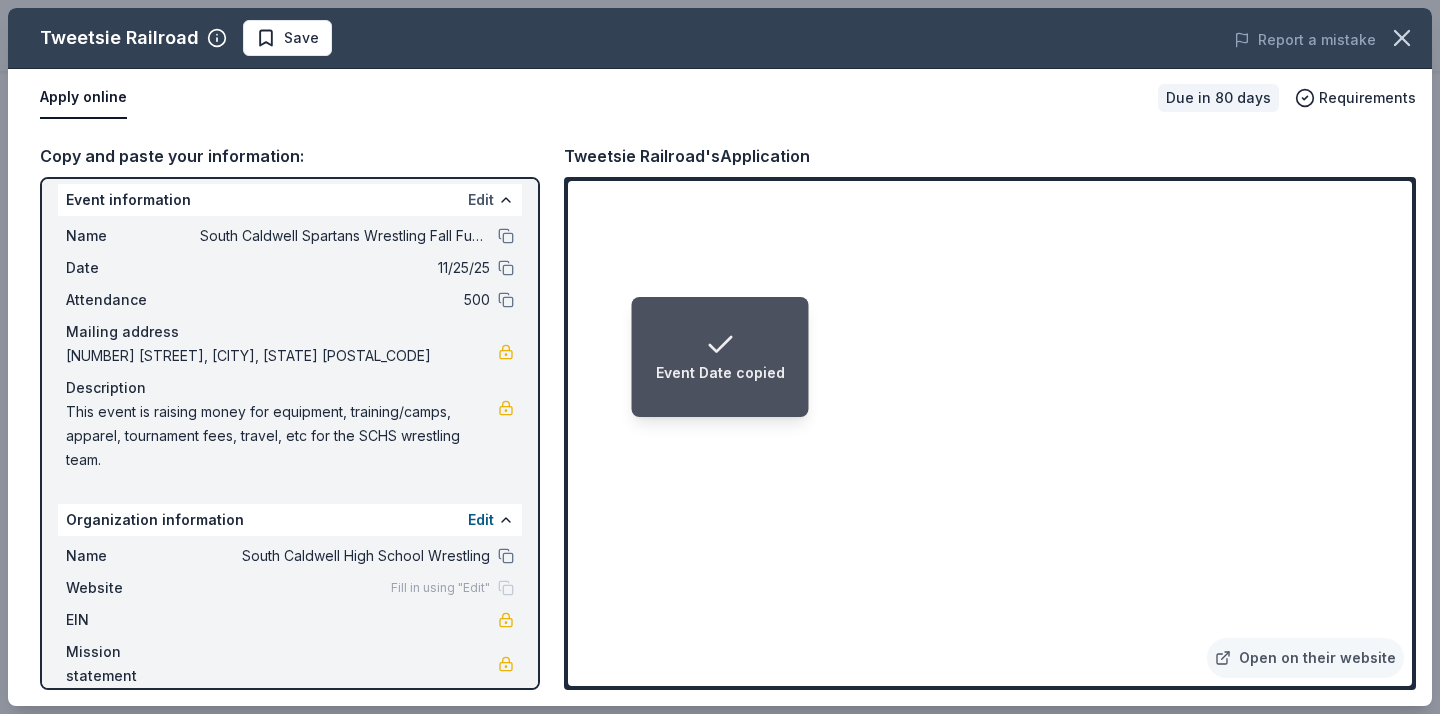 click on "Edit" at bounding box center [481, 200] 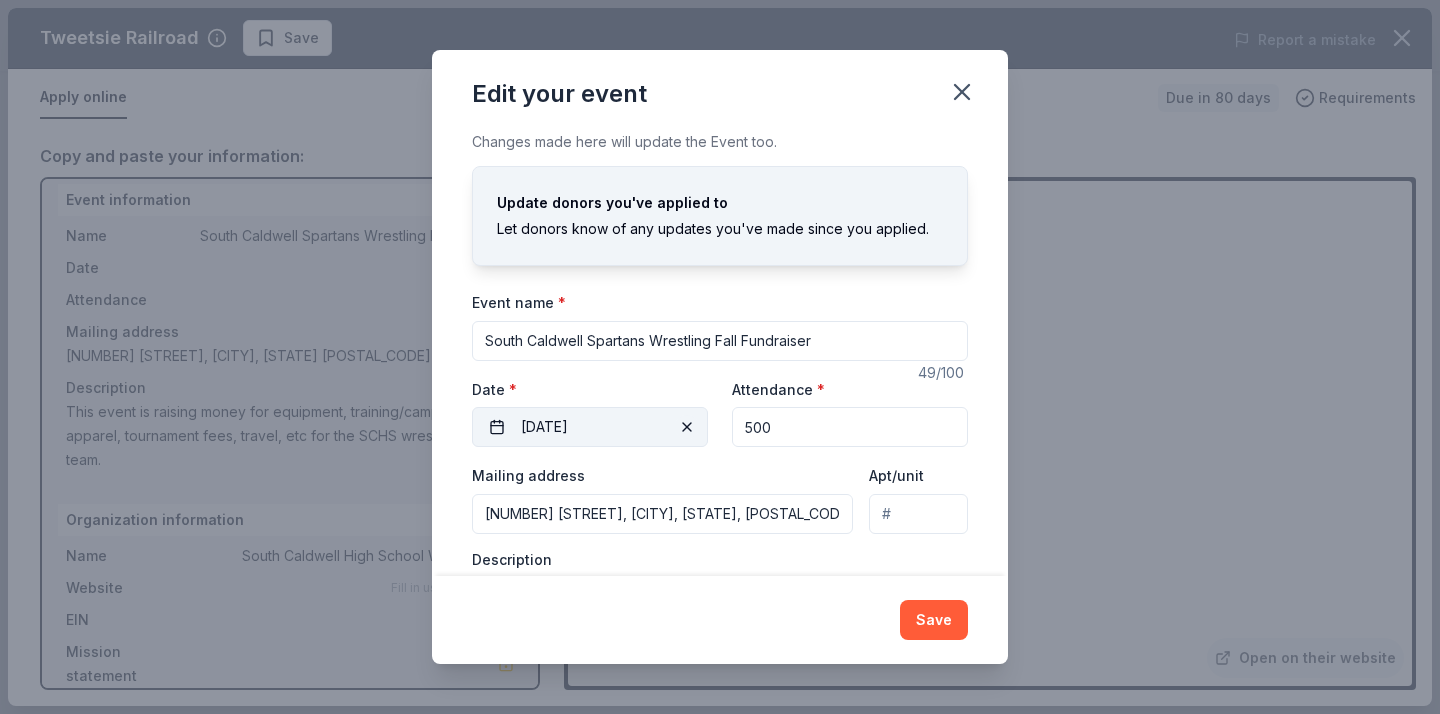 click at bounding box center [687, 427] 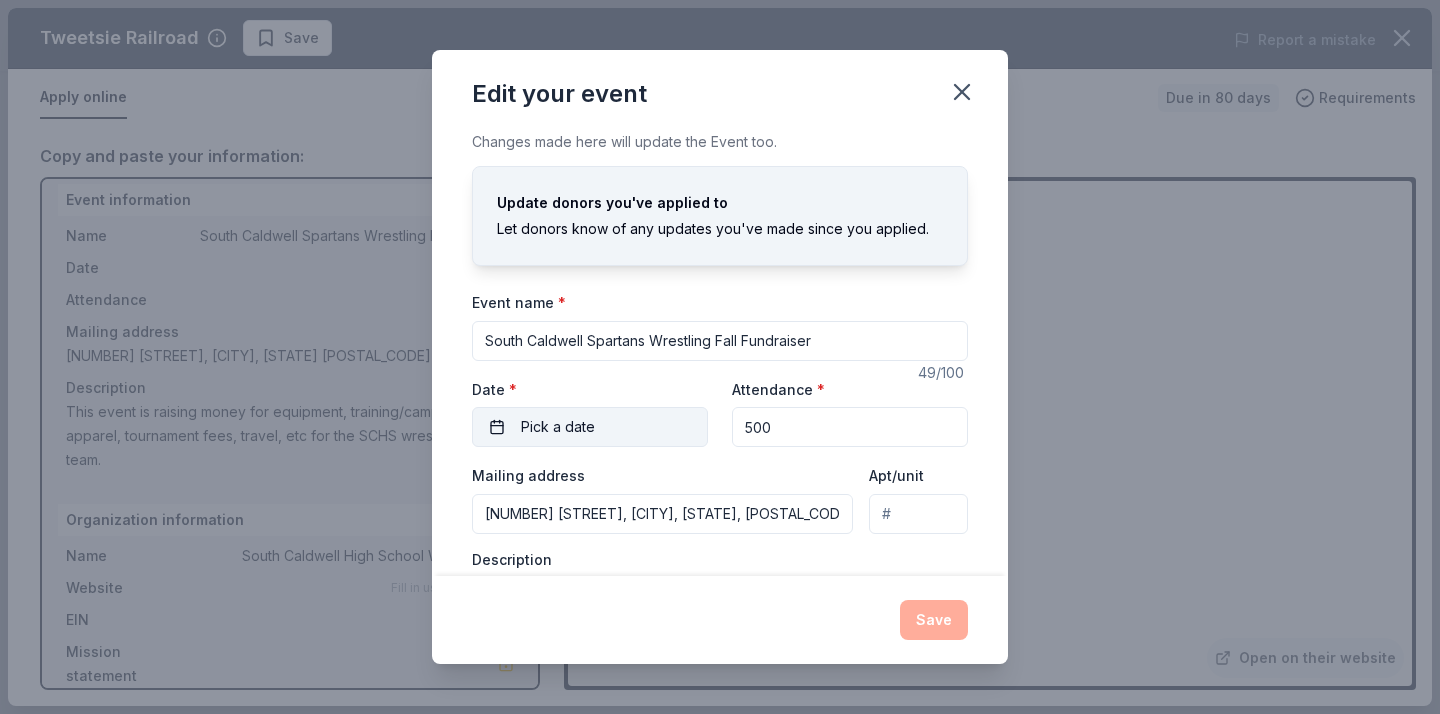 click on "Pick a date" at bounding box center (590, 427) 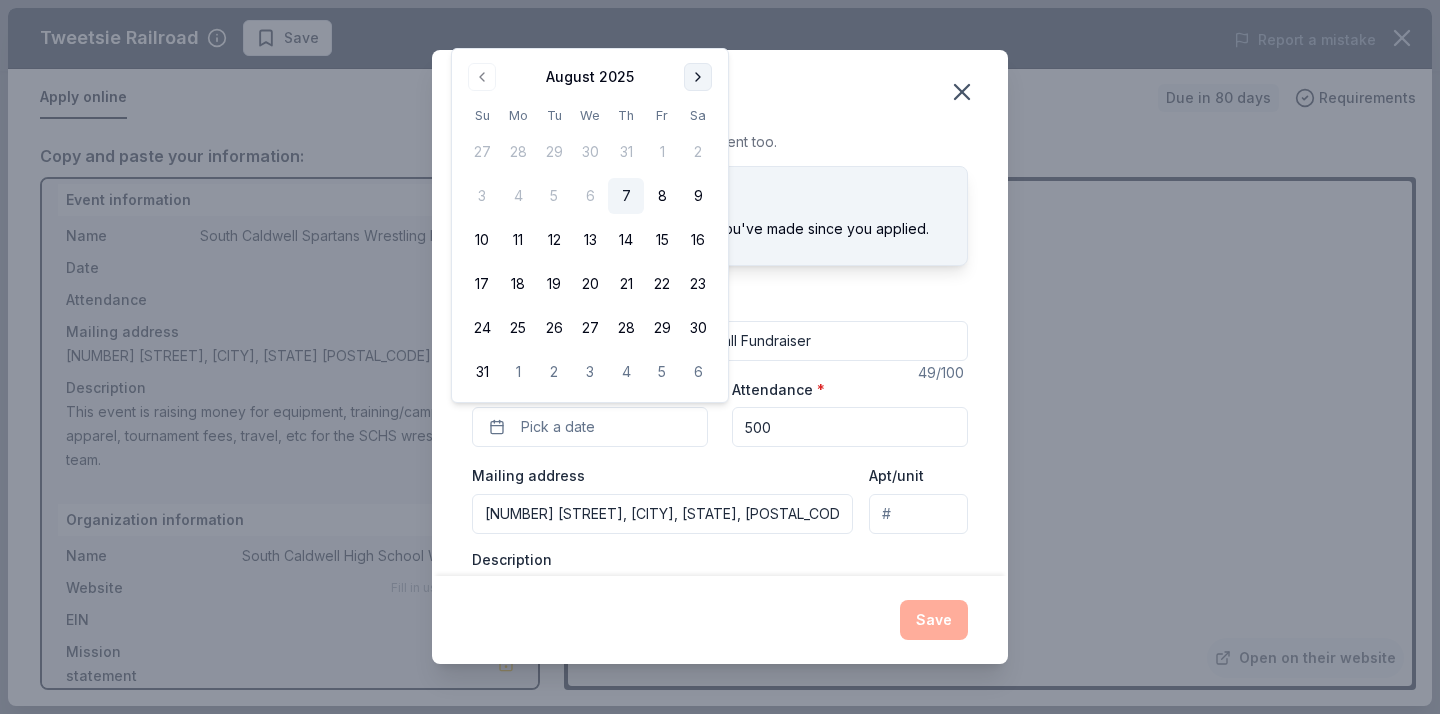 click at bounding box center (698, 77) 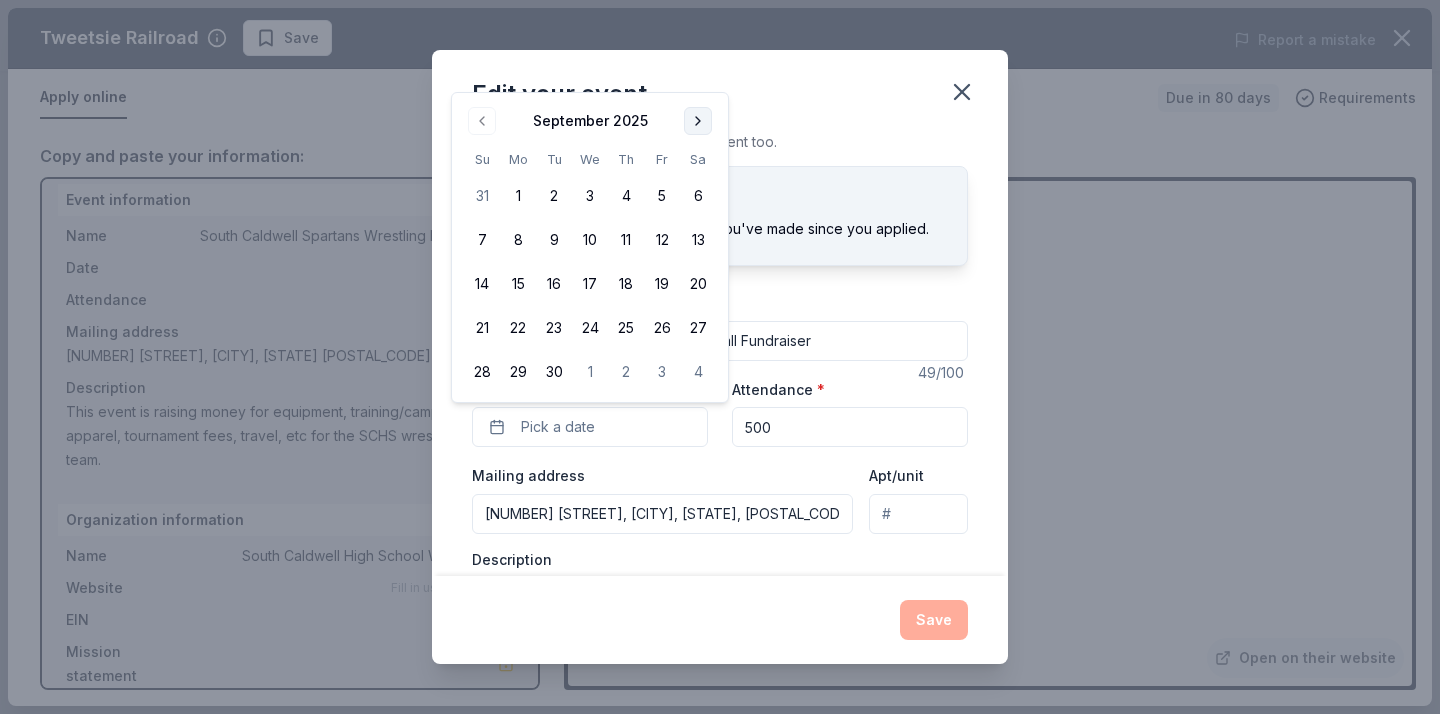 click on "Edit your   event" at bounding box center (720, 90) 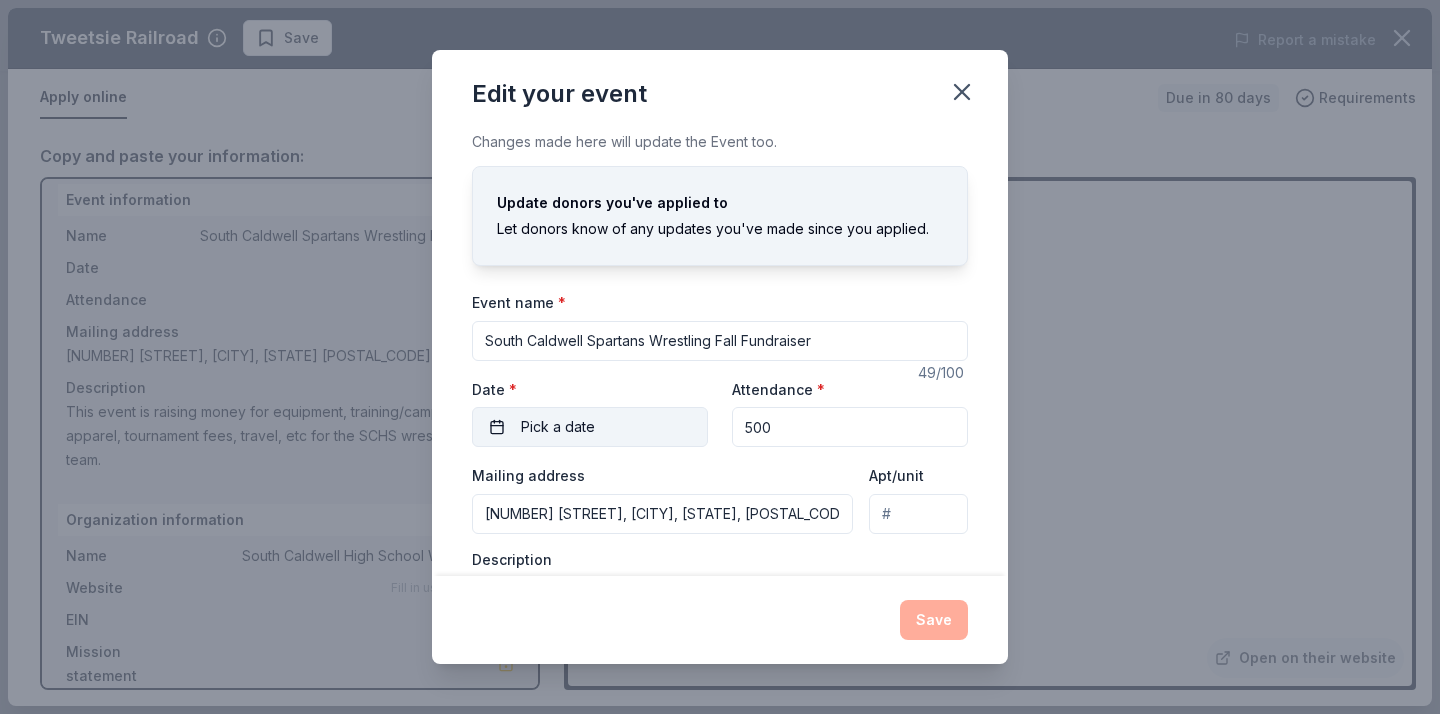 click on "Pick a date" at bounding box center (558, 427) 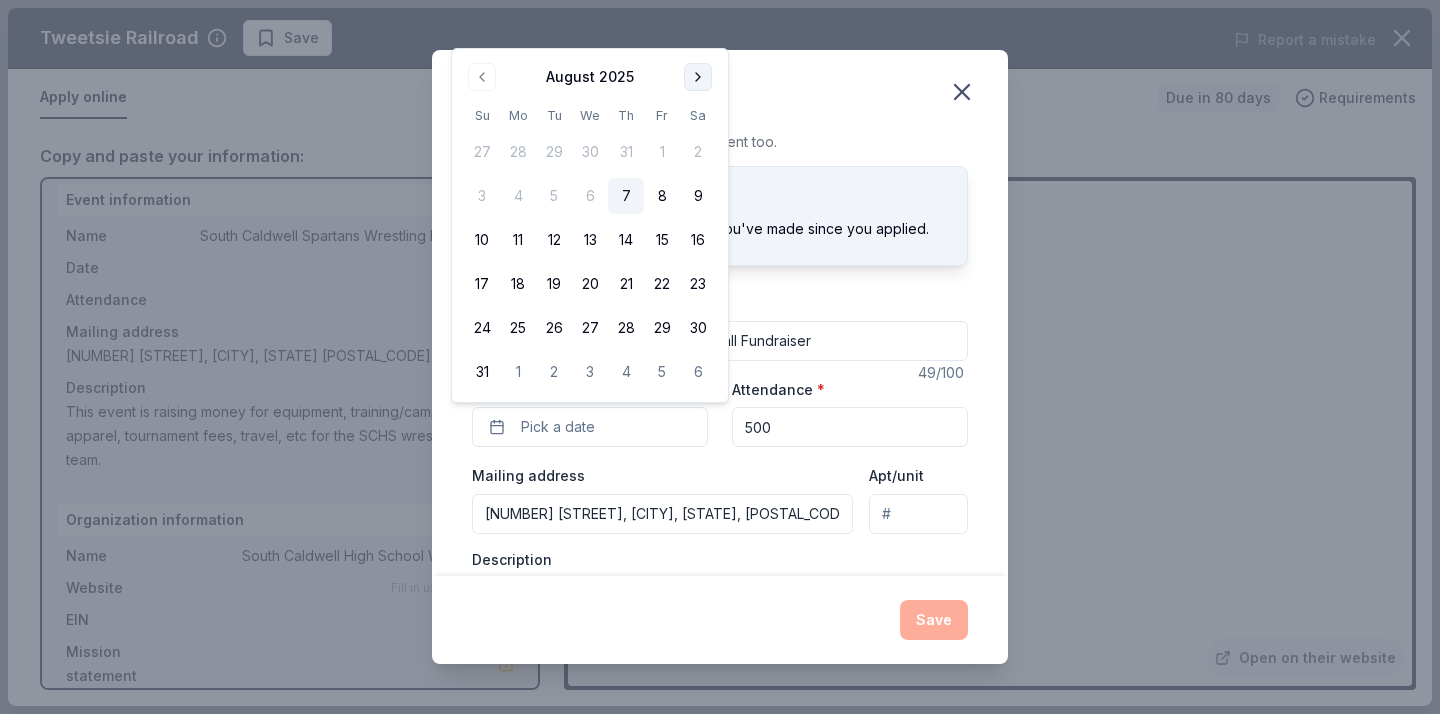 click at bounding box center [698, 77] 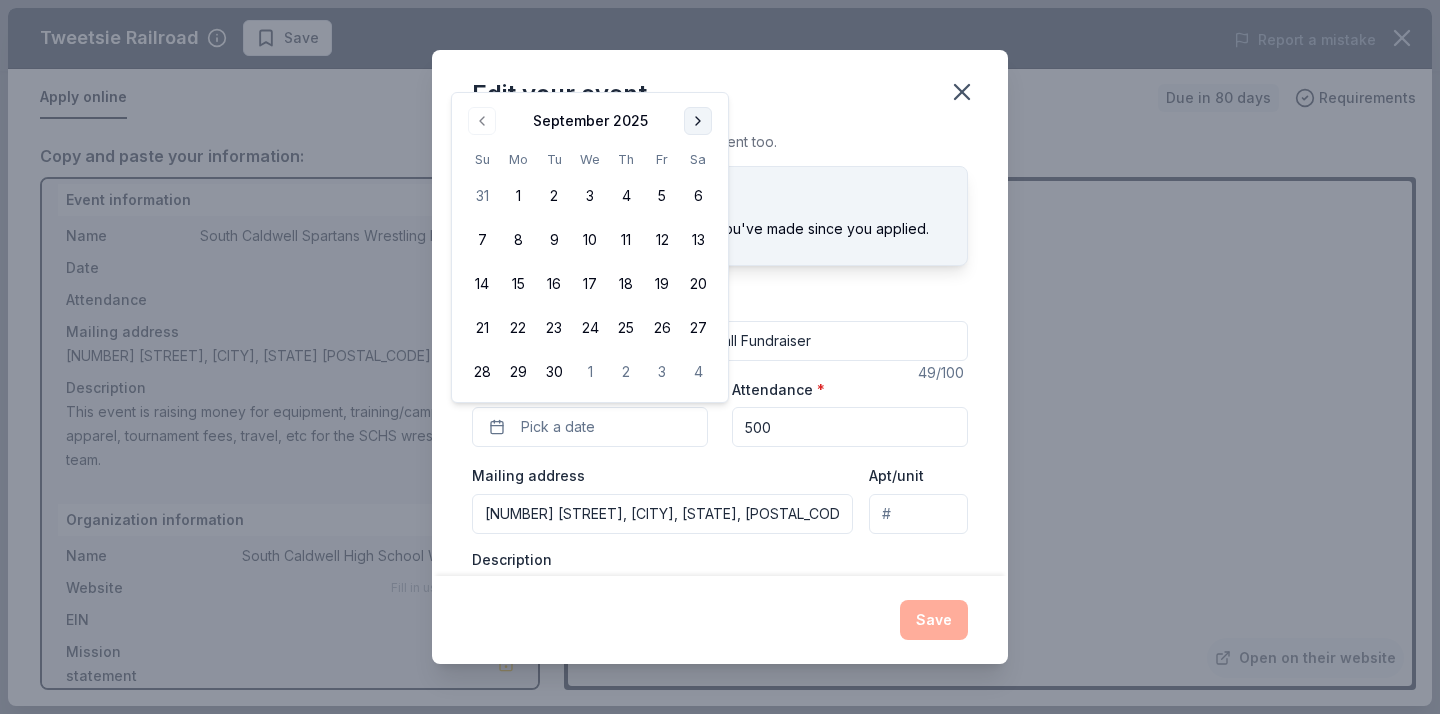 click at bounding box center [698, 121] 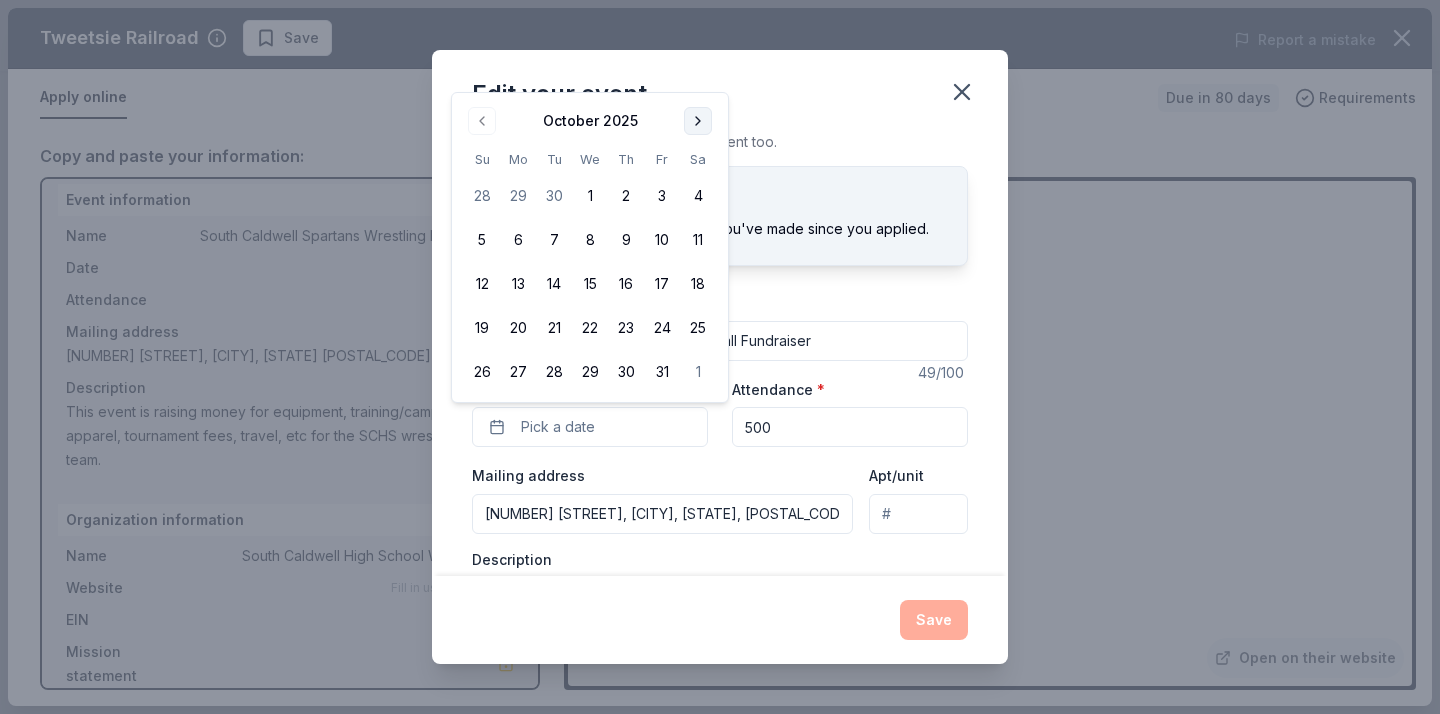 click at bounding box center [698, 121] 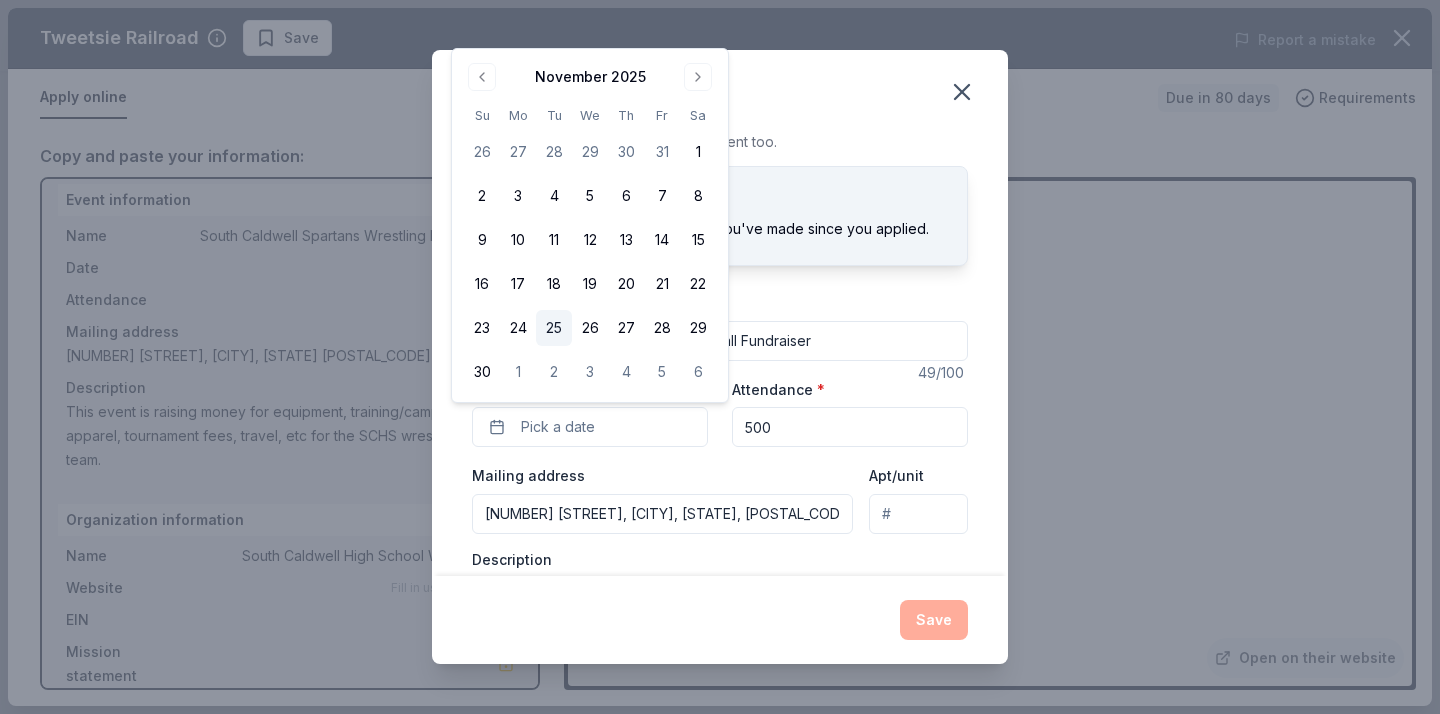click on "25" at bounding box center (554, 328) 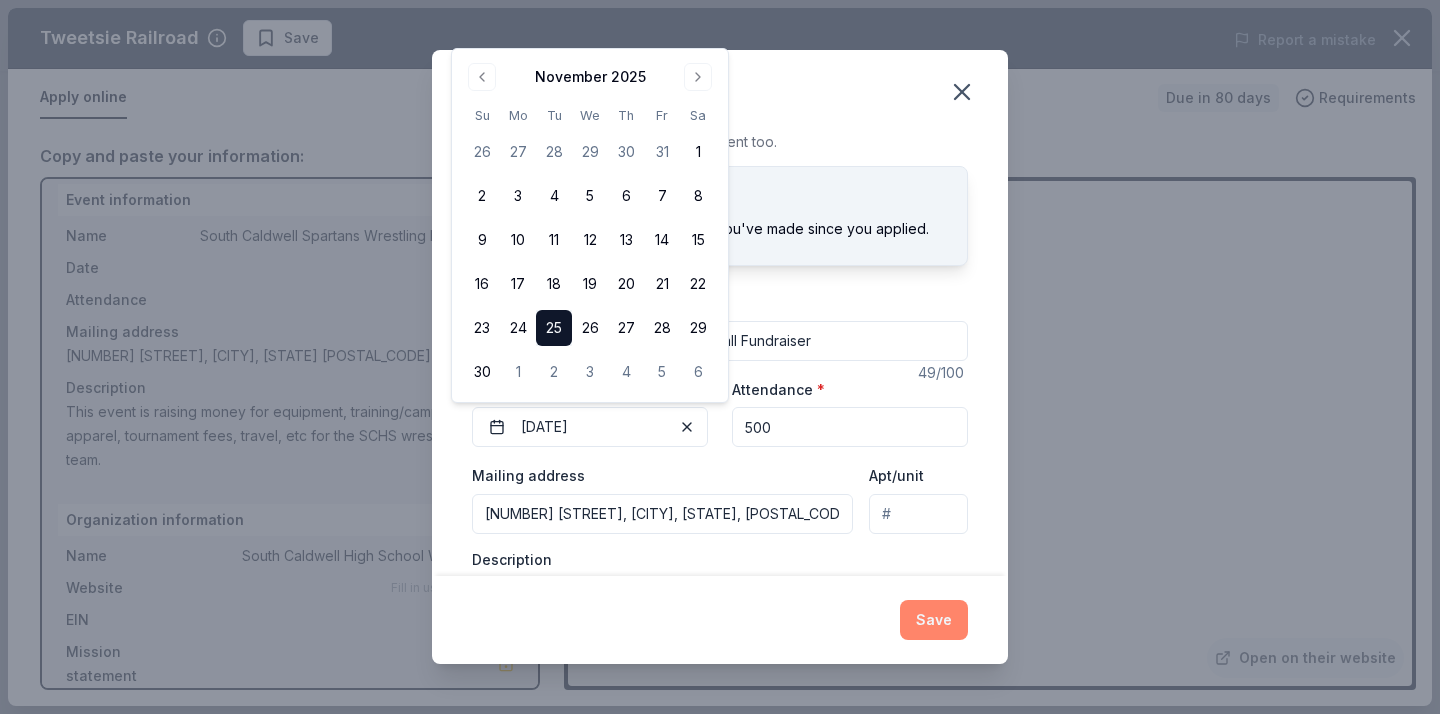 click on "Save" at bounding box center [934, 620] 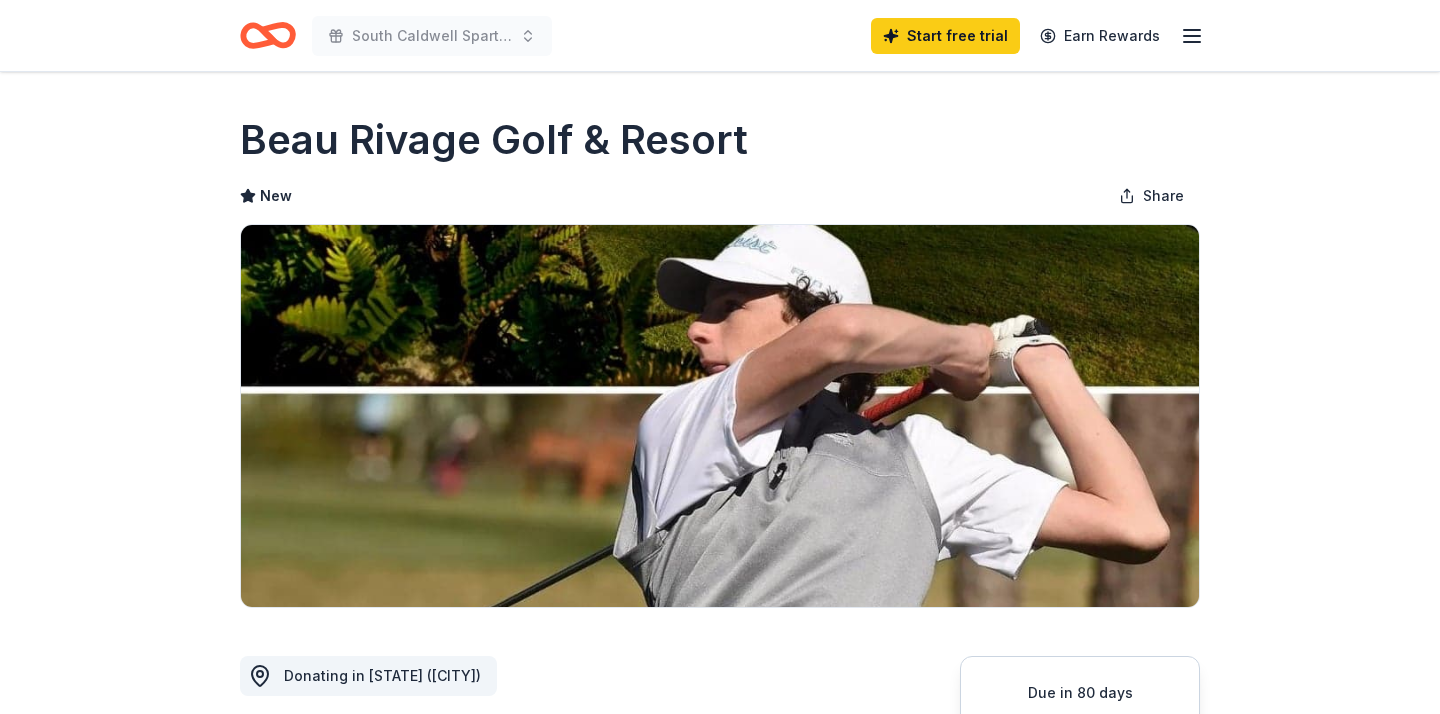scroll, scrollTop: 0, scrollLeft: 0, axis: both 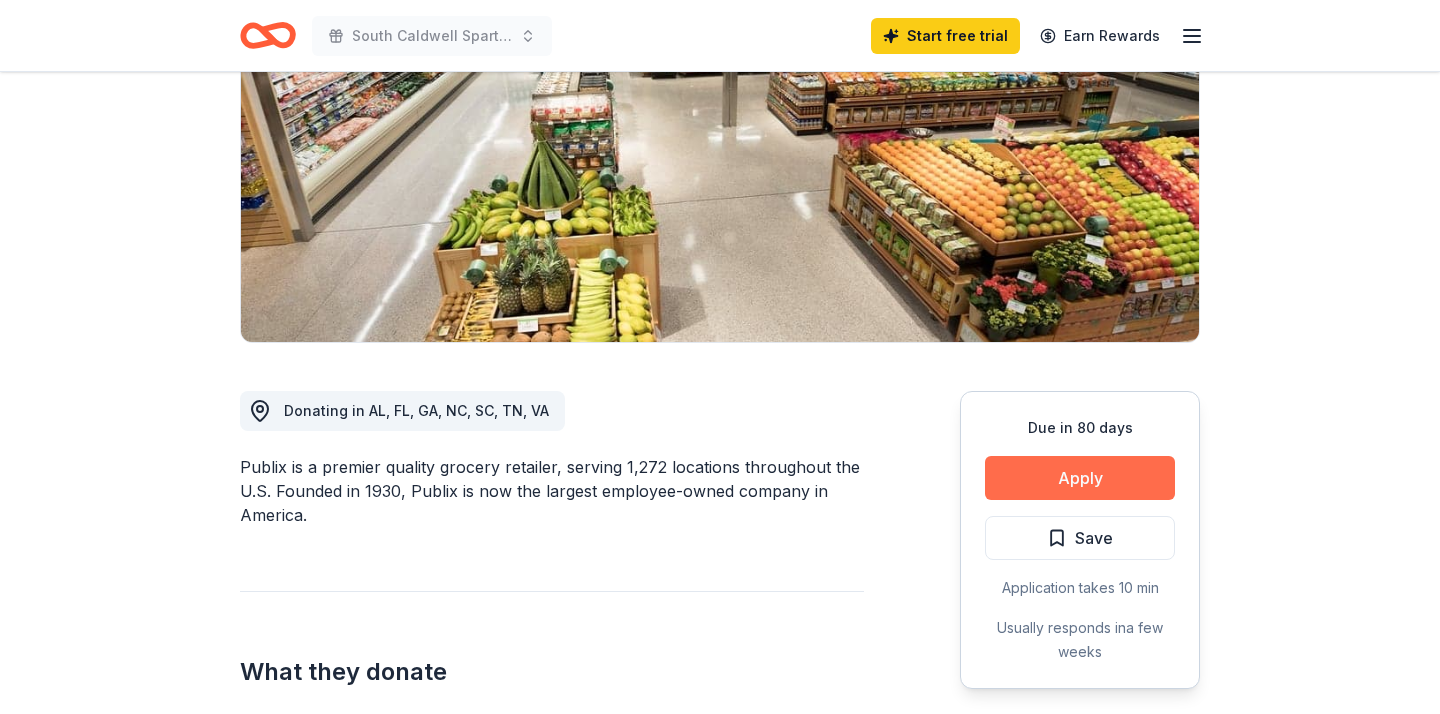 click on "Apply" at bounding box center (1080, 478) 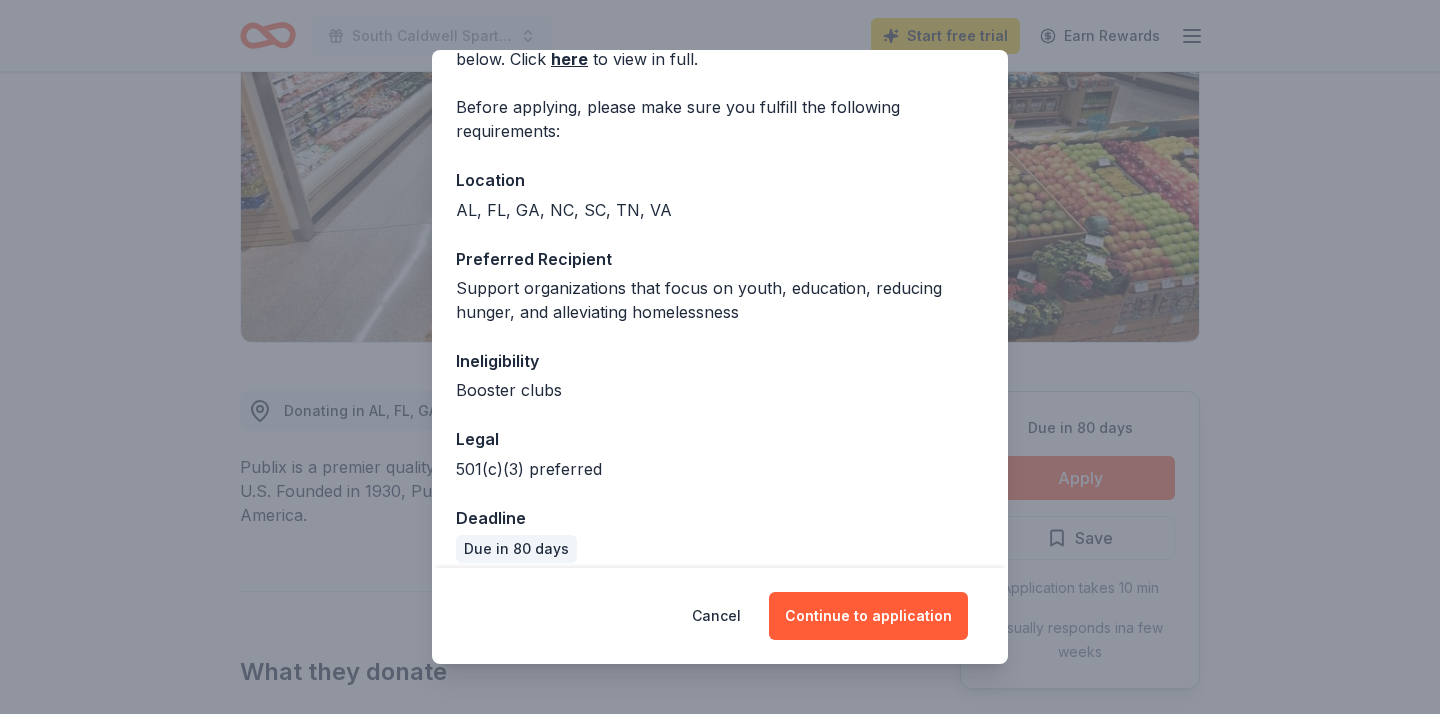 scroll, scrollTop: 143, scrollLeft: 0, axis: vertical 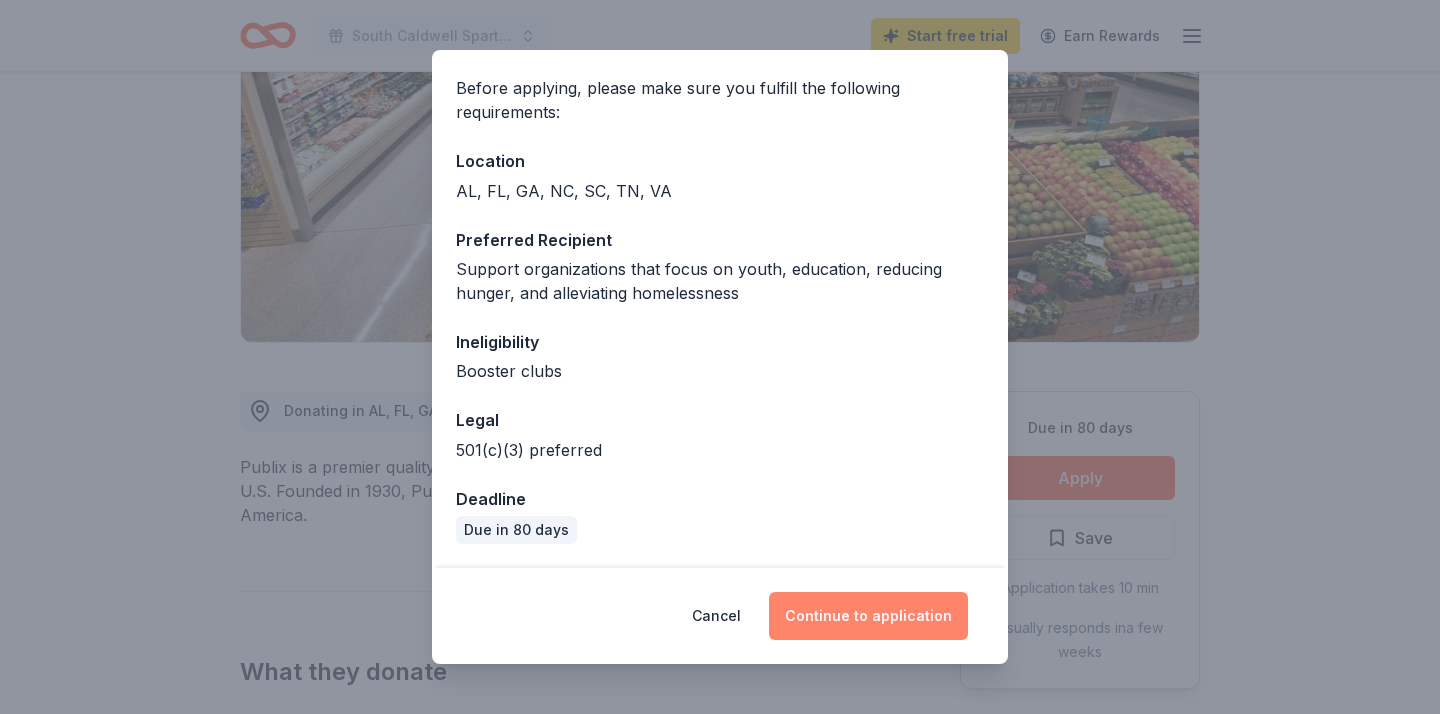 click on "Continue to application" at bounding box center (868, 616) 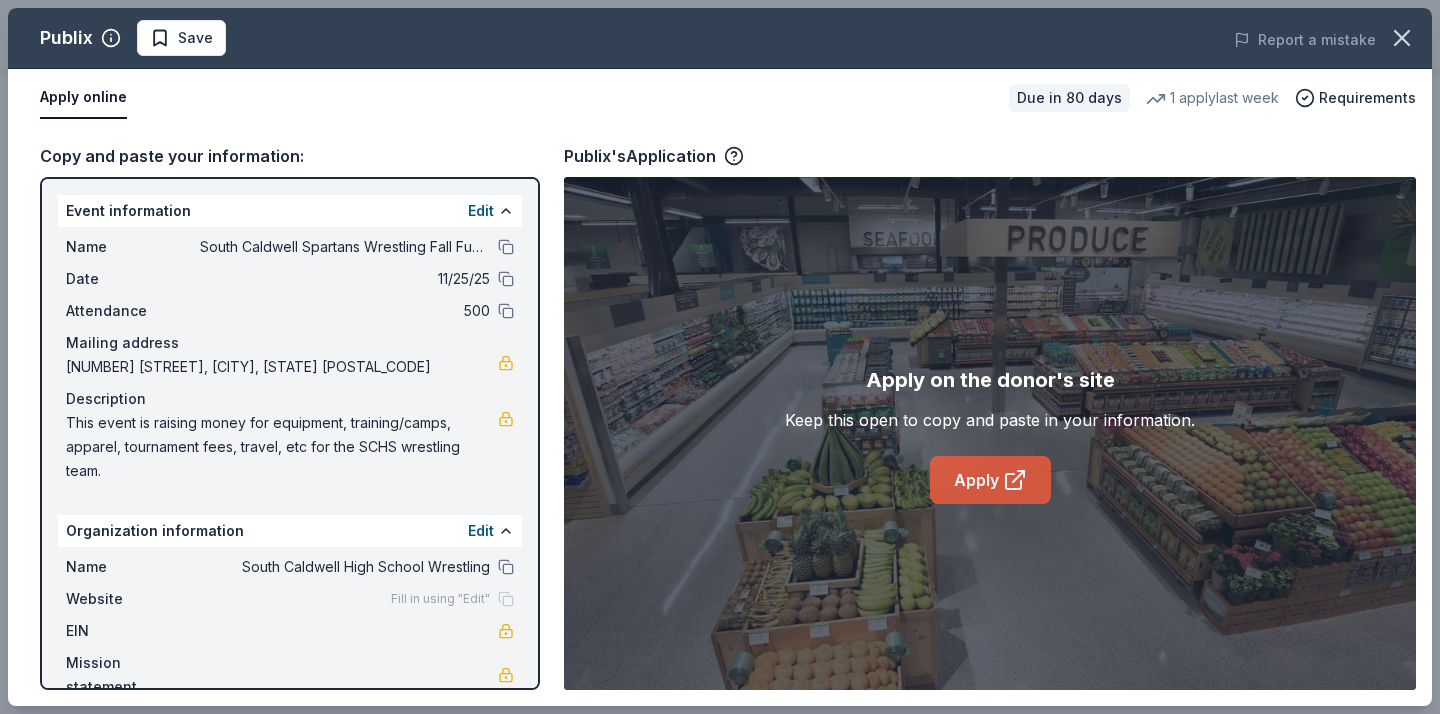 click on "Apply" at bounding box center (990, 480) 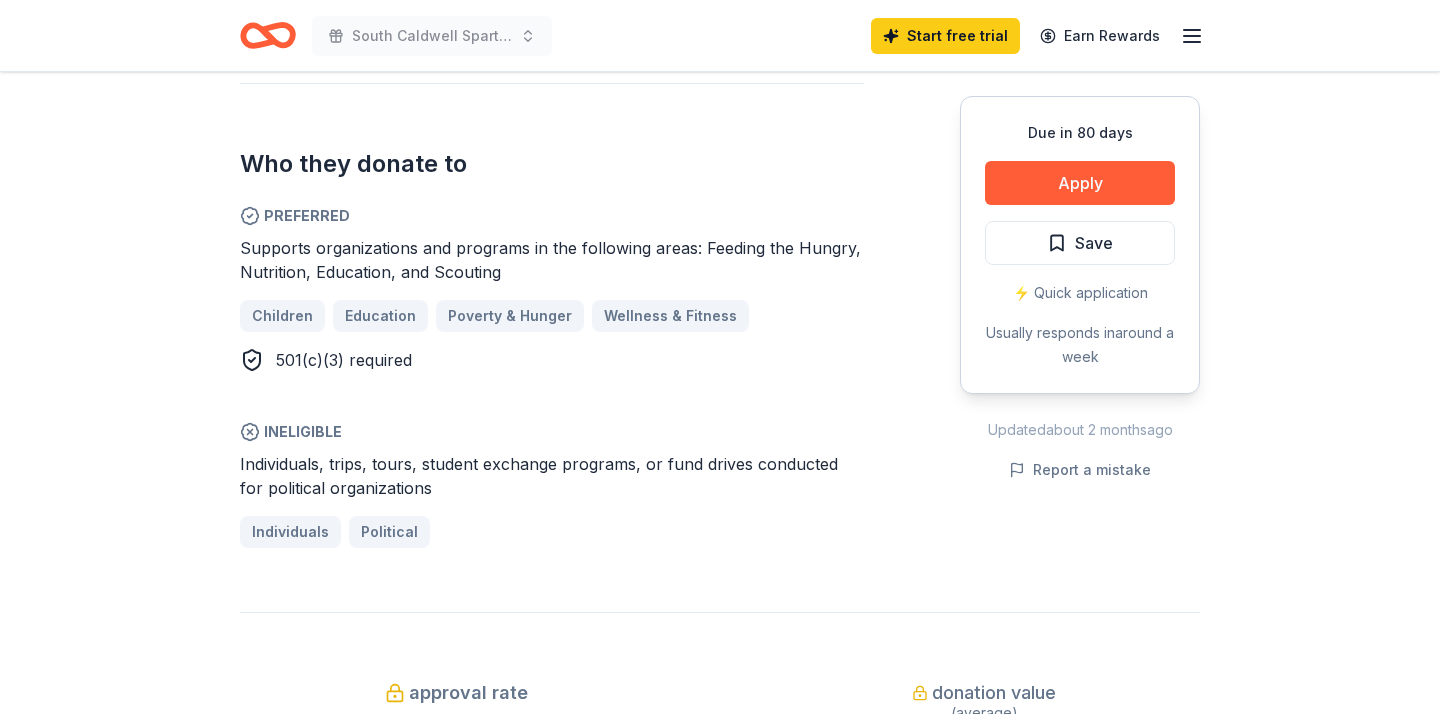 scroll, scrollTop: 1123, scrollLeft: 0, axis: vertical 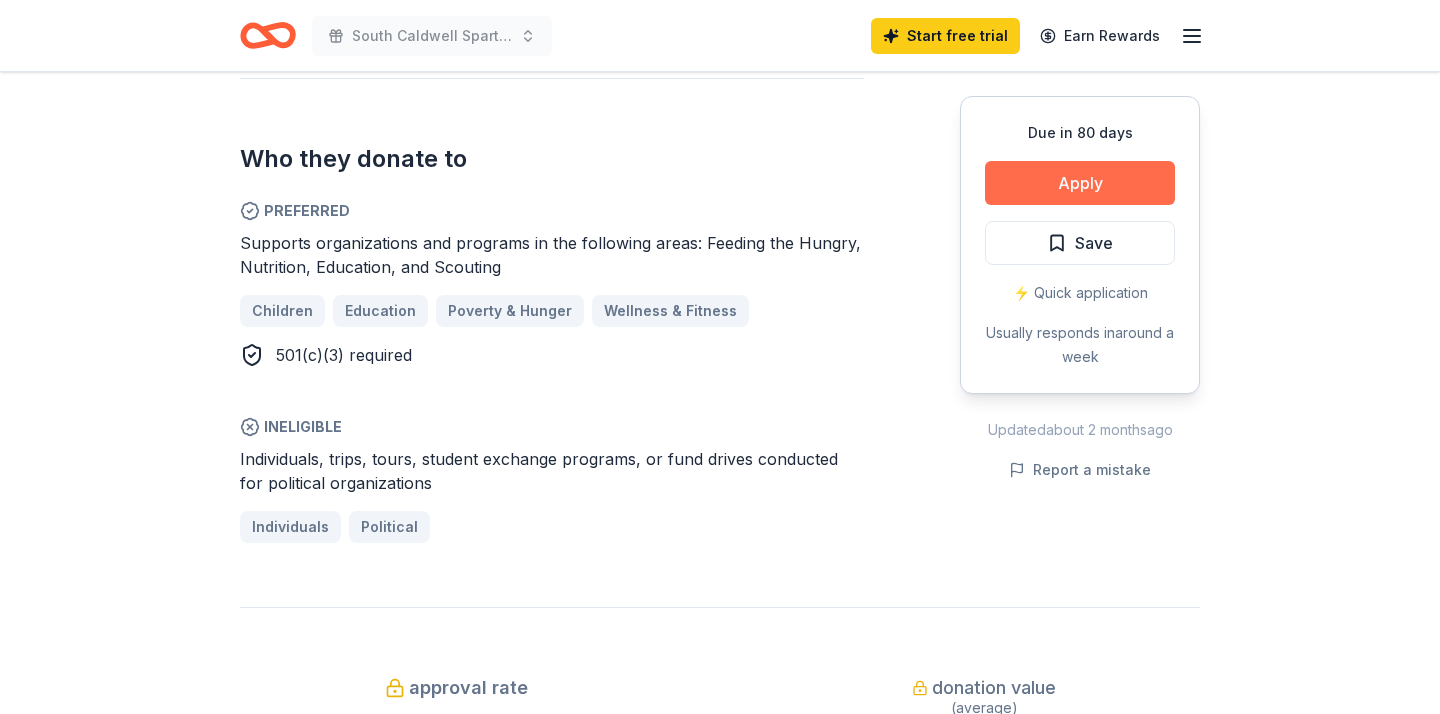click on "Apply" at bounding box center [1080, 183] 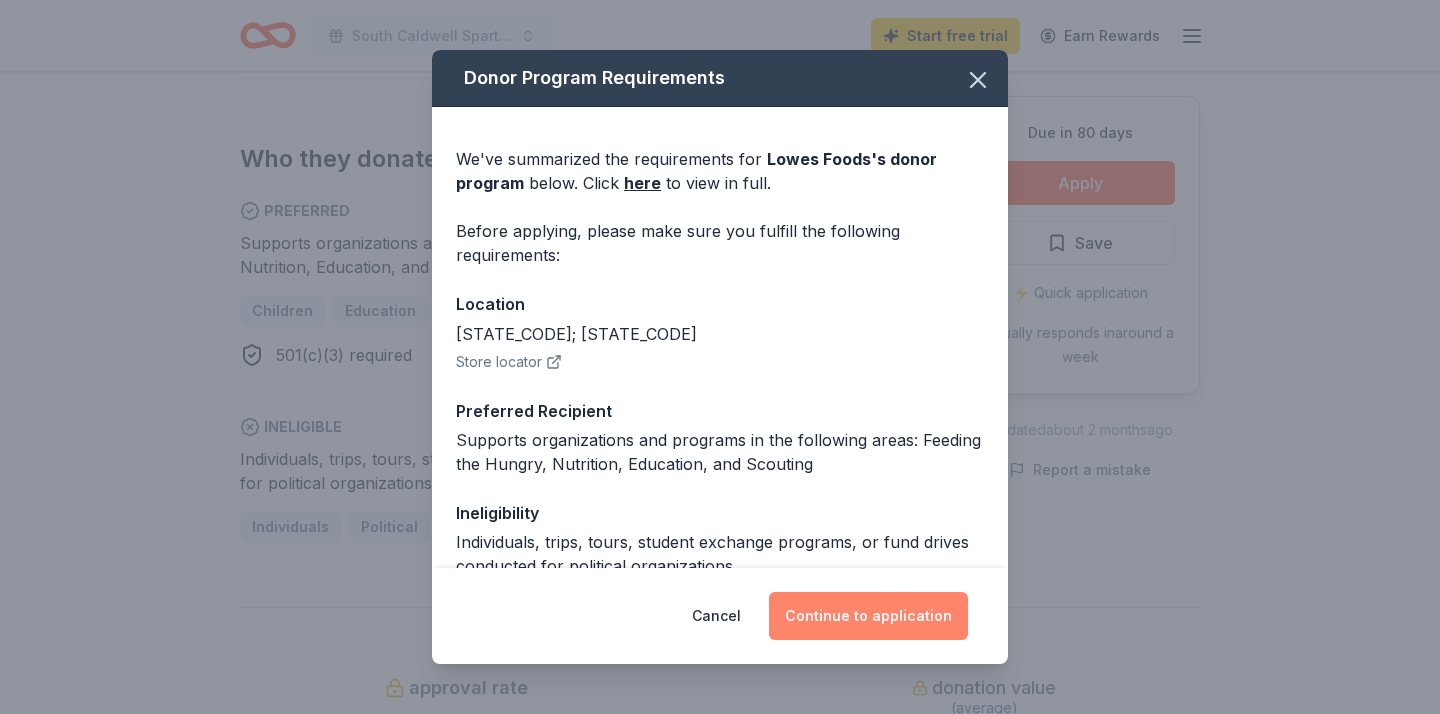 click on "Continue to application" at bounding box center [868, 616] 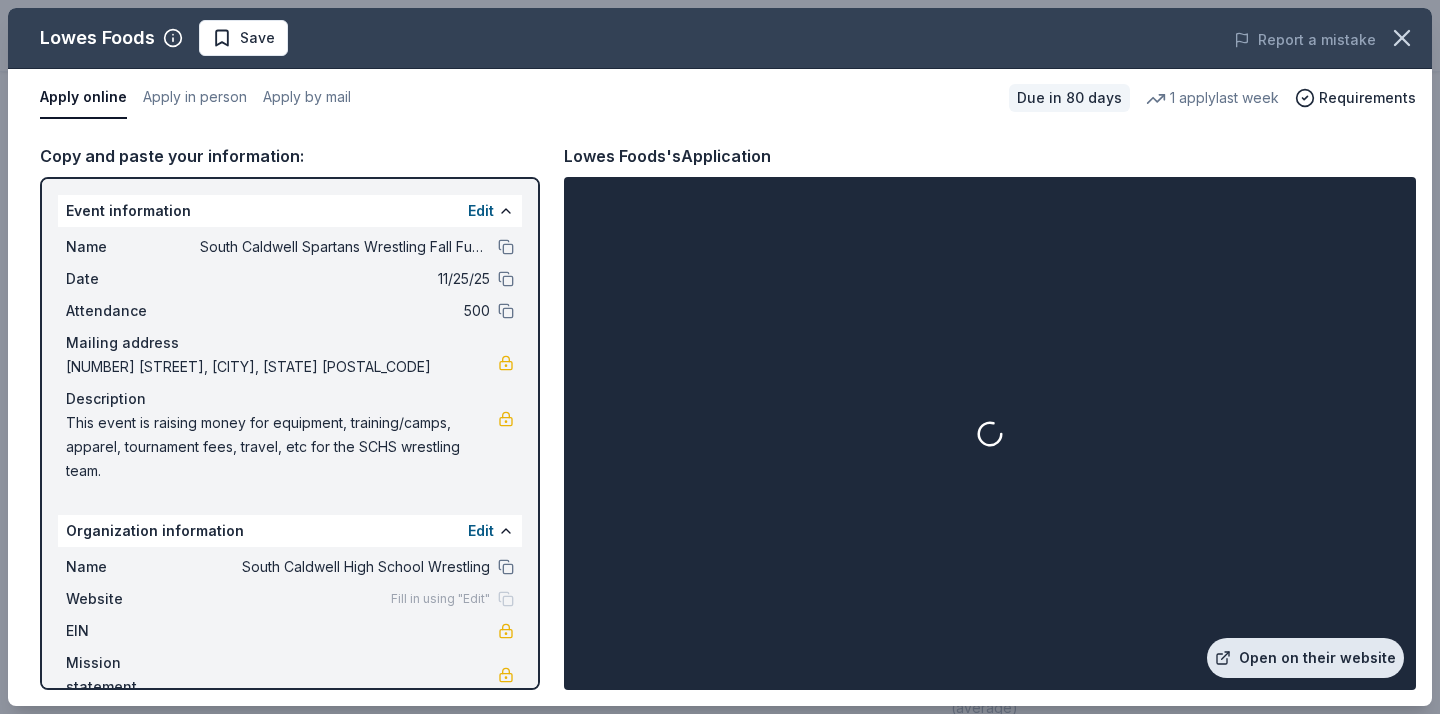 click on "Open on their website" at bounding box center (1305, 658) 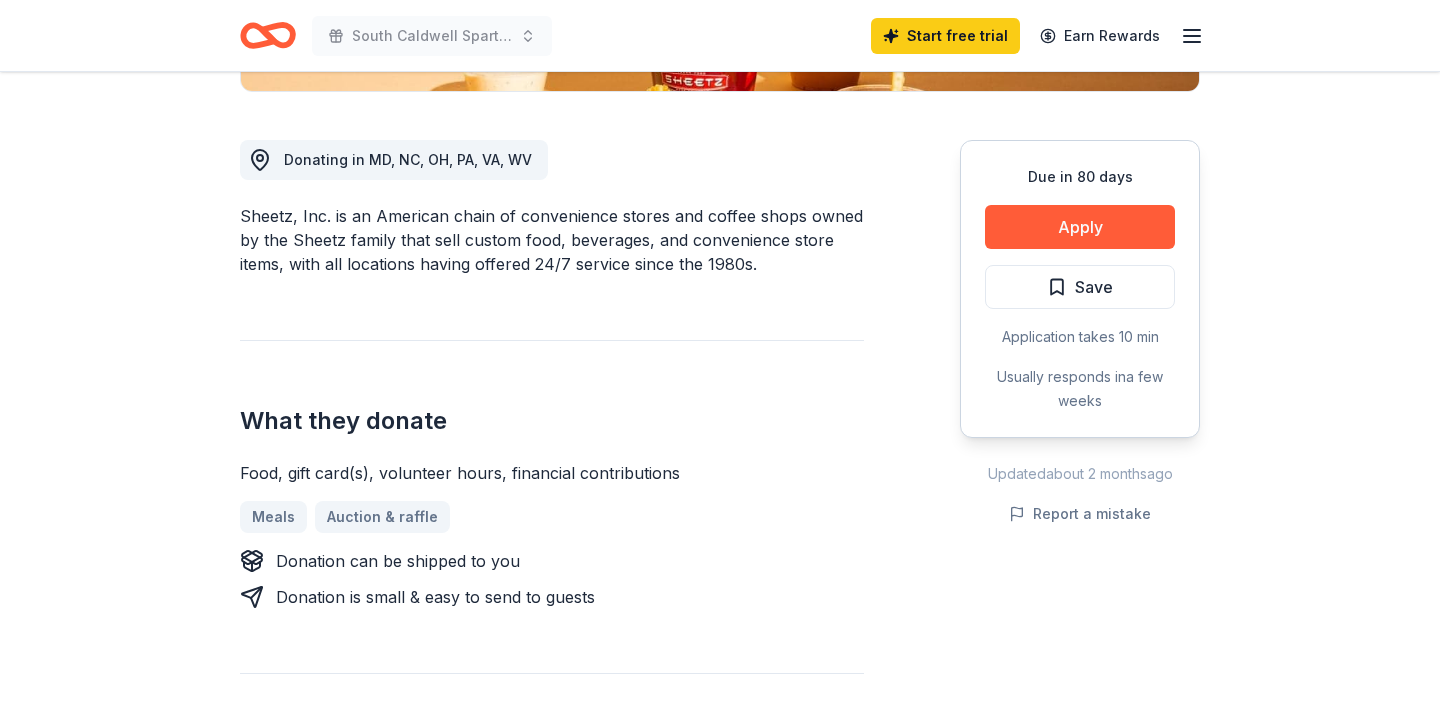 scroll, scrollTop: 525, scrollLeft: 0, axis: vertical 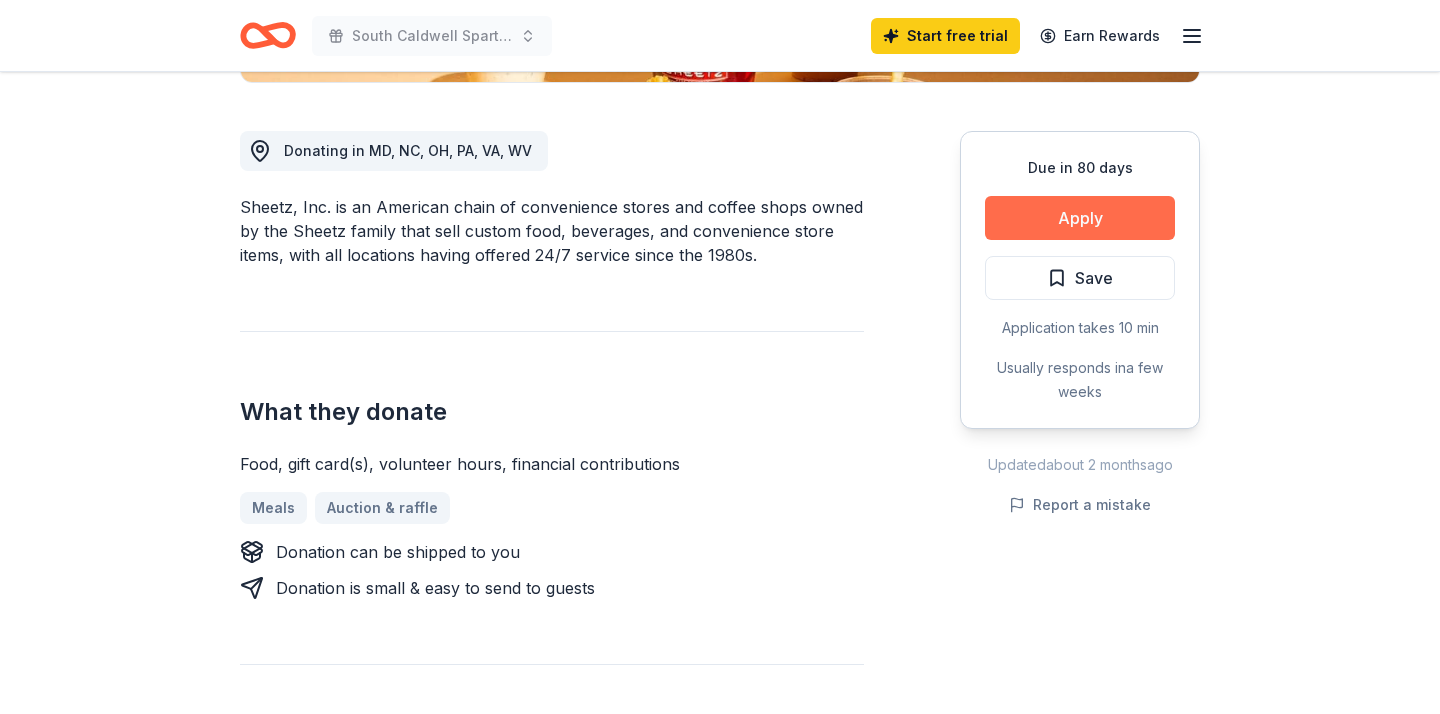 click on "Apply" at bounding box center (1080, 218) 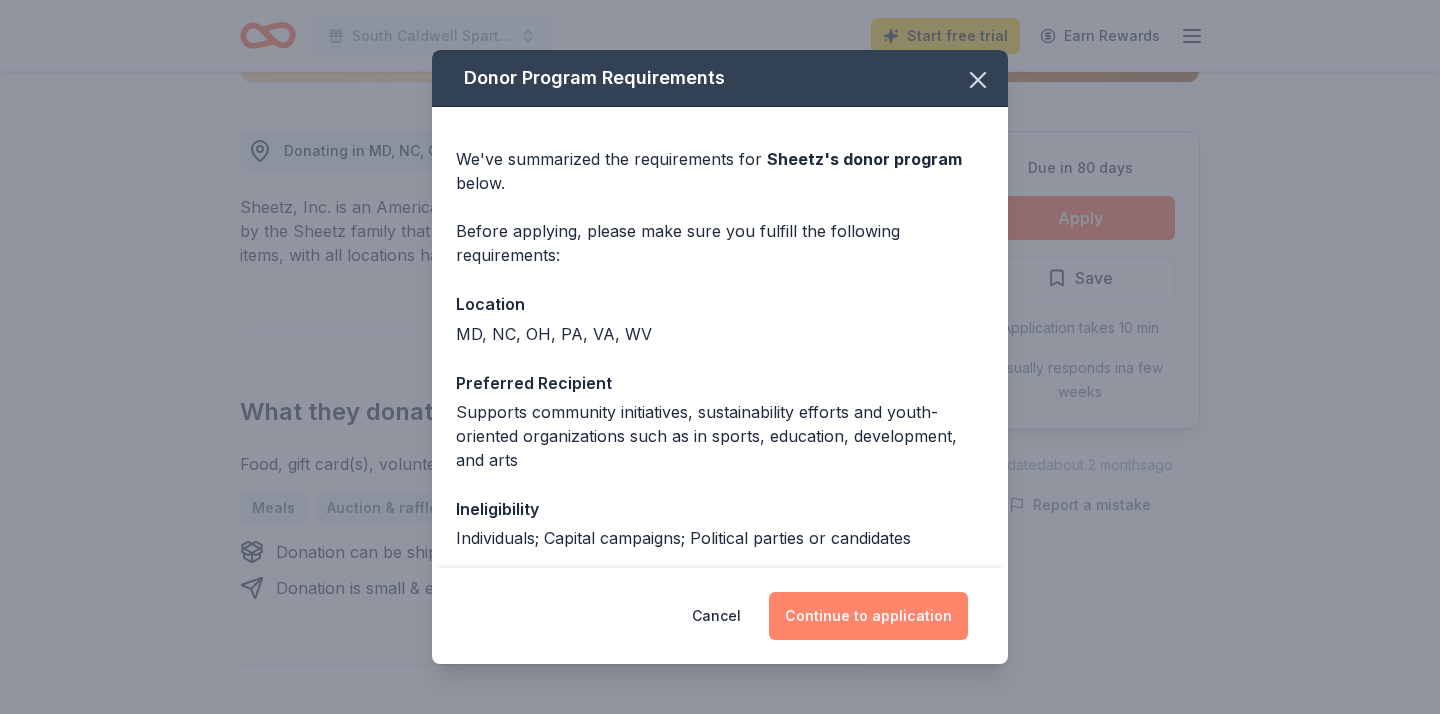 click on "Continue to application" at bounding box center (868, 616) 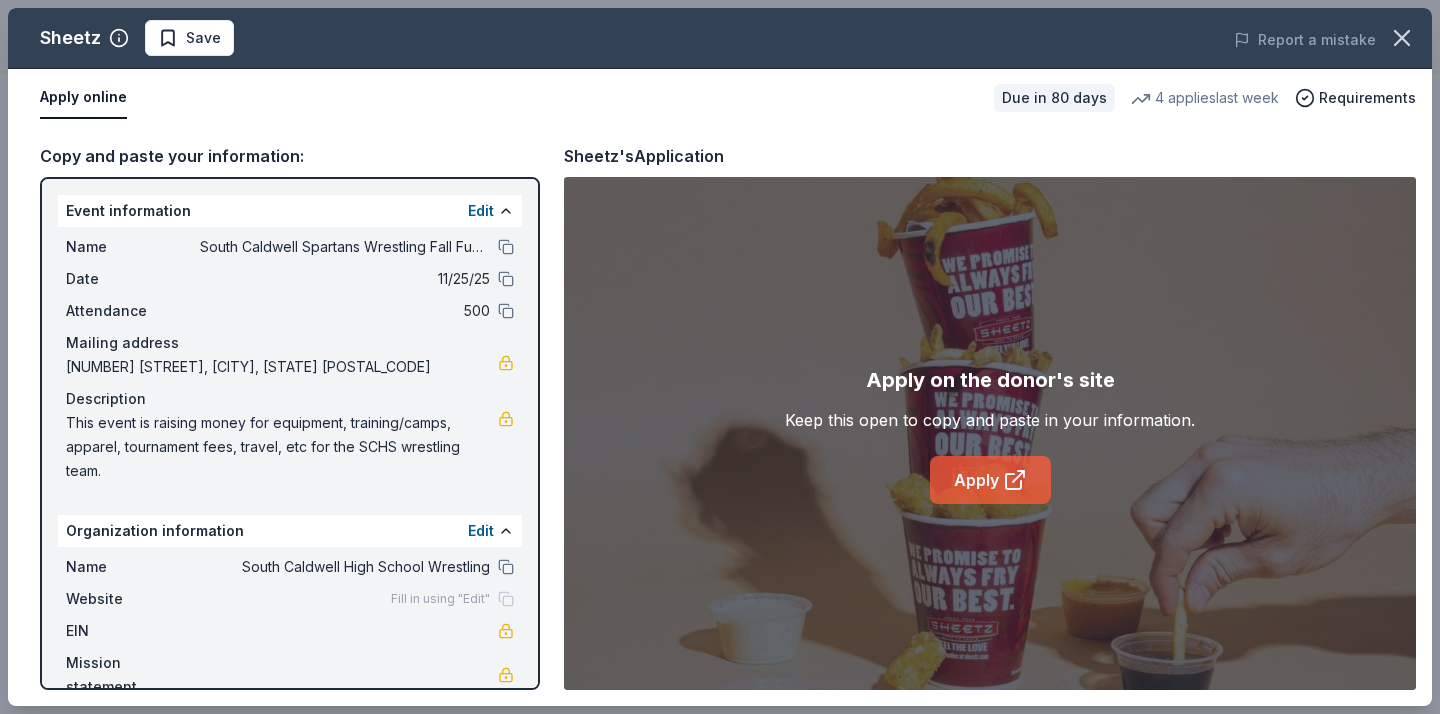 click on "Apply" at bounding box center [990, 480] 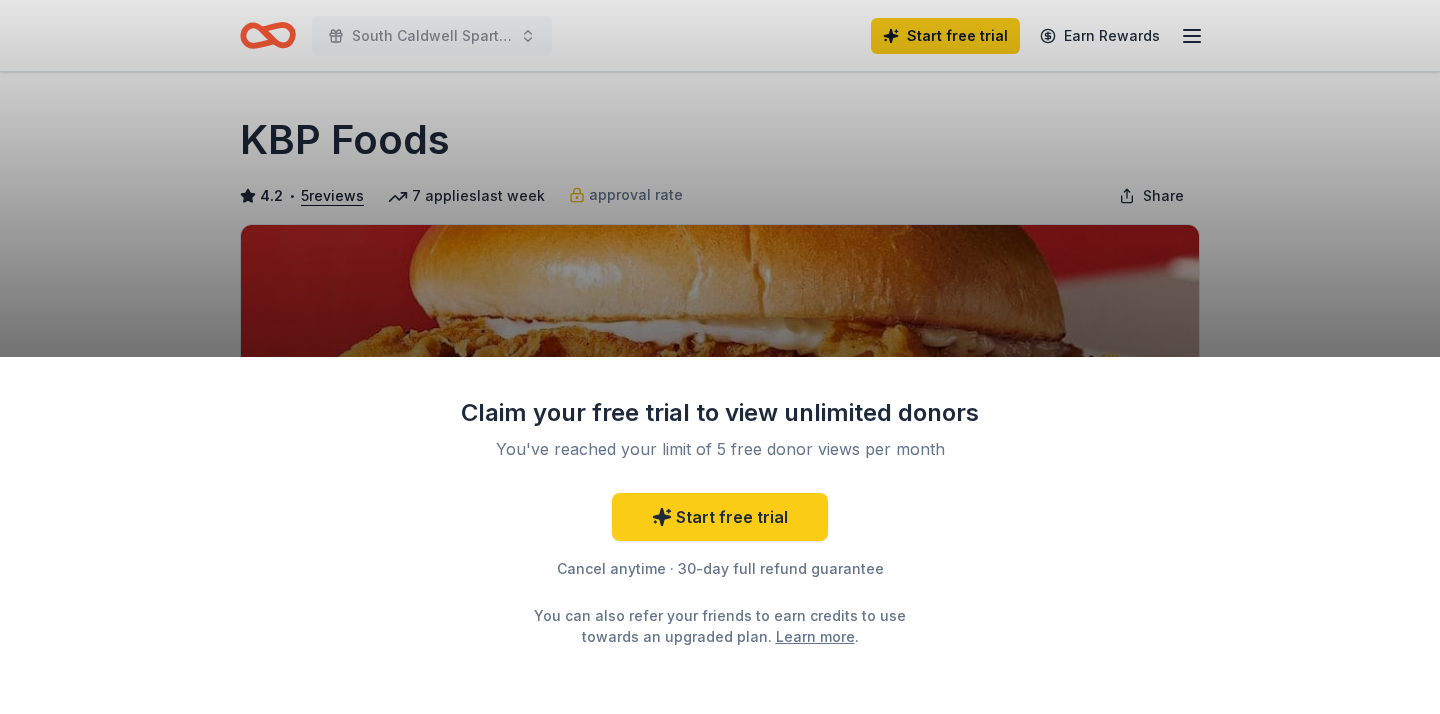 scroll, scrollTop: 0, scrollLeft: 0, axis: both 